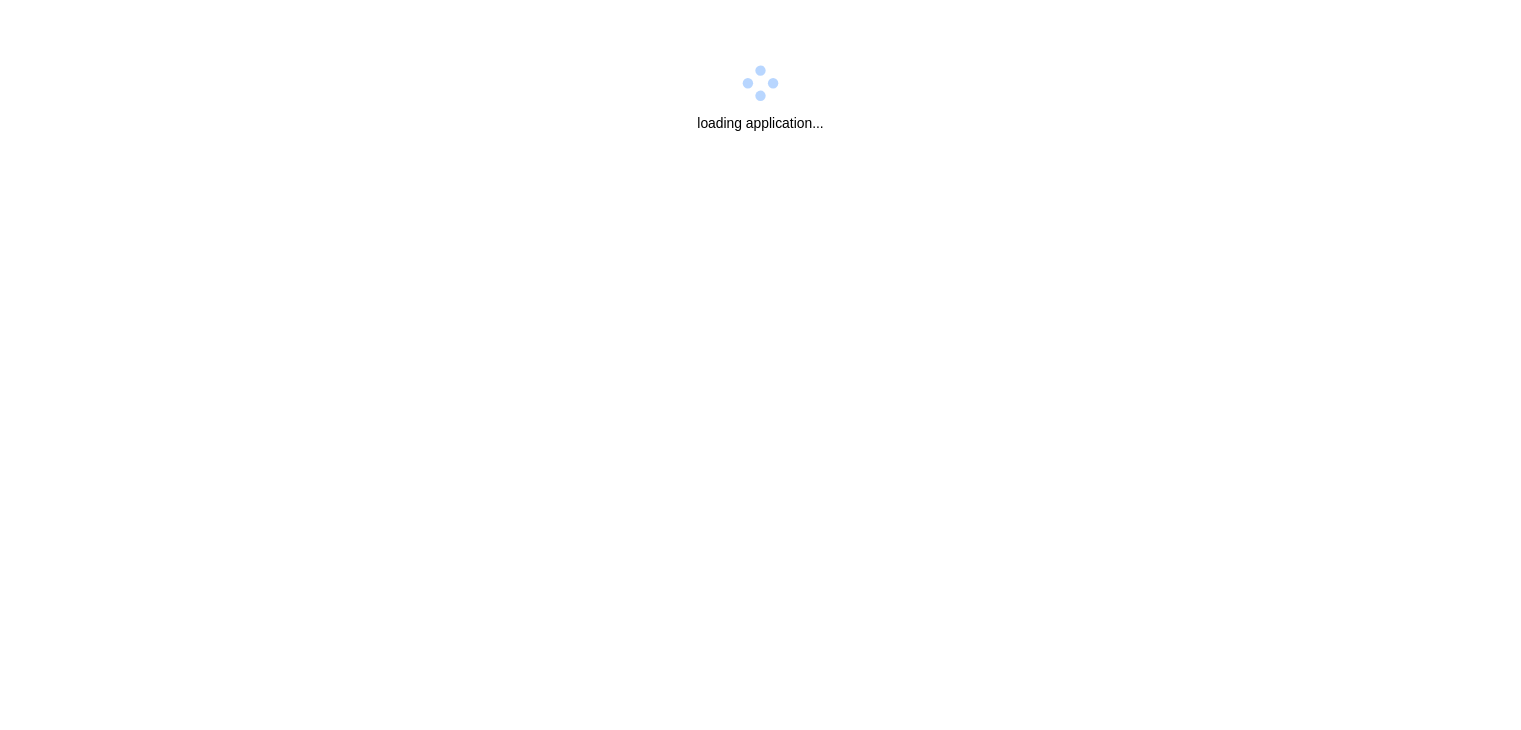 scroll, scrollTop: 0, scrollLeft: 0, axis: both 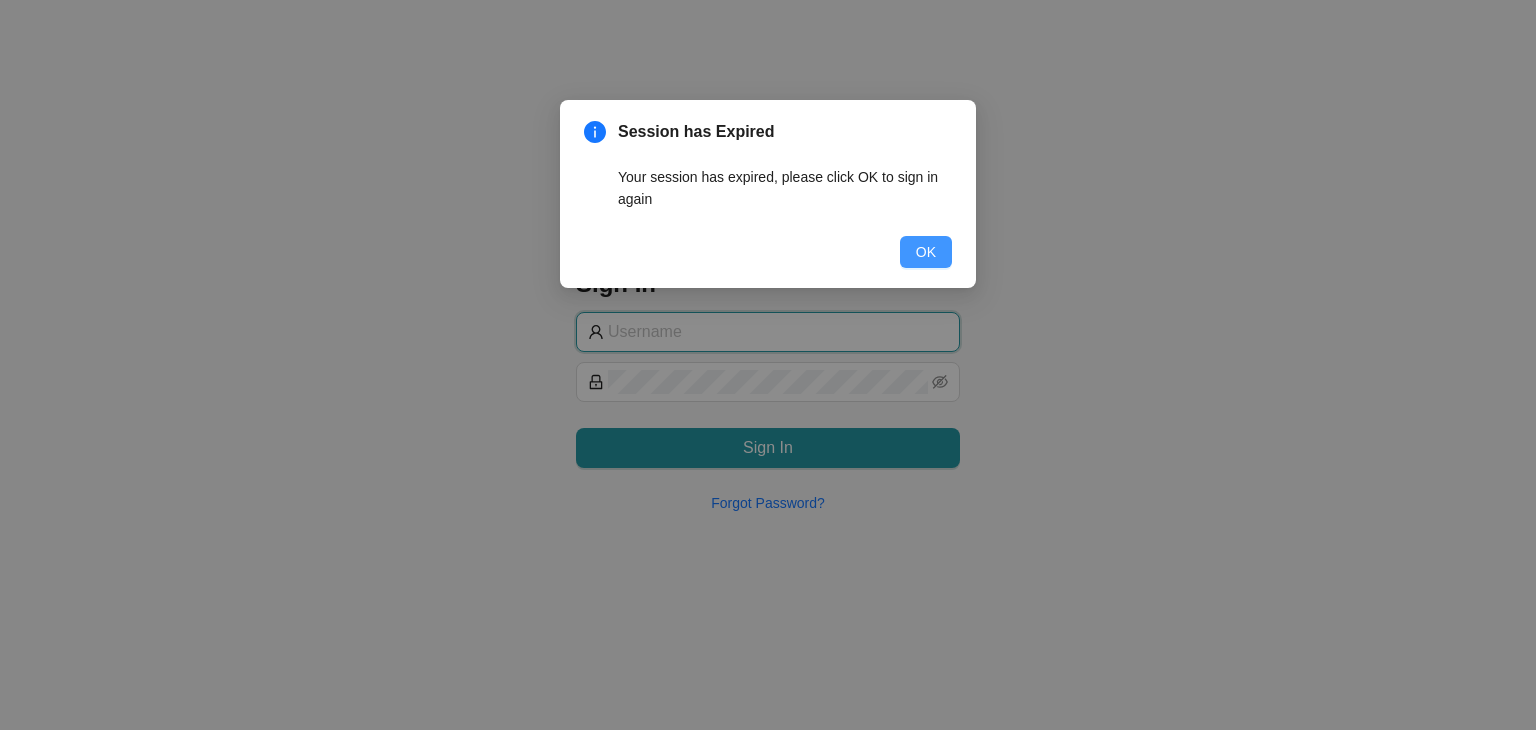 type on "[PERSON_NAME][EMAIL_ADDRESS][DOMAIN_NAME]" 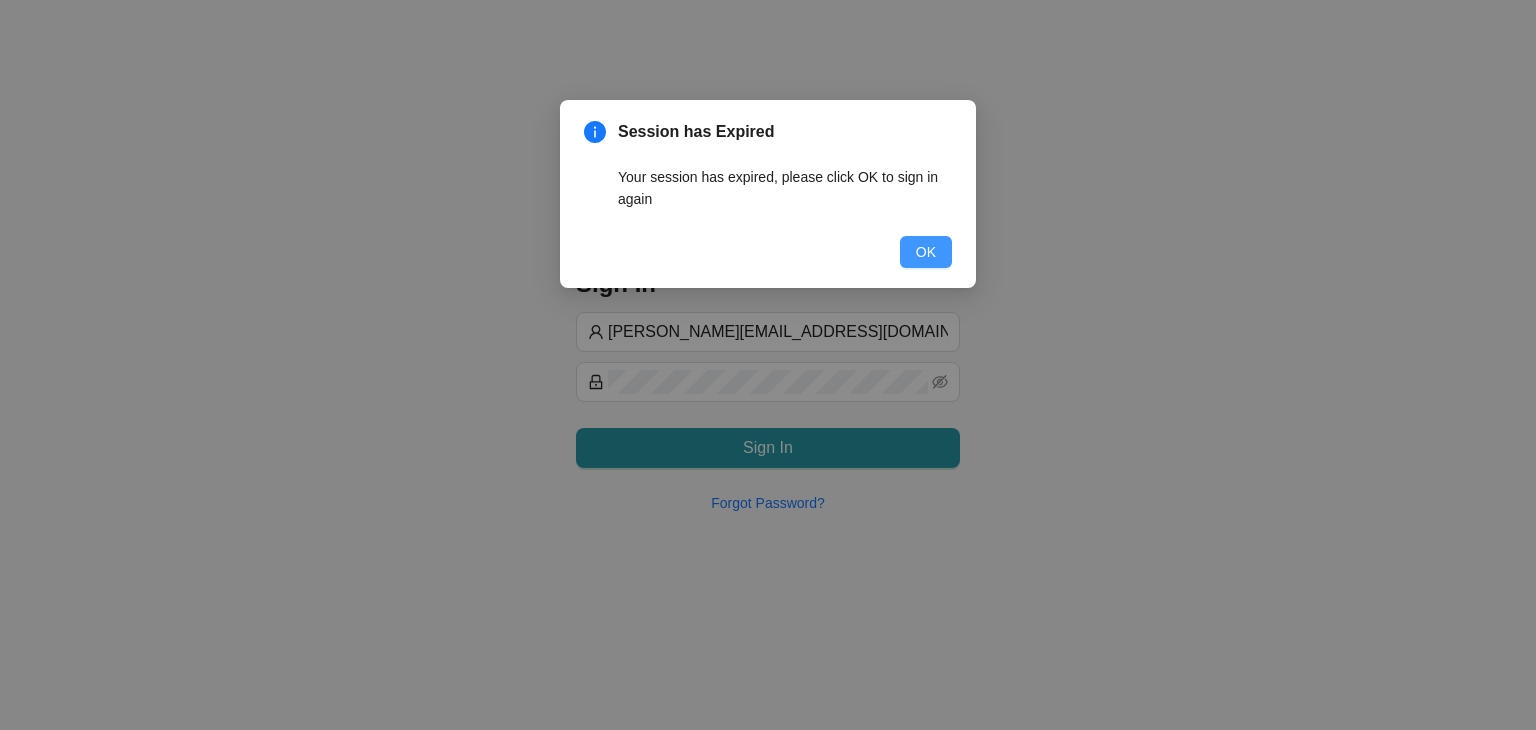 click on "OK" at bounding box center (926, 252) 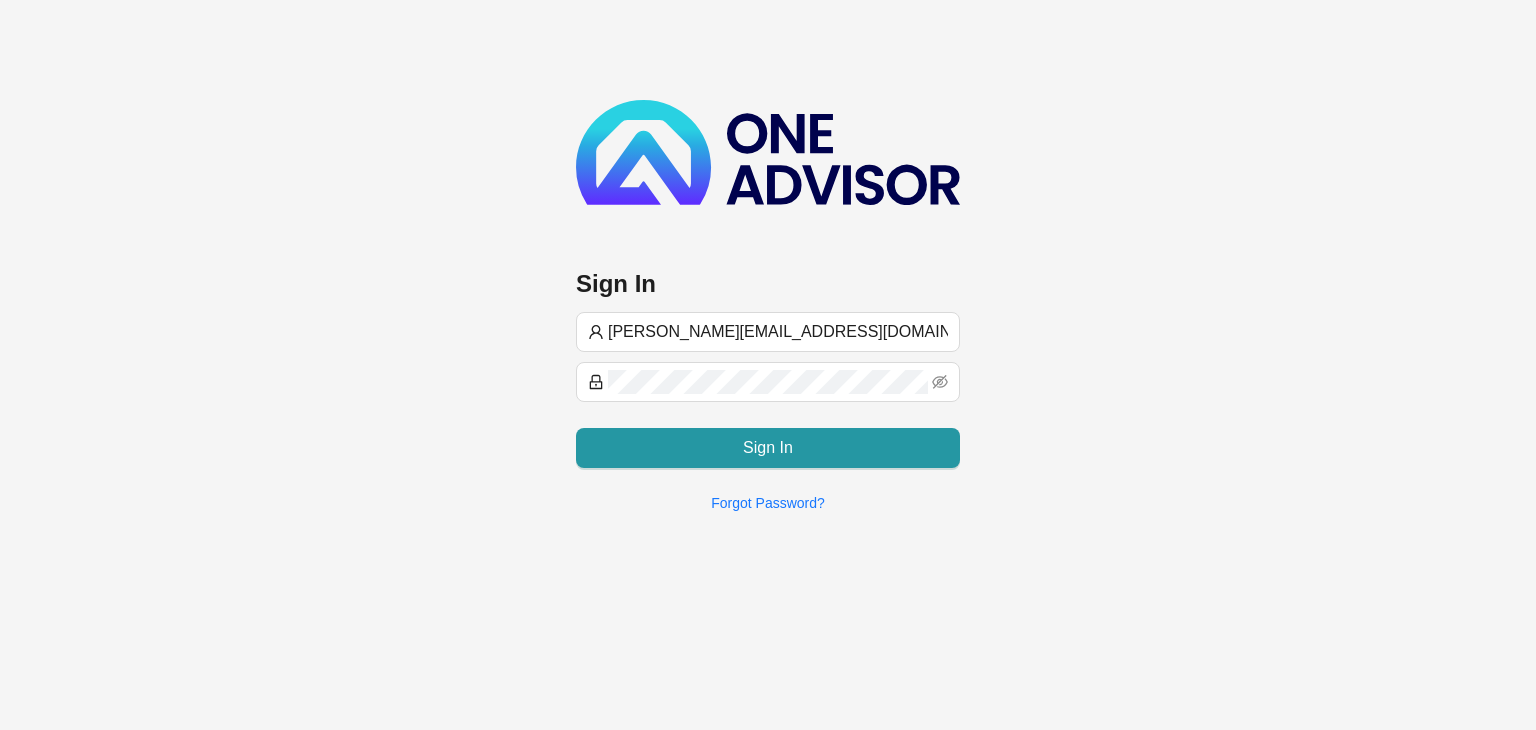 click on "[PERSON_NAME][EMAIL_ADDRESS][DOMAIN_NAME] Sign In Forgot Password?" at bounding box center [768, 413] 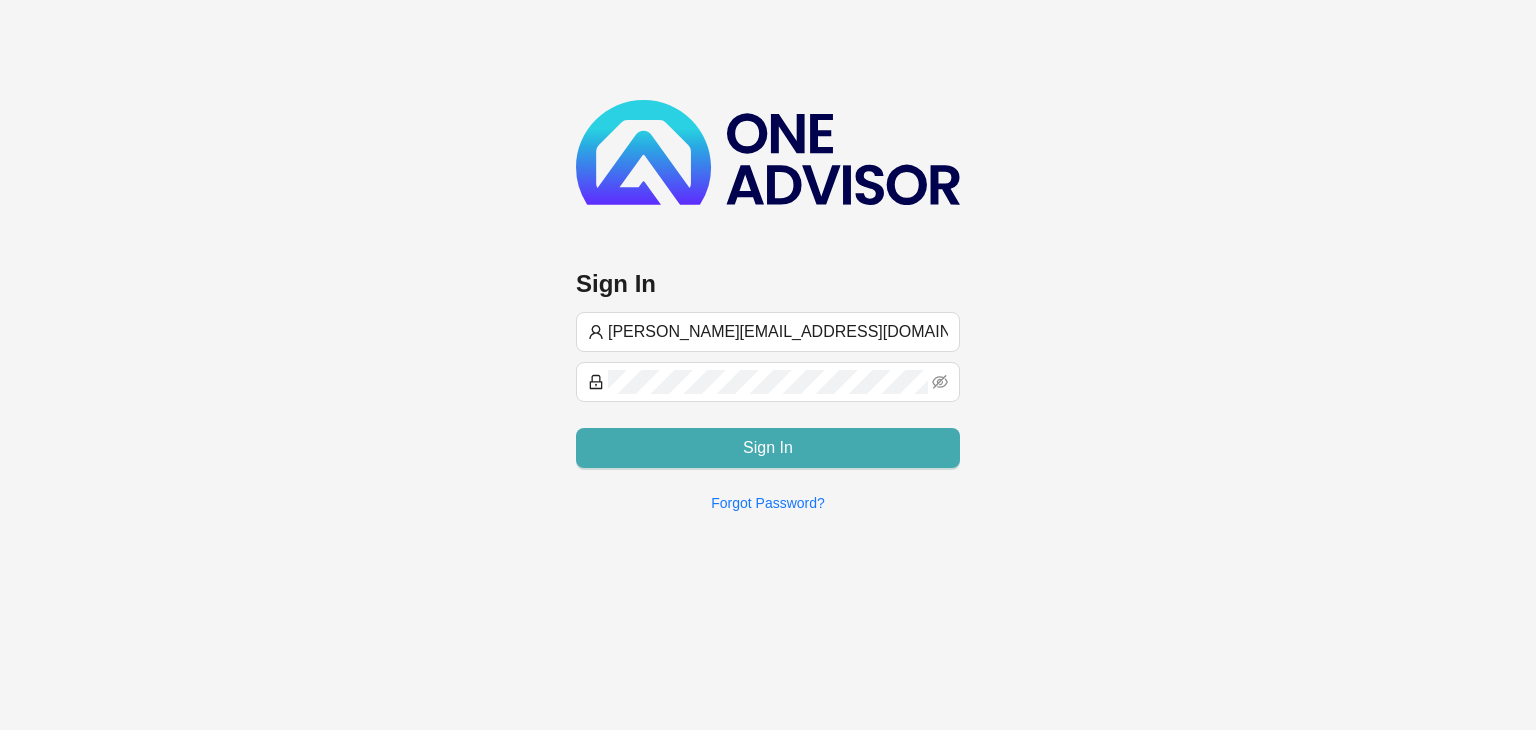 click on "Sign In" at bounding box center (768, 448) 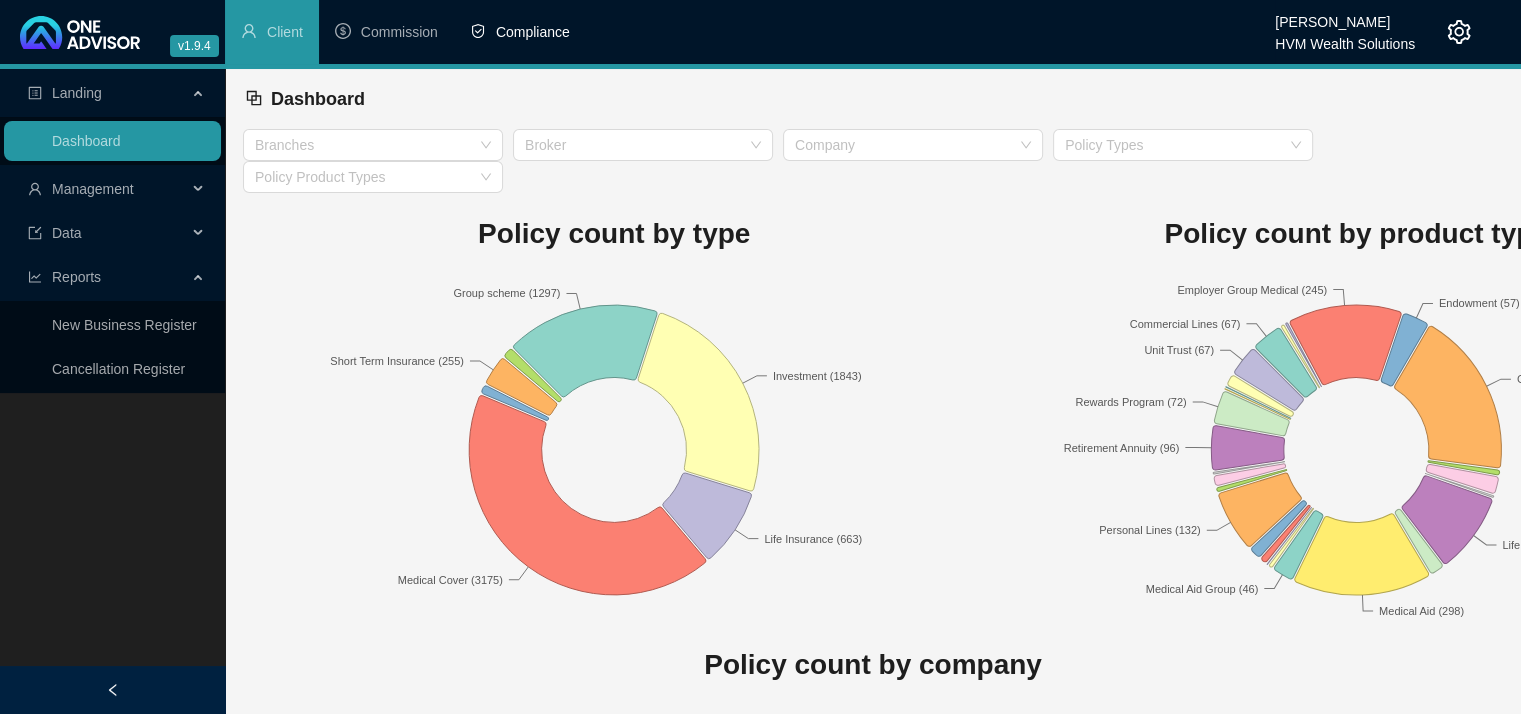 click on "Compliance" at bounding box center [520, 32] 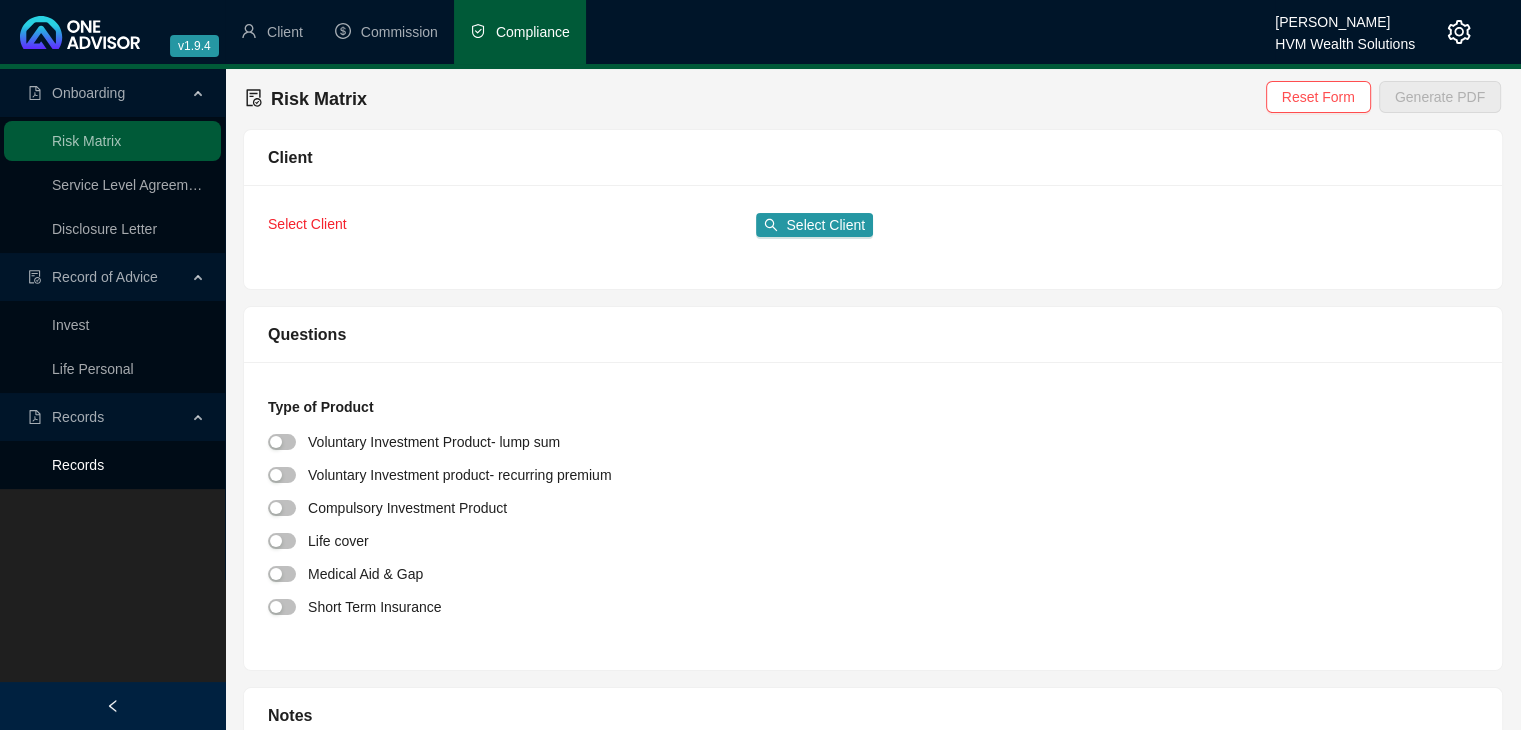 click on "Records" at bounding box center (78, 465) 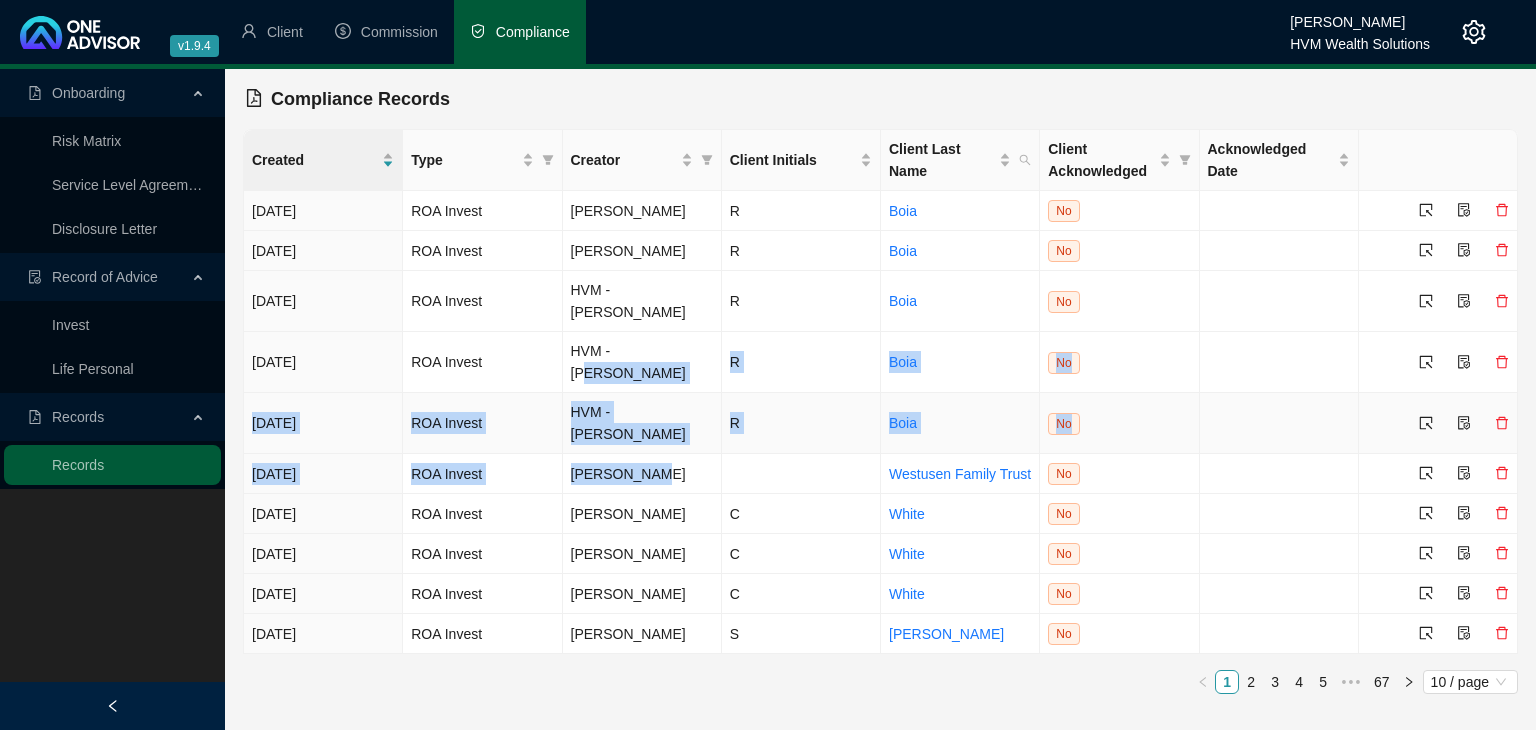 drag, startPoint x: 624, startPoint y: 355, endPoint x: 648, endPoint y: 487, distance: 134.16408 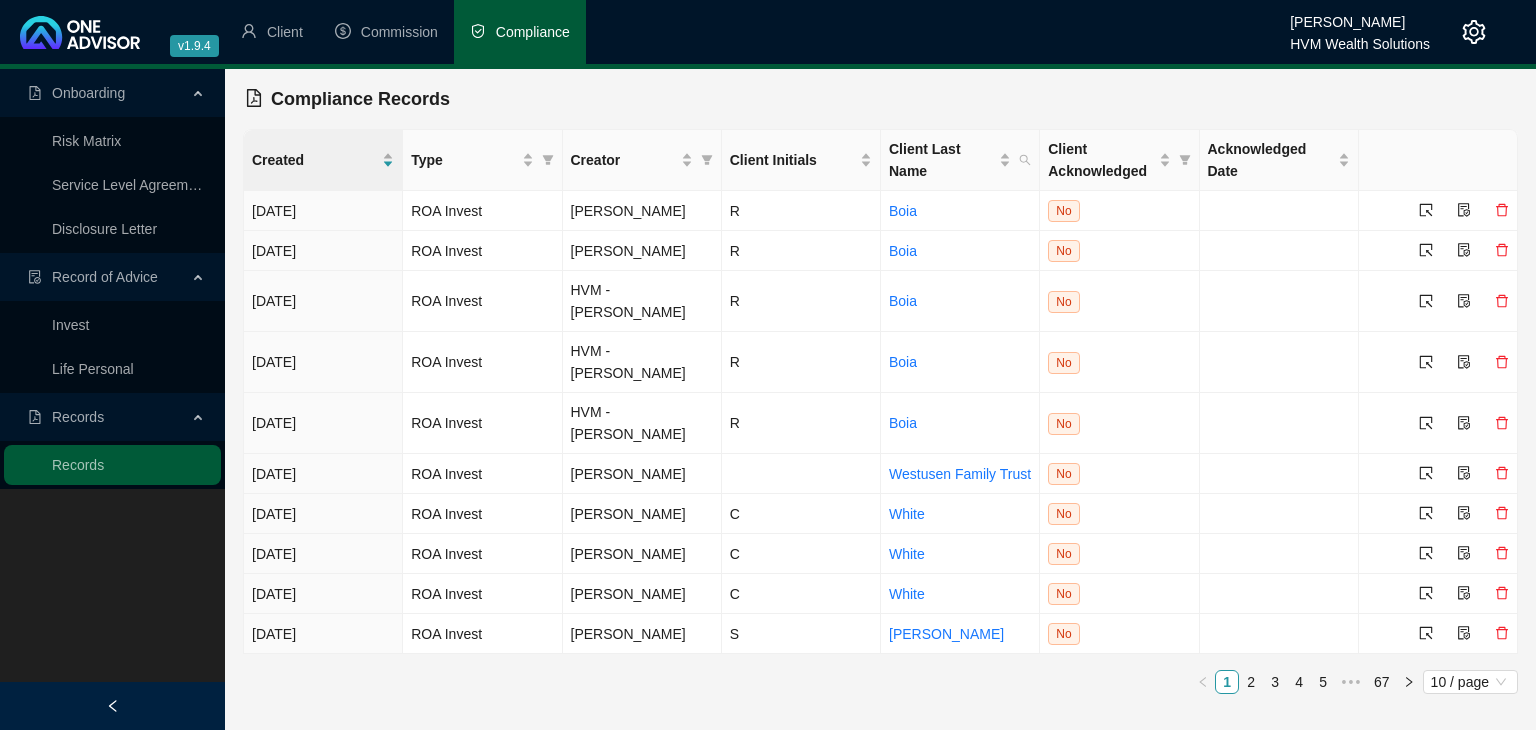 click on "1 2 3 4 5 ••• 67 10 / page" at bounding box center (880, 682) 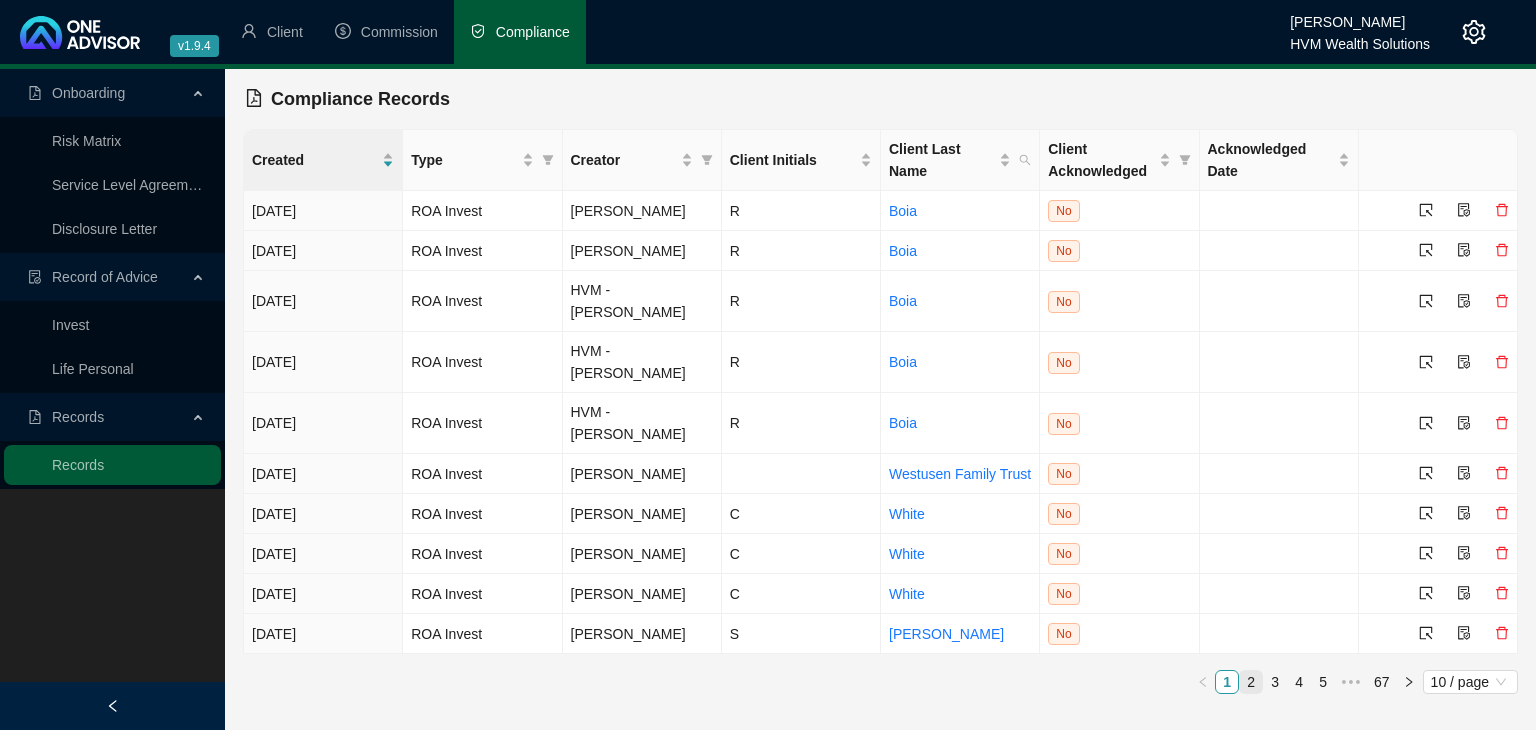 click on "2" at bounding box center [1251, 682] 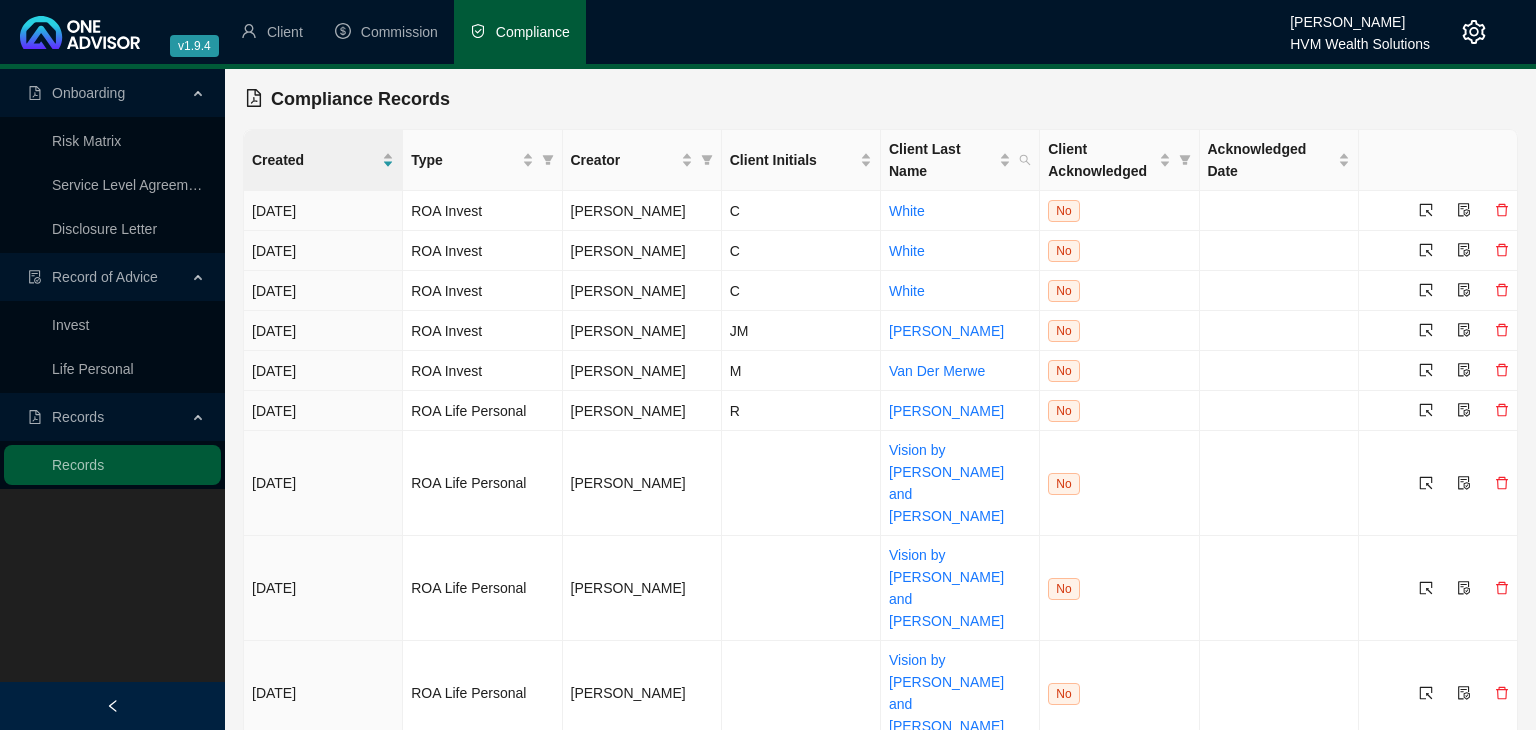 click on "3" at bounding box center (1275, 879) 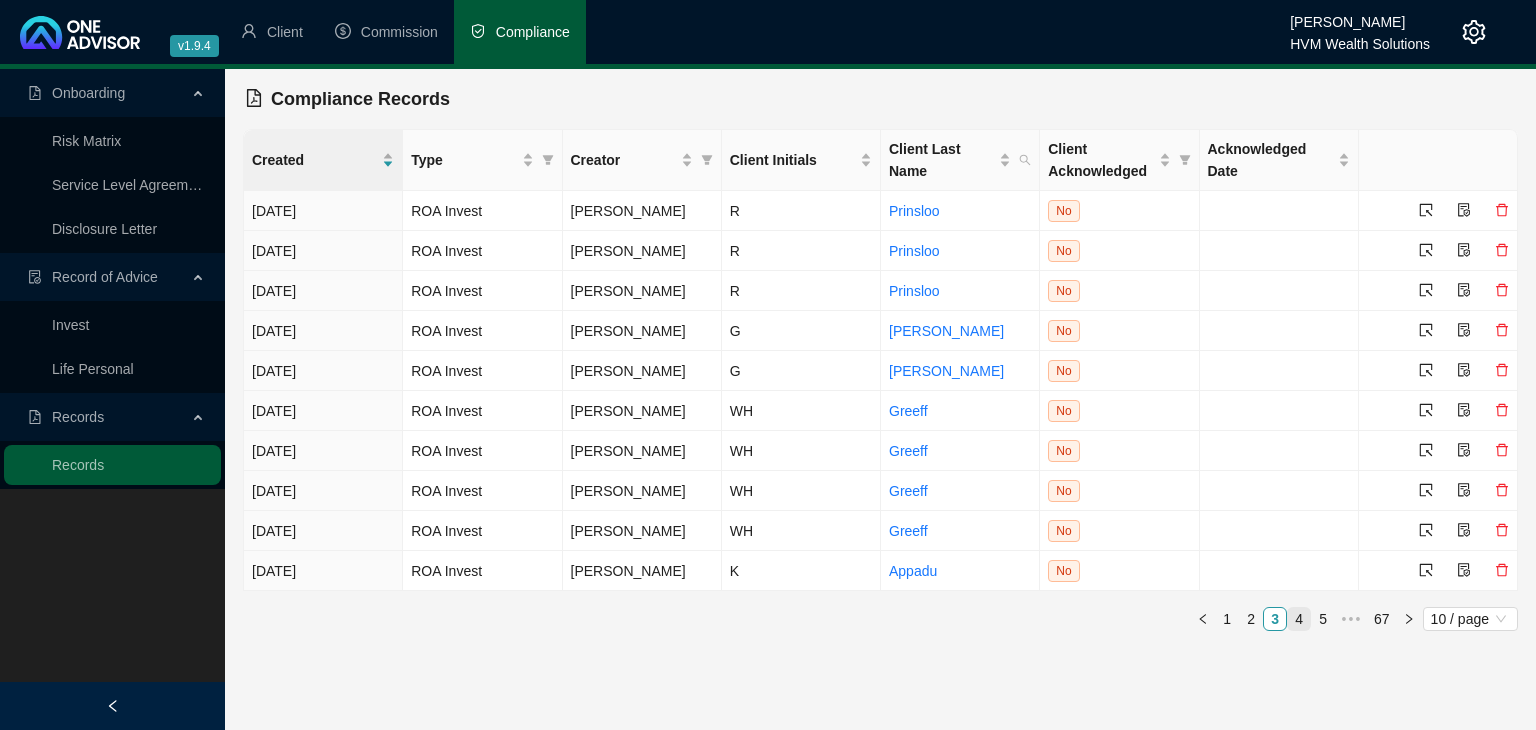 click on "4" at bounding box center [1299, 619] 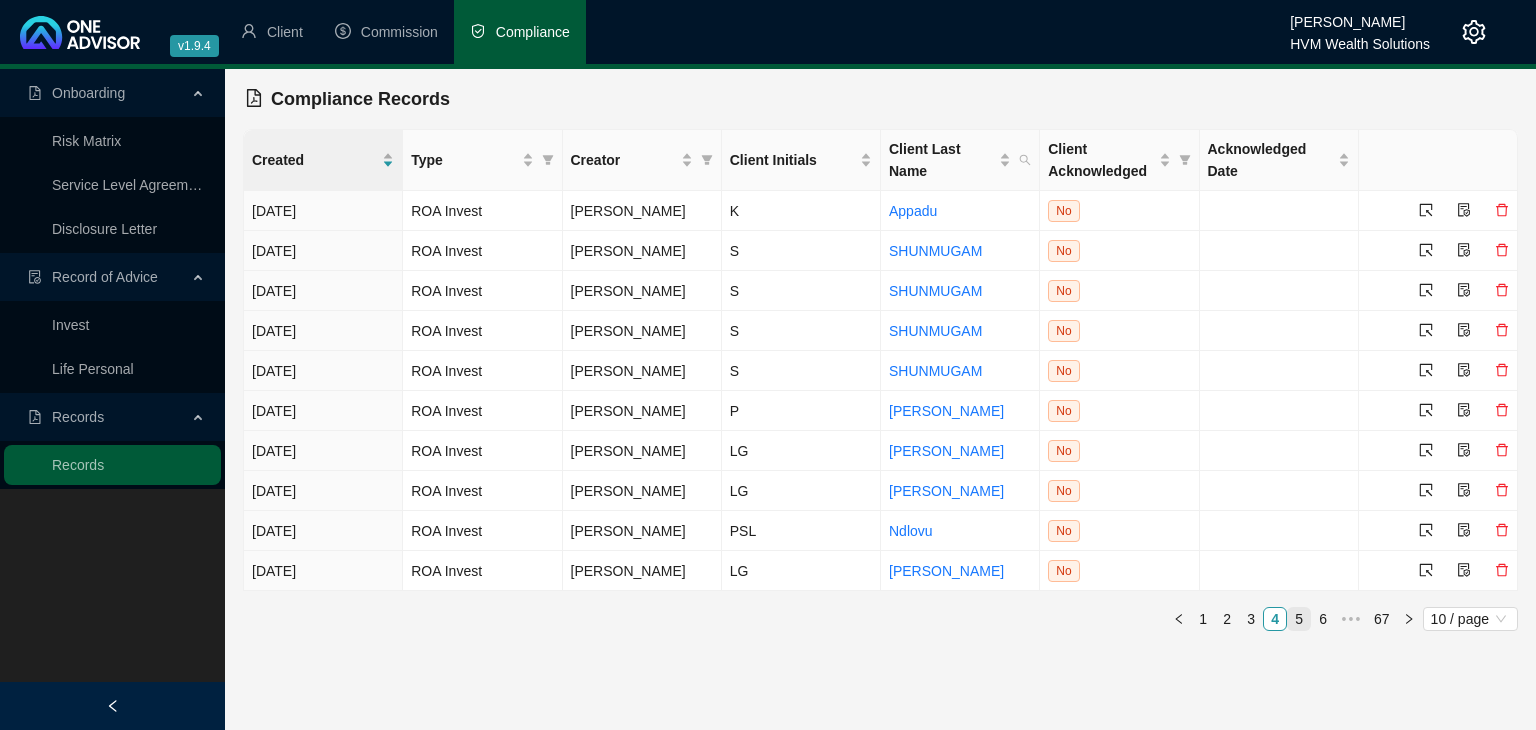 click on "5" at bounding box center (1299, 619) 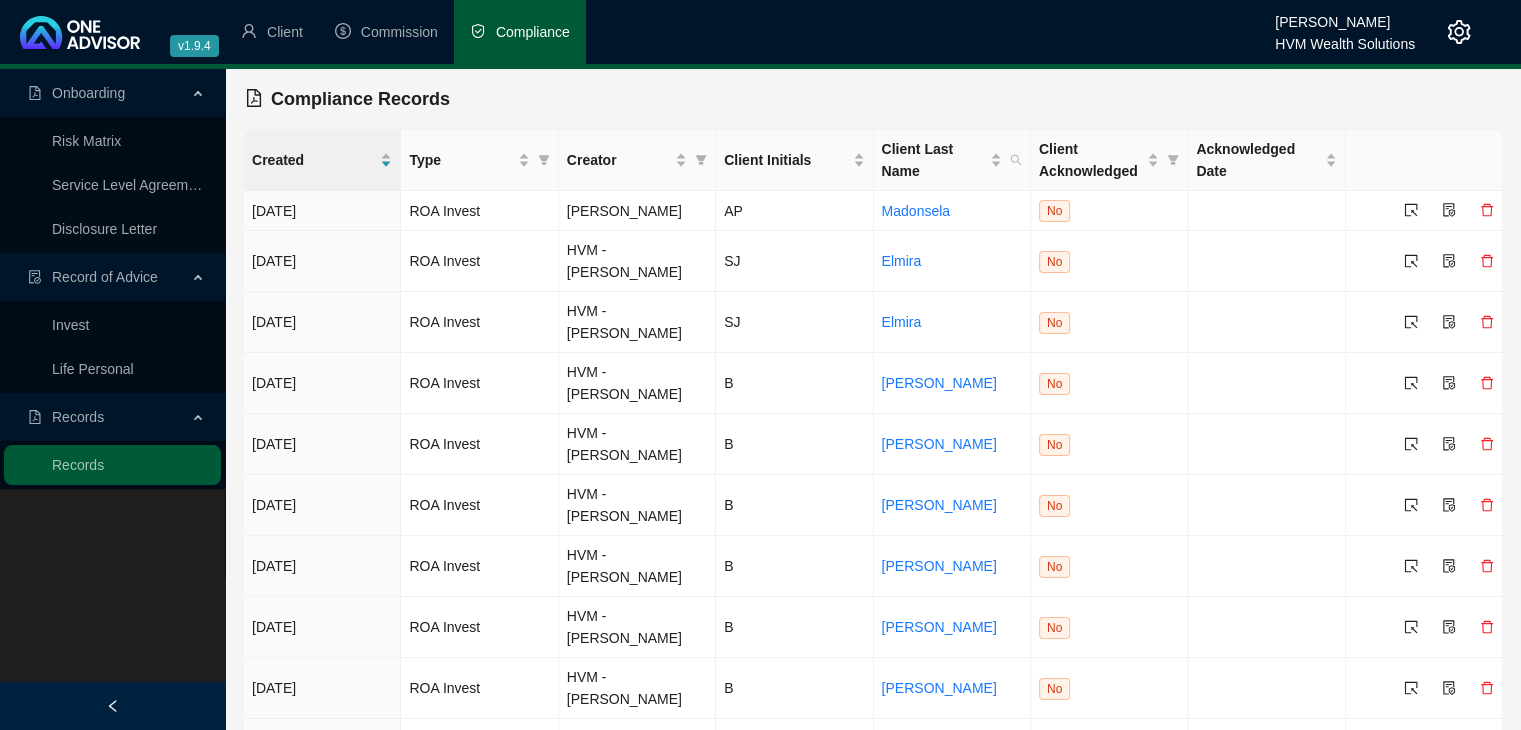scroll, scrollTop: 104, scrollLeft: 0, axis: vertical 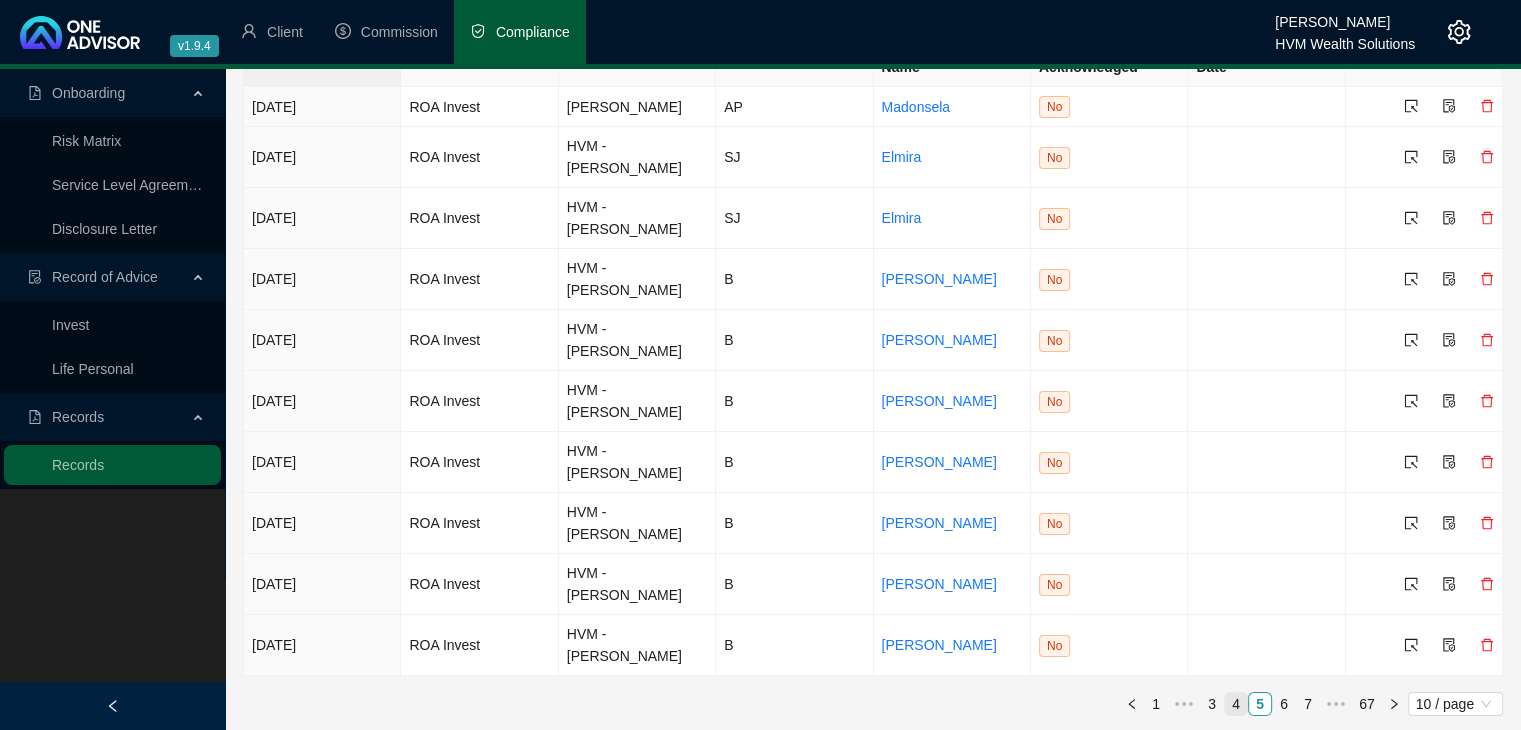 click on "4" at bounding box center (1236, 704) 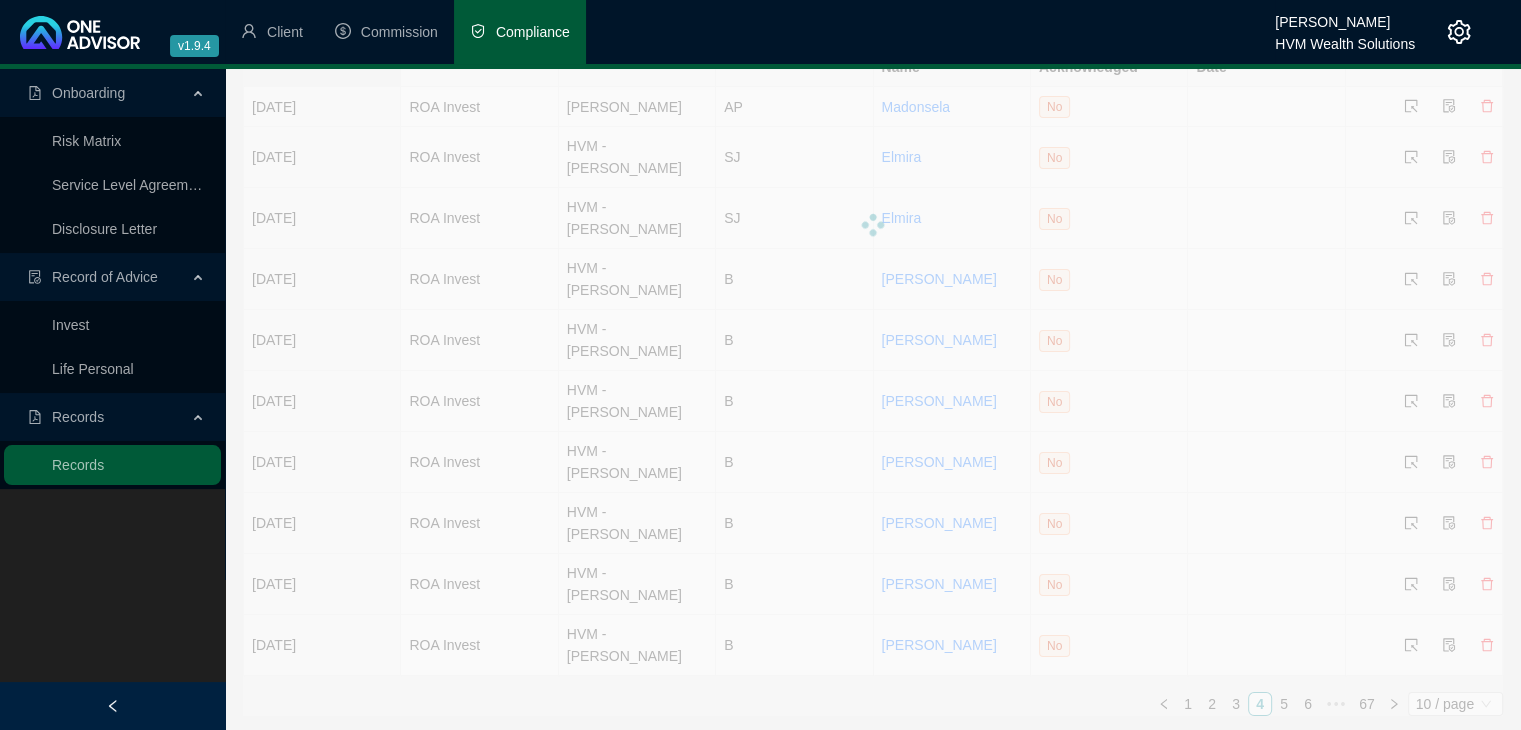 scroll, scrollTop: 0, scrollLeft: 0, axis: both 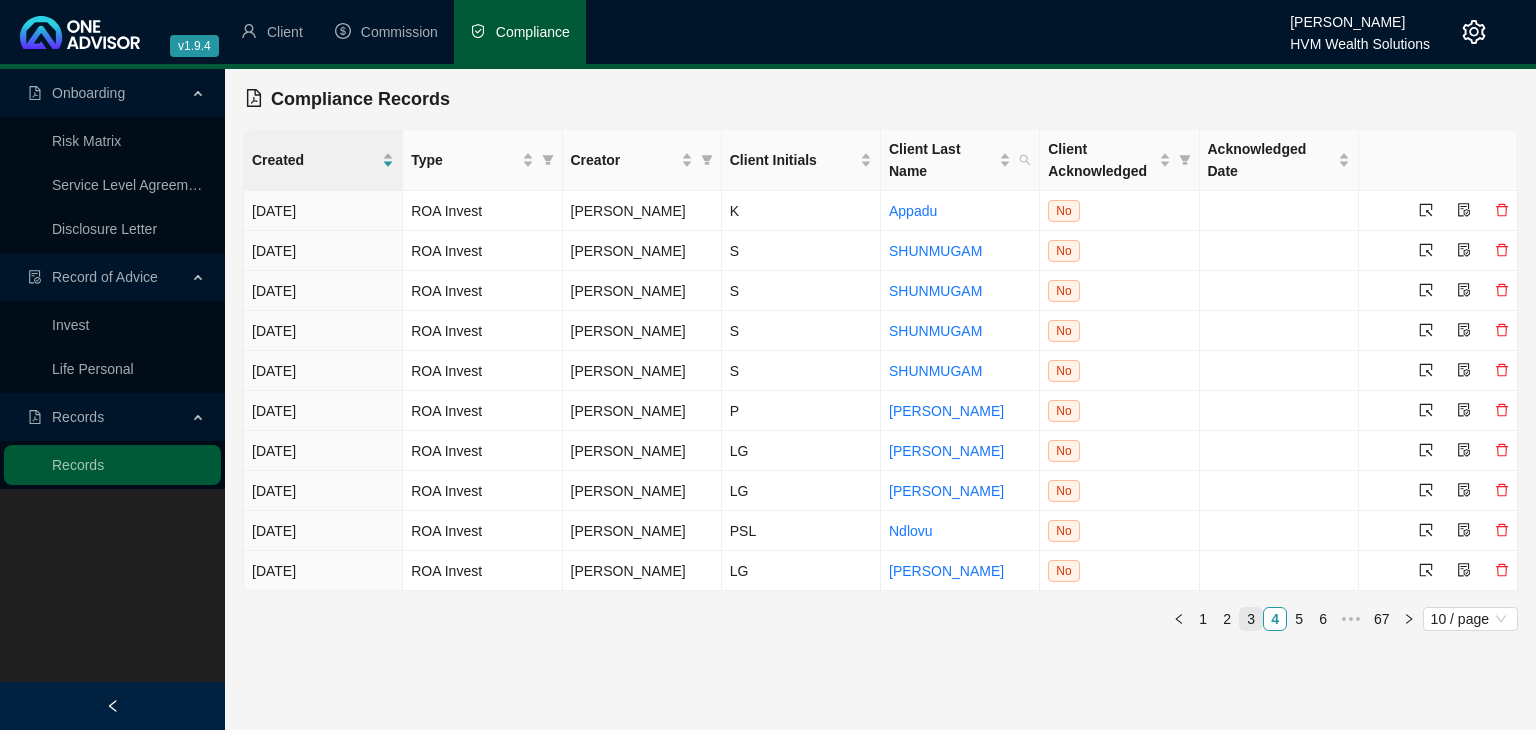 click on "3" at bounding box center [1251, 619] 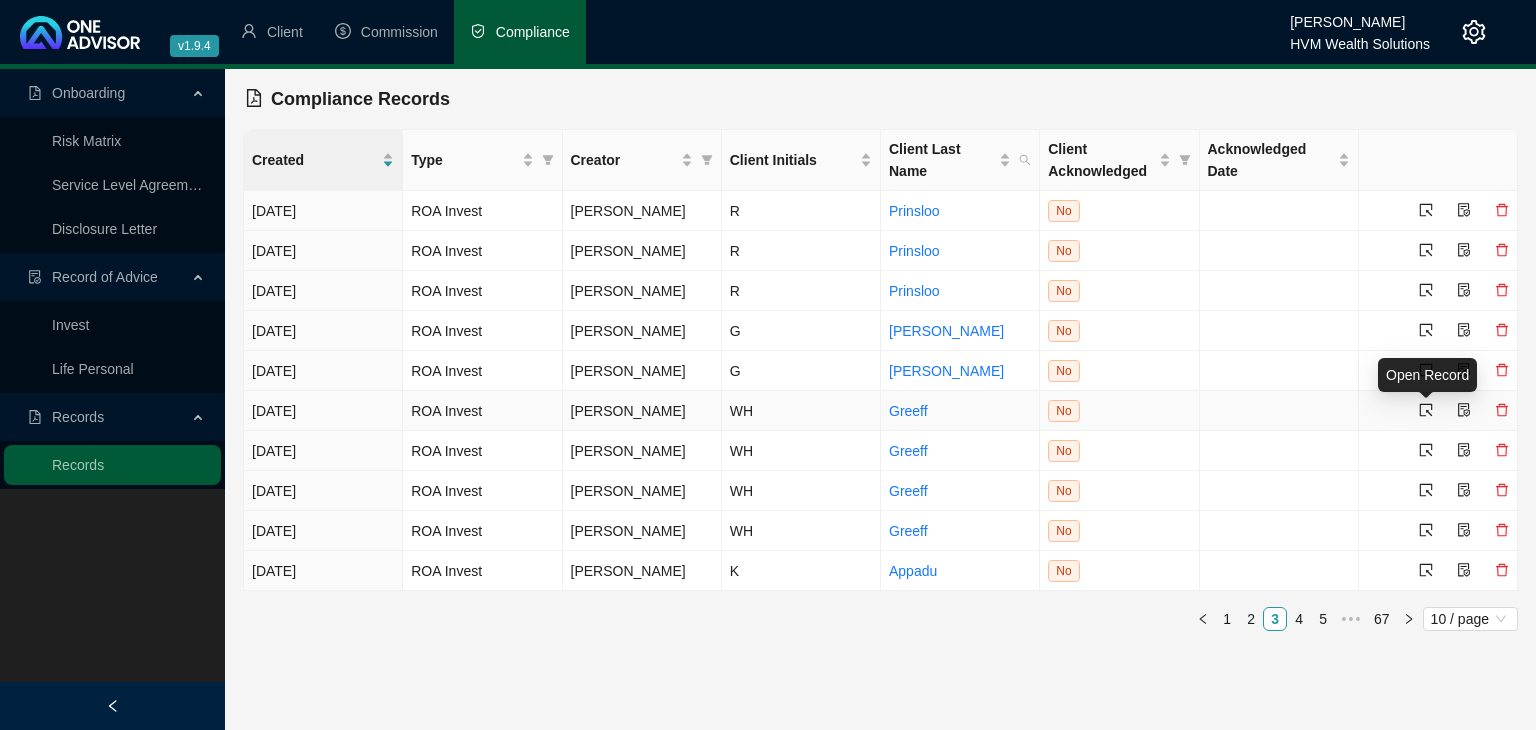 click 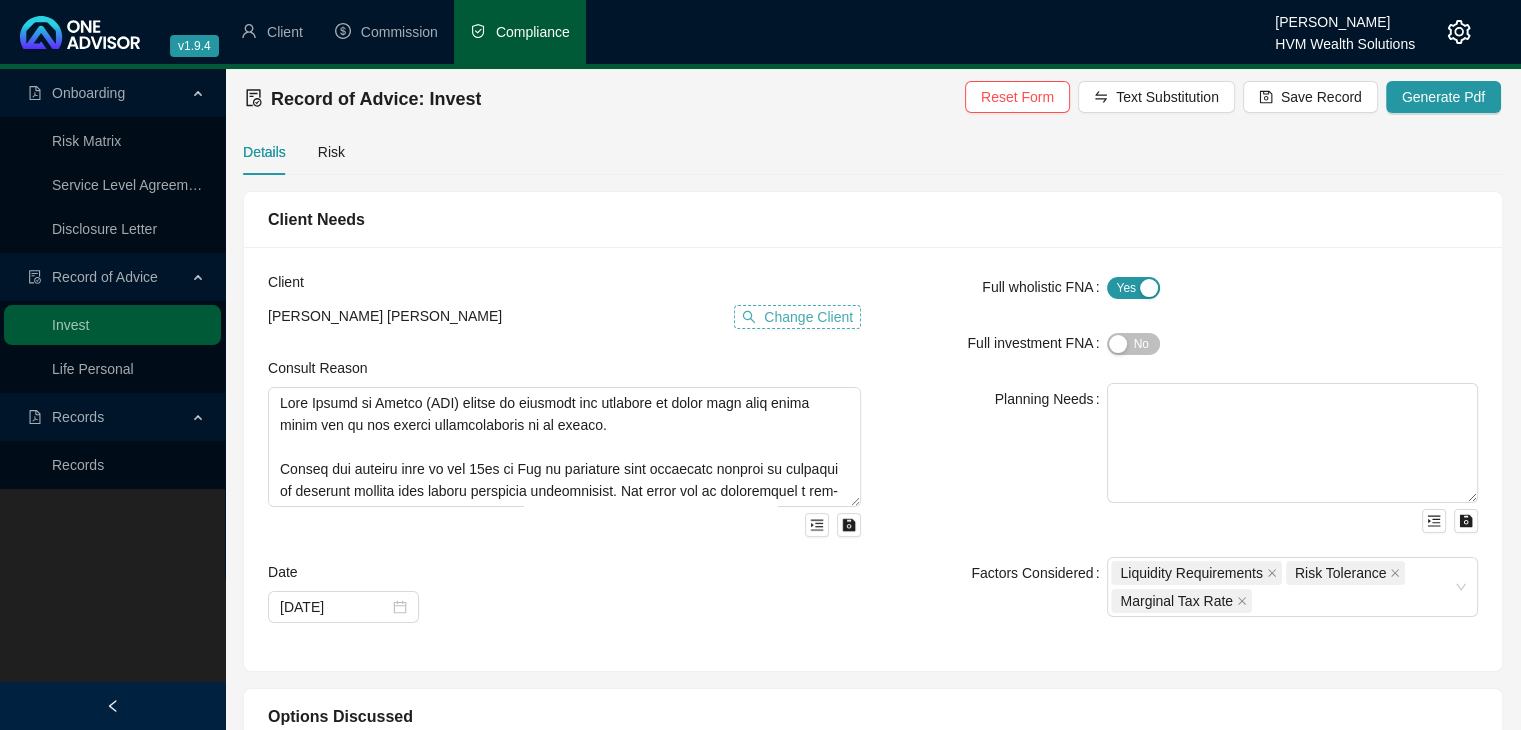 click on "Change Client" at bounding box center [808, 317] 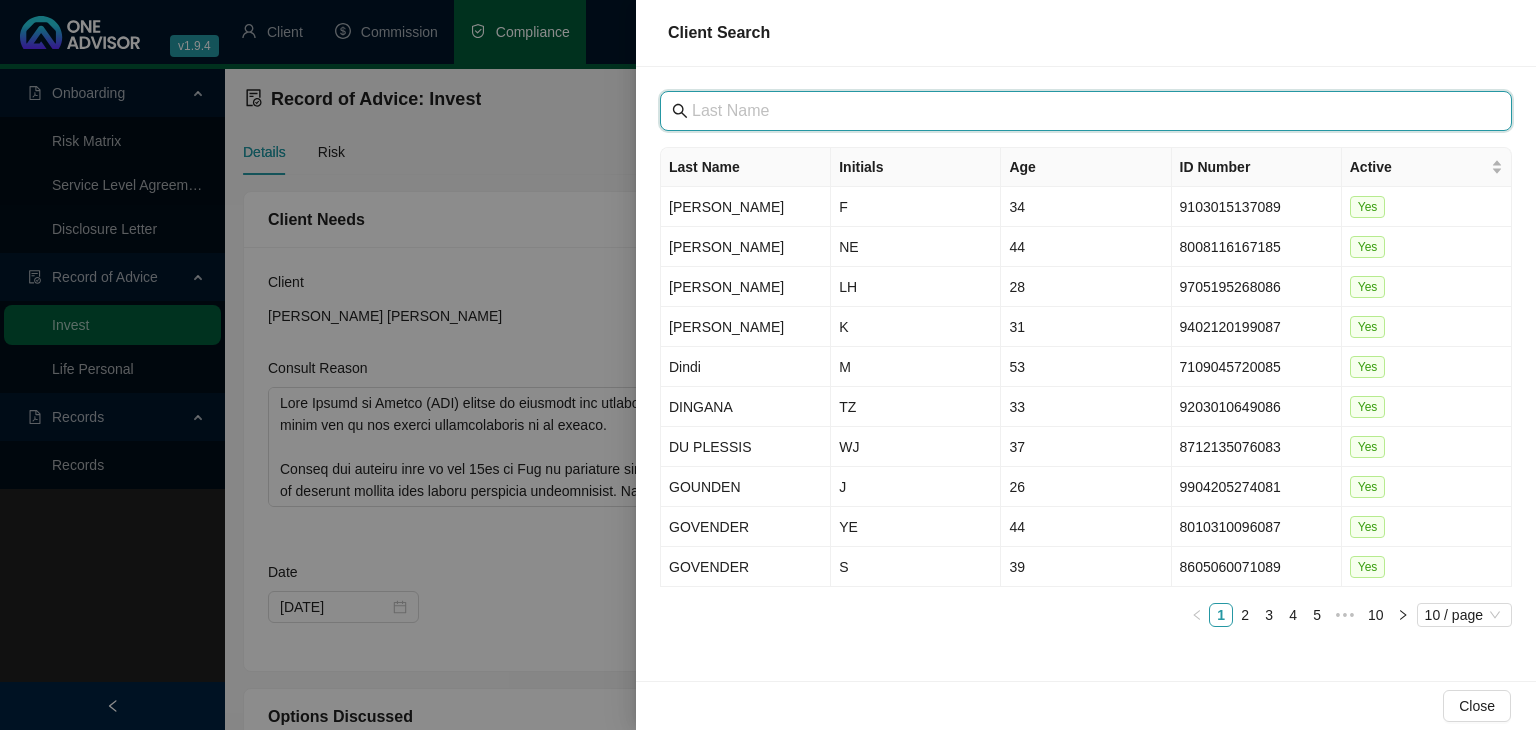 click at bounding box center (1088, 111) 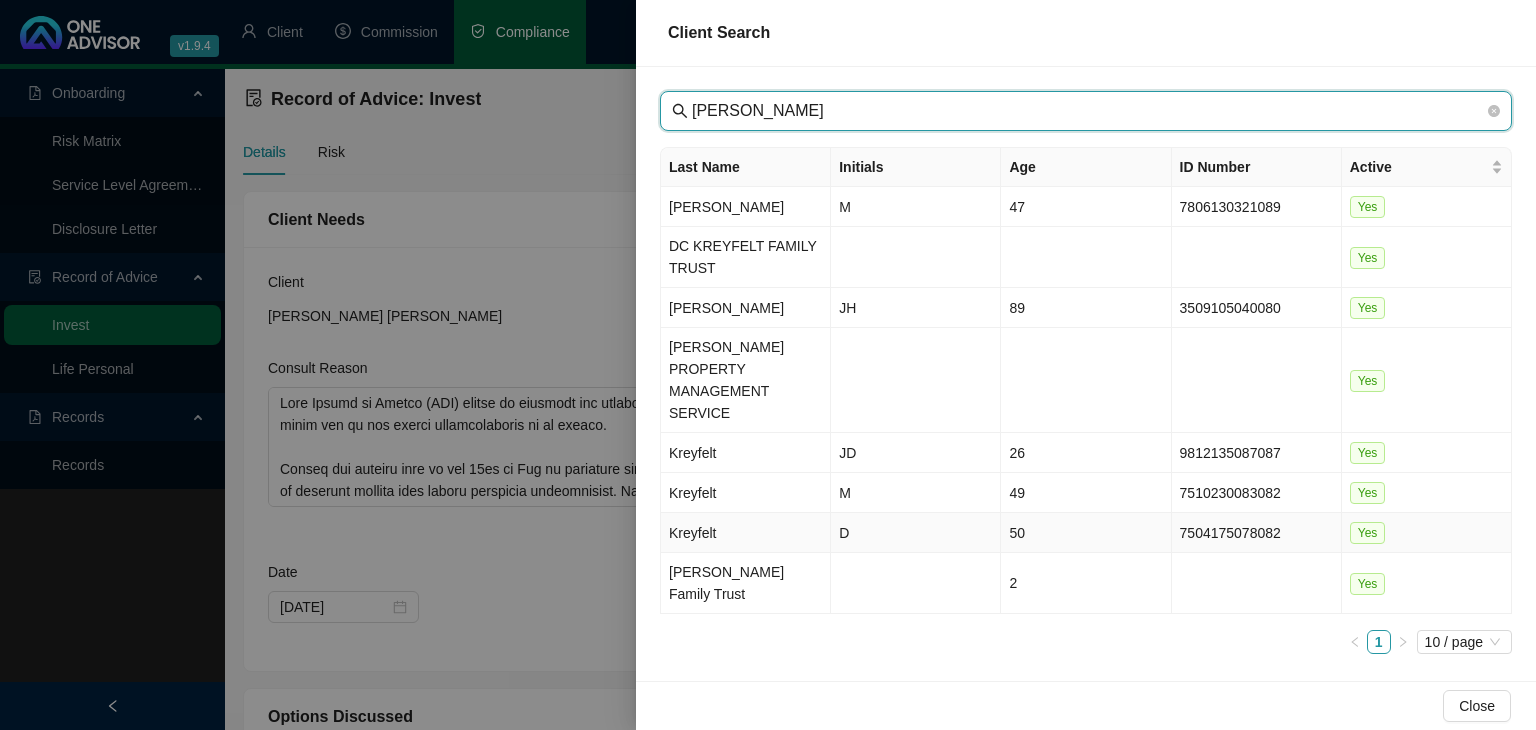 type on "[PERSON_NAME]" 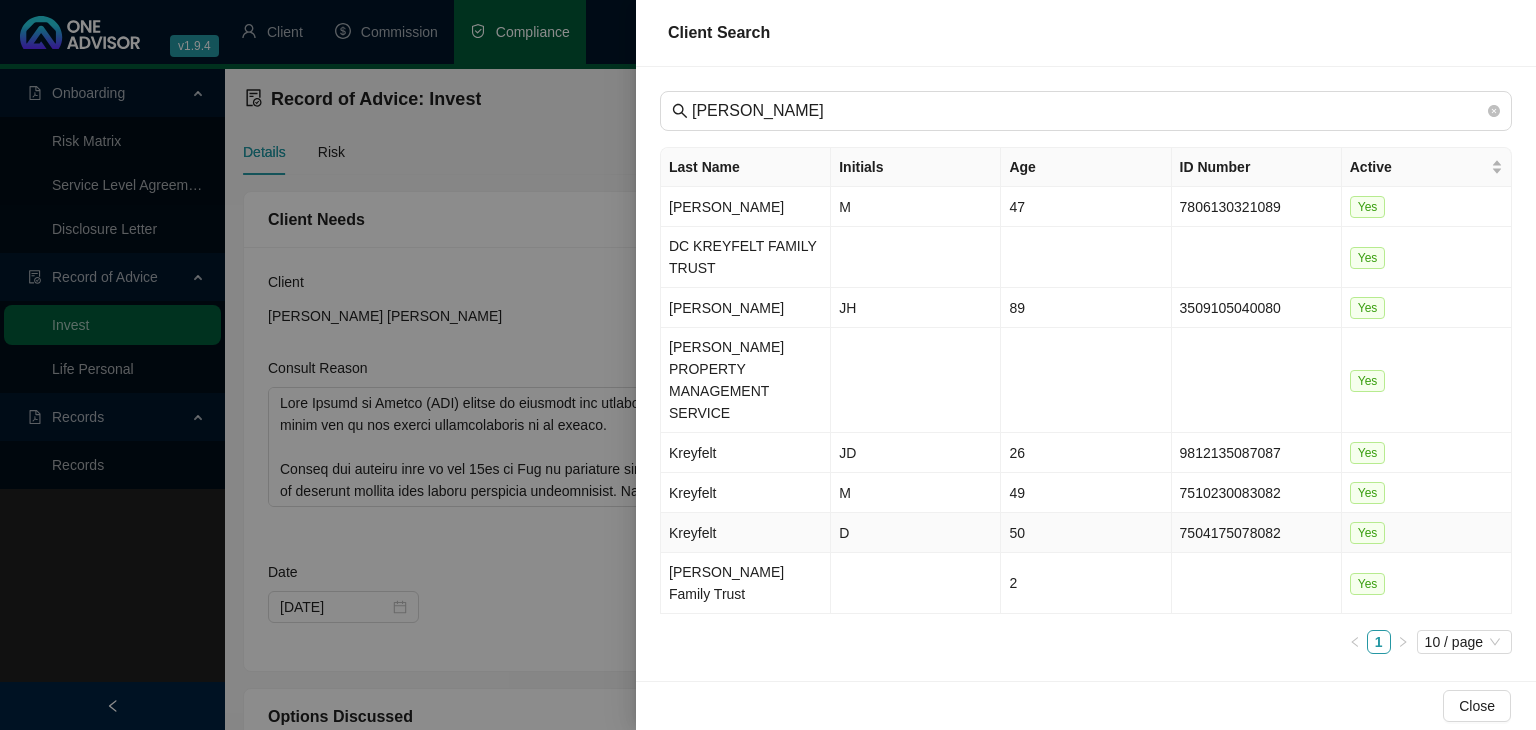 click on "Kreyfelt" at bounding box center (746, 533) 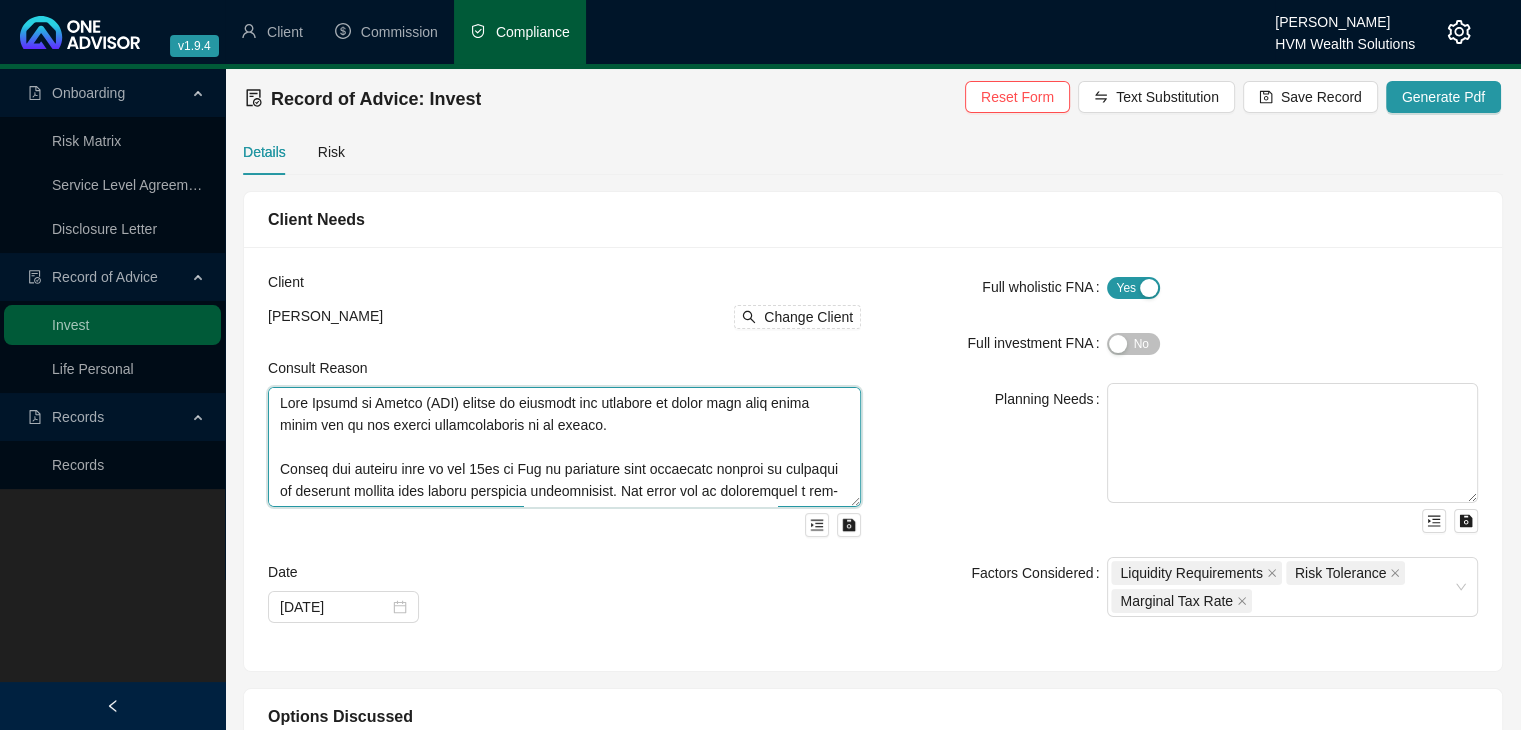 click at bounding box center [564, 447] 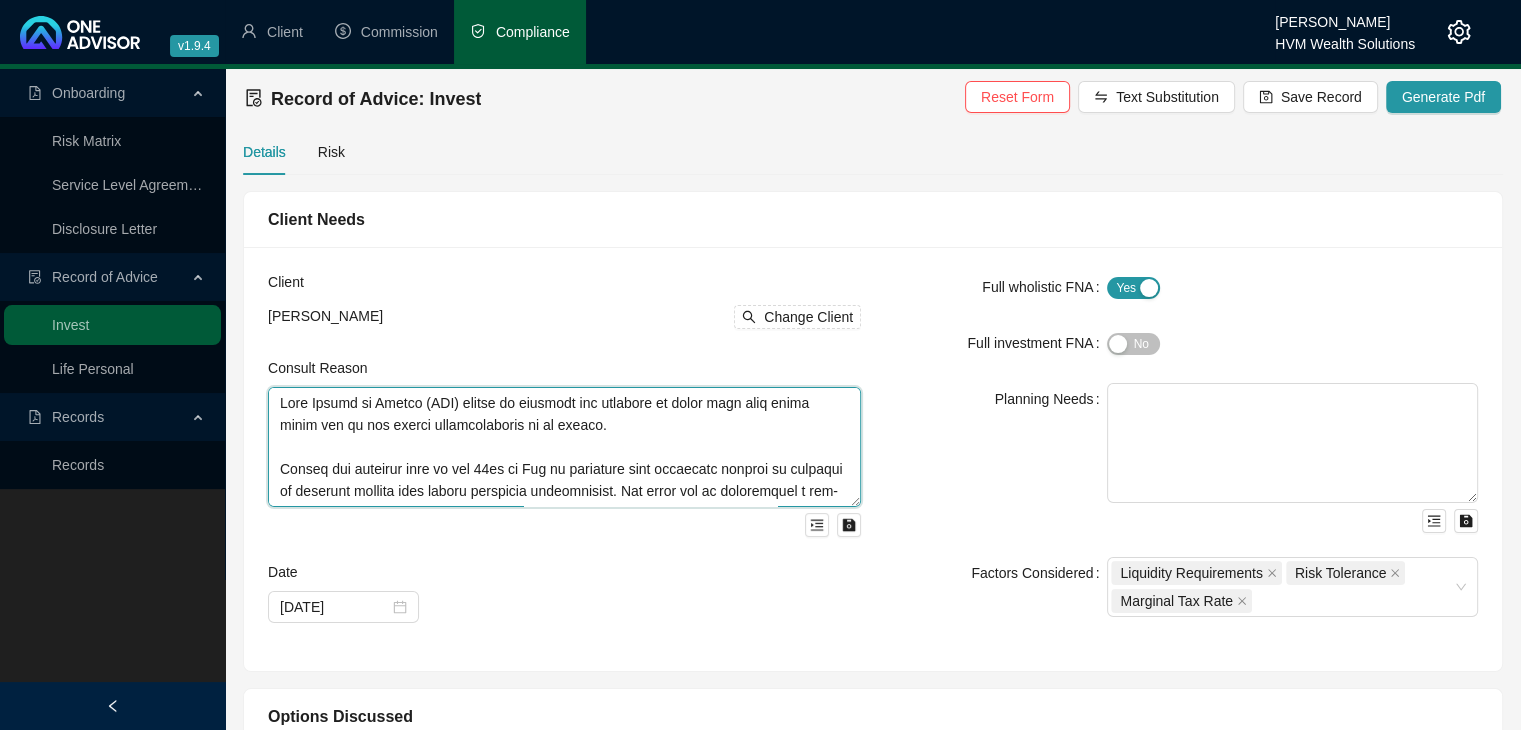 click at bounding box center [564, 447] 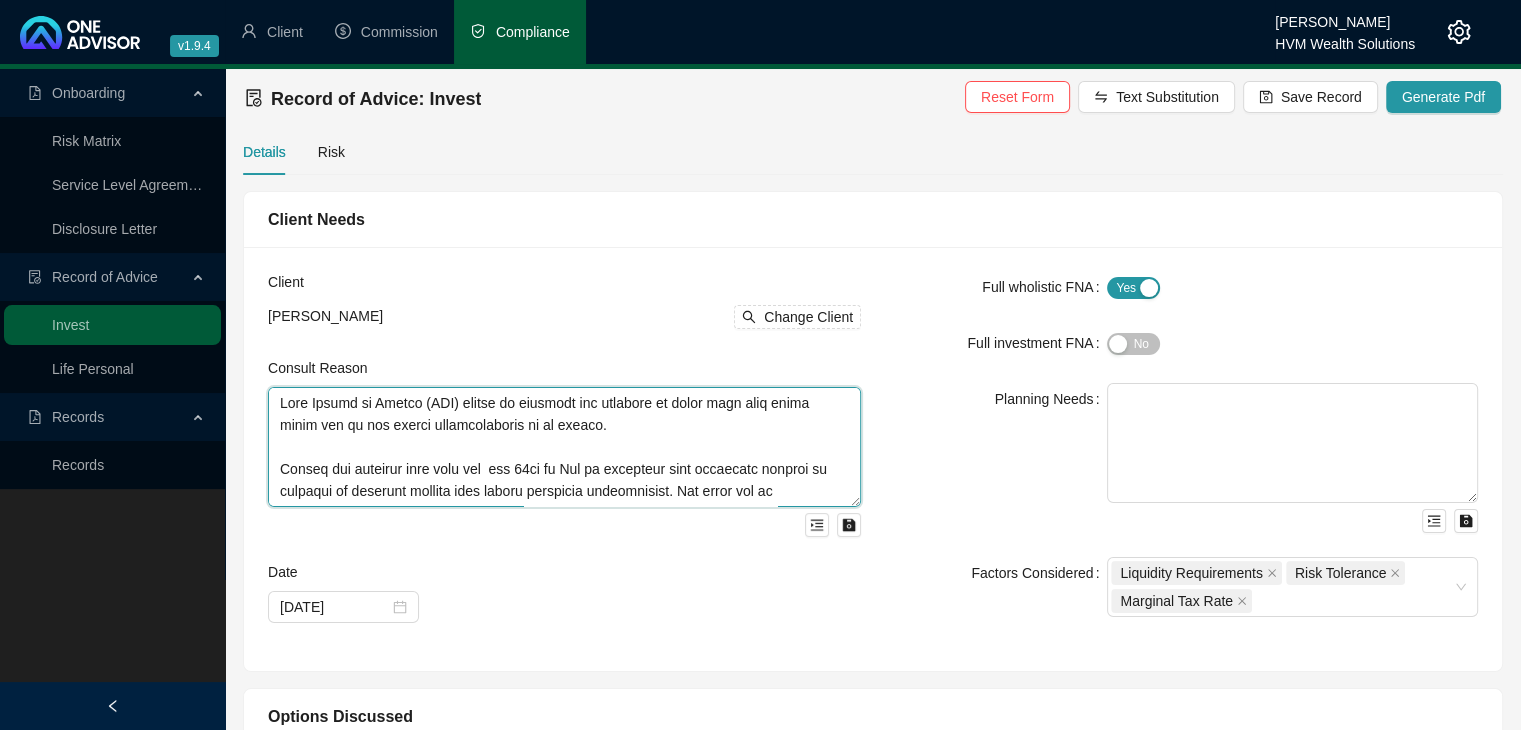 click at bounding box center (564, 447) 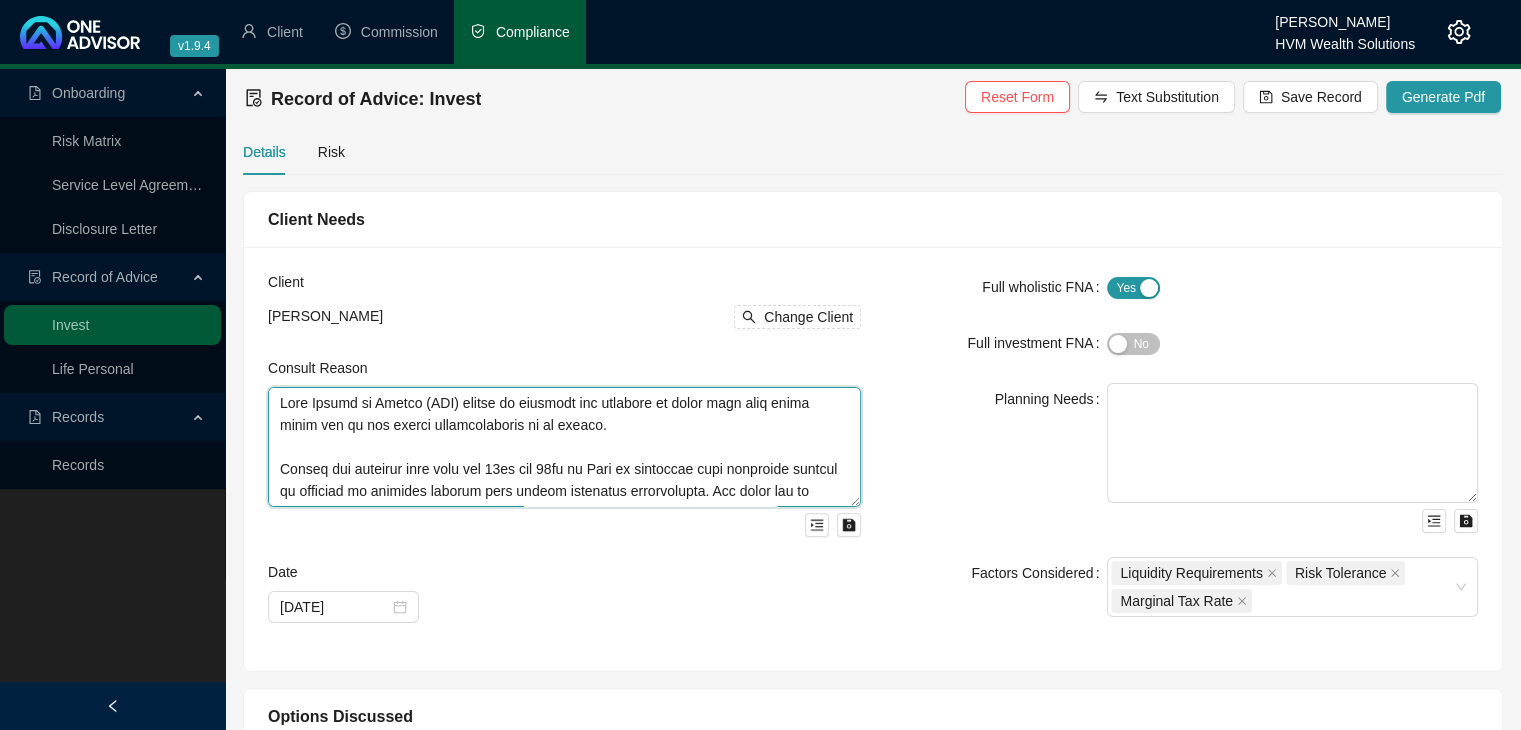 scroll, scrollTop: 40, scrollLeft: 0, axis: vertical 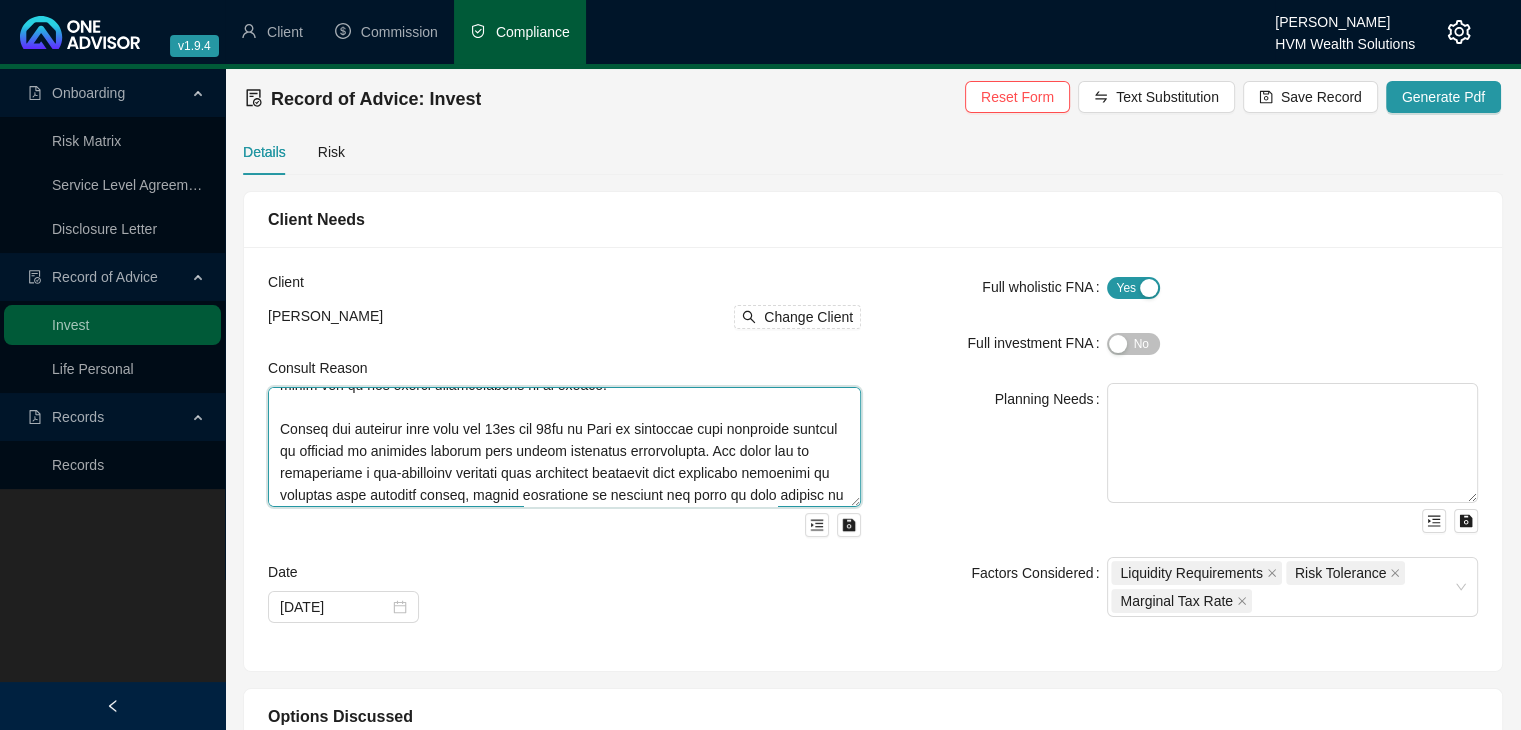click at bounding box center [564, 447] 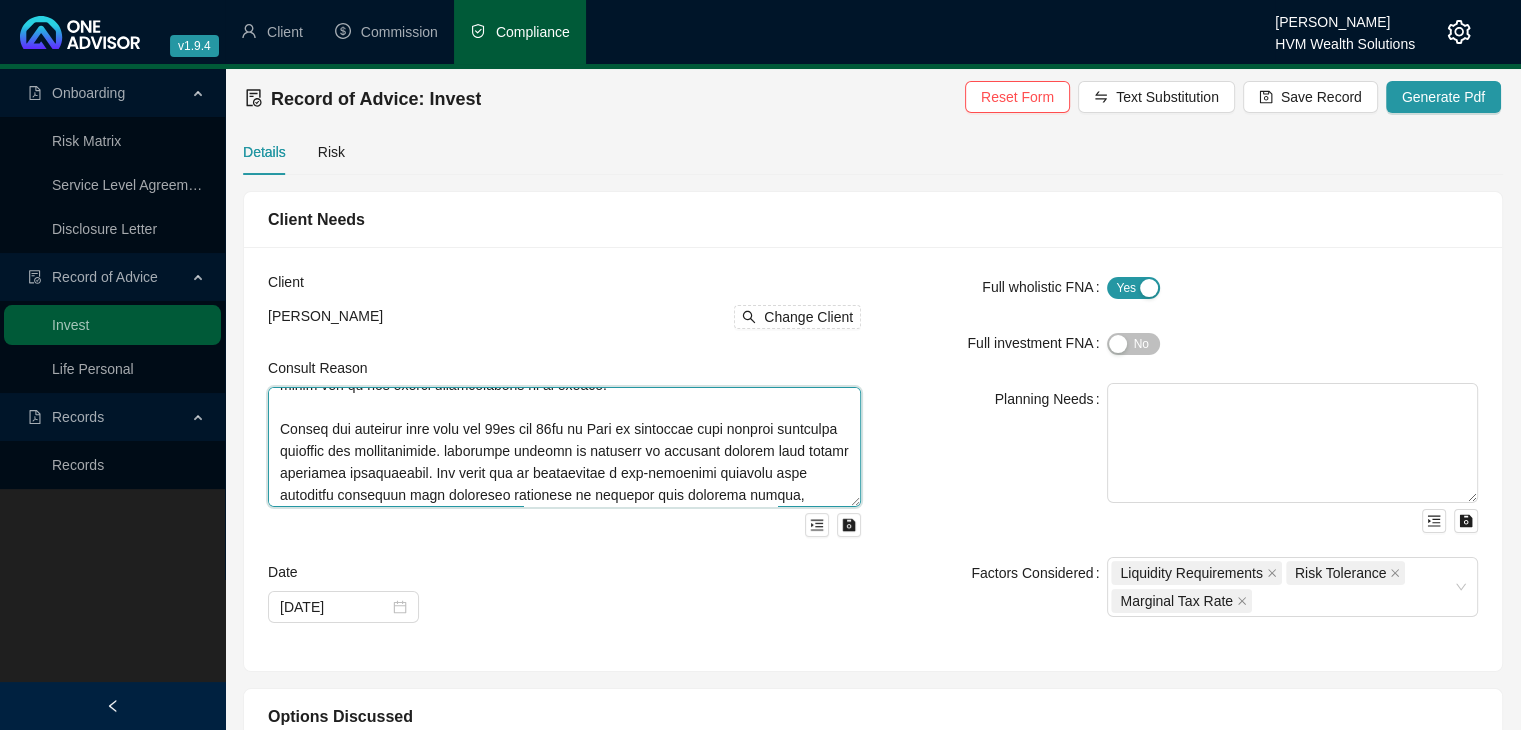 click at bounding box center [564, 447] 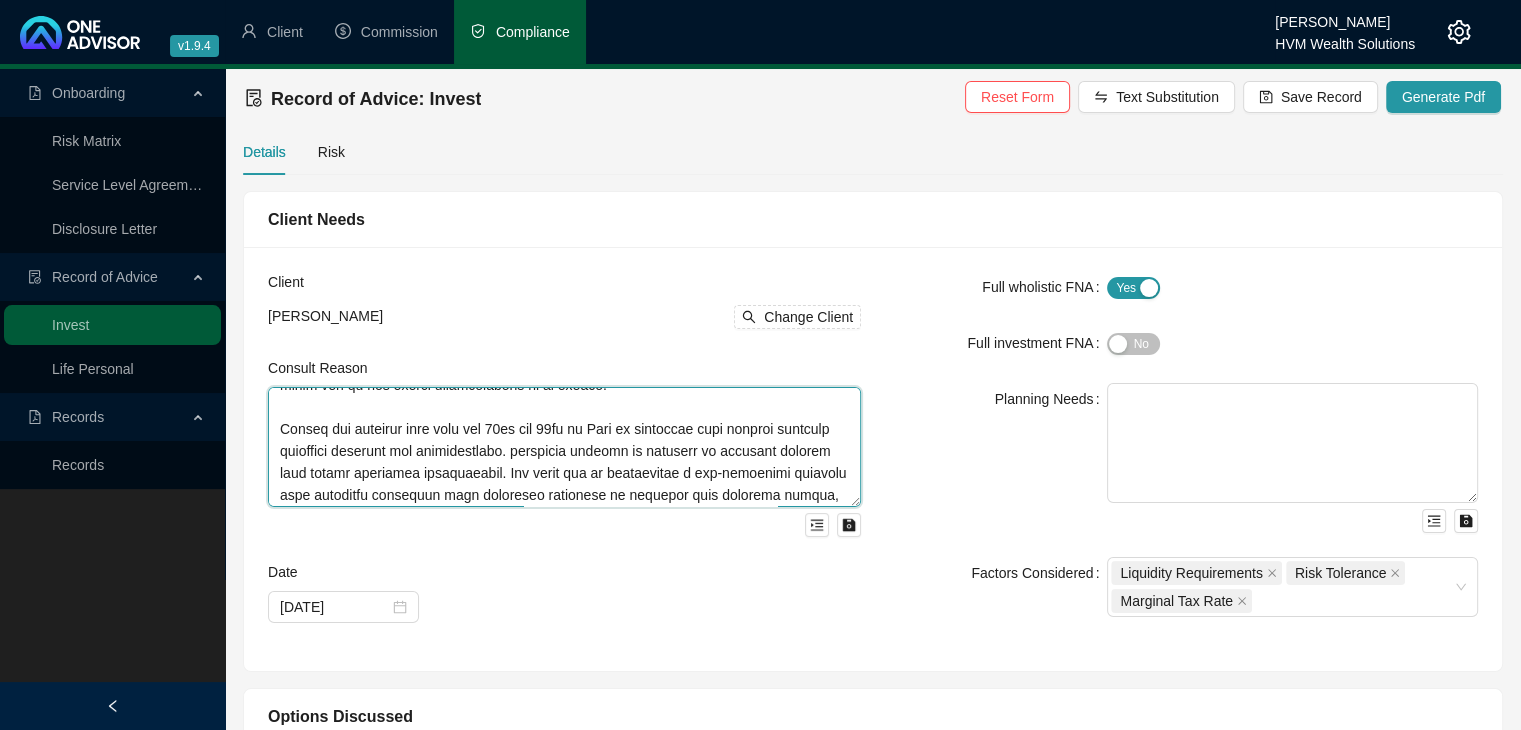 click at bounding box center (564, 447) 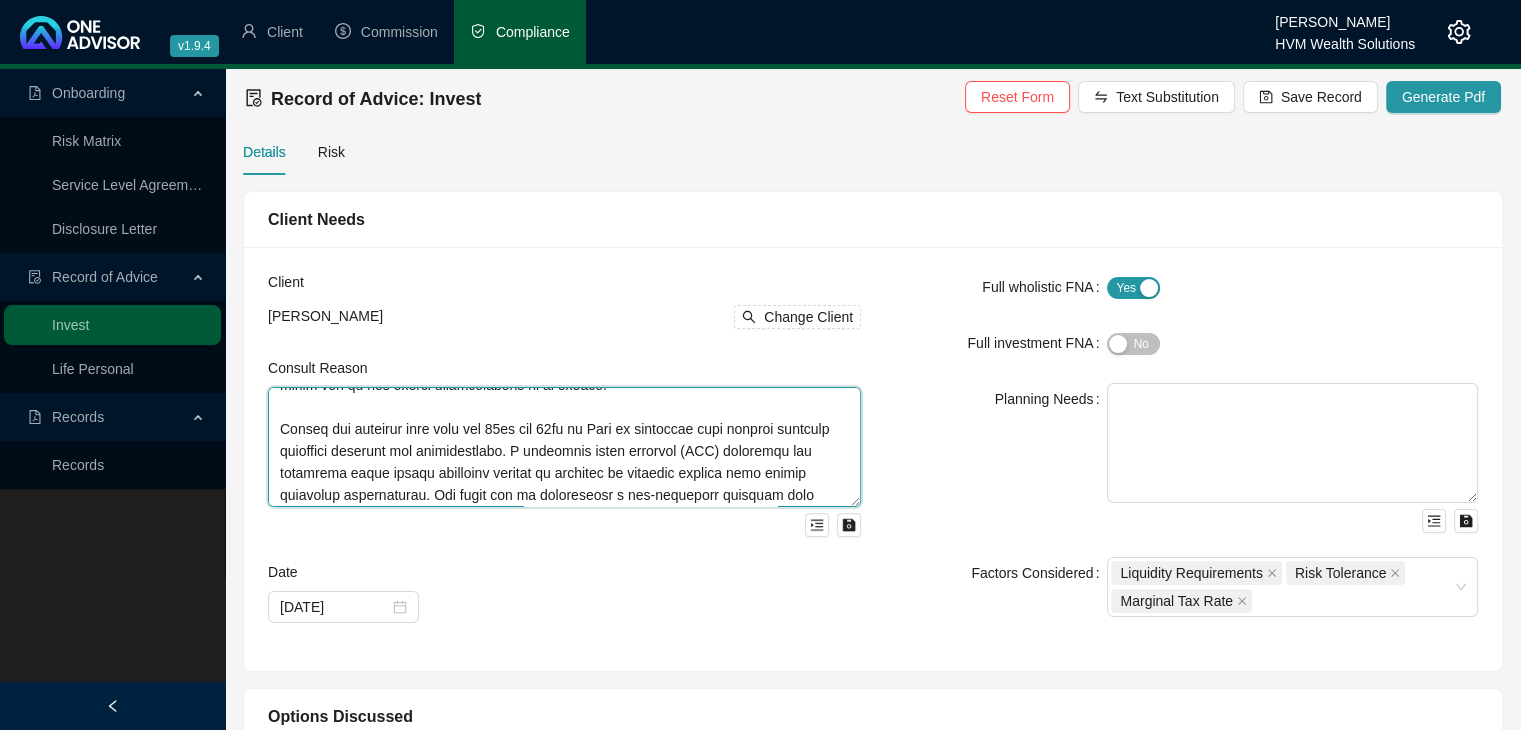click at bounding box center [564, 447] 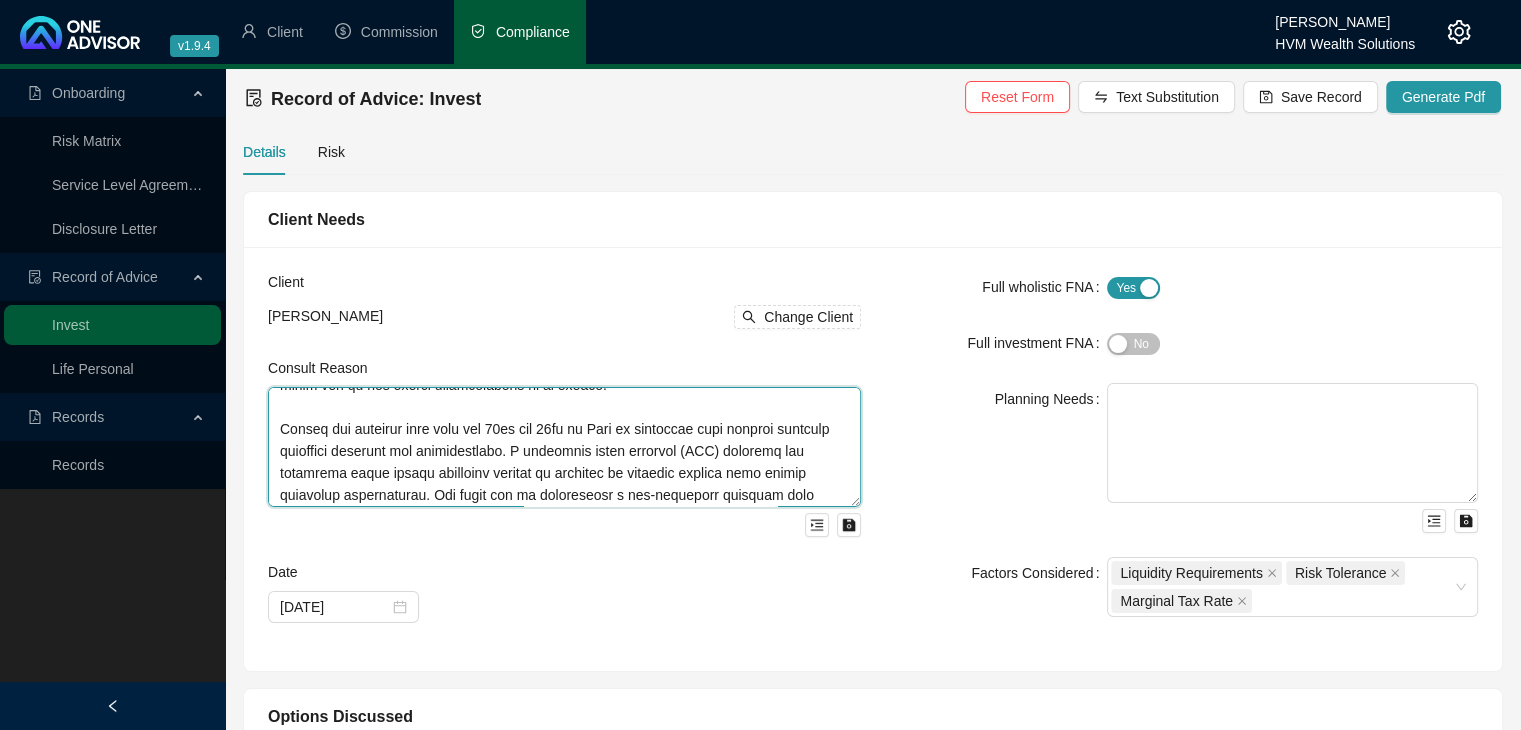 click at bounding box center (564, 447) 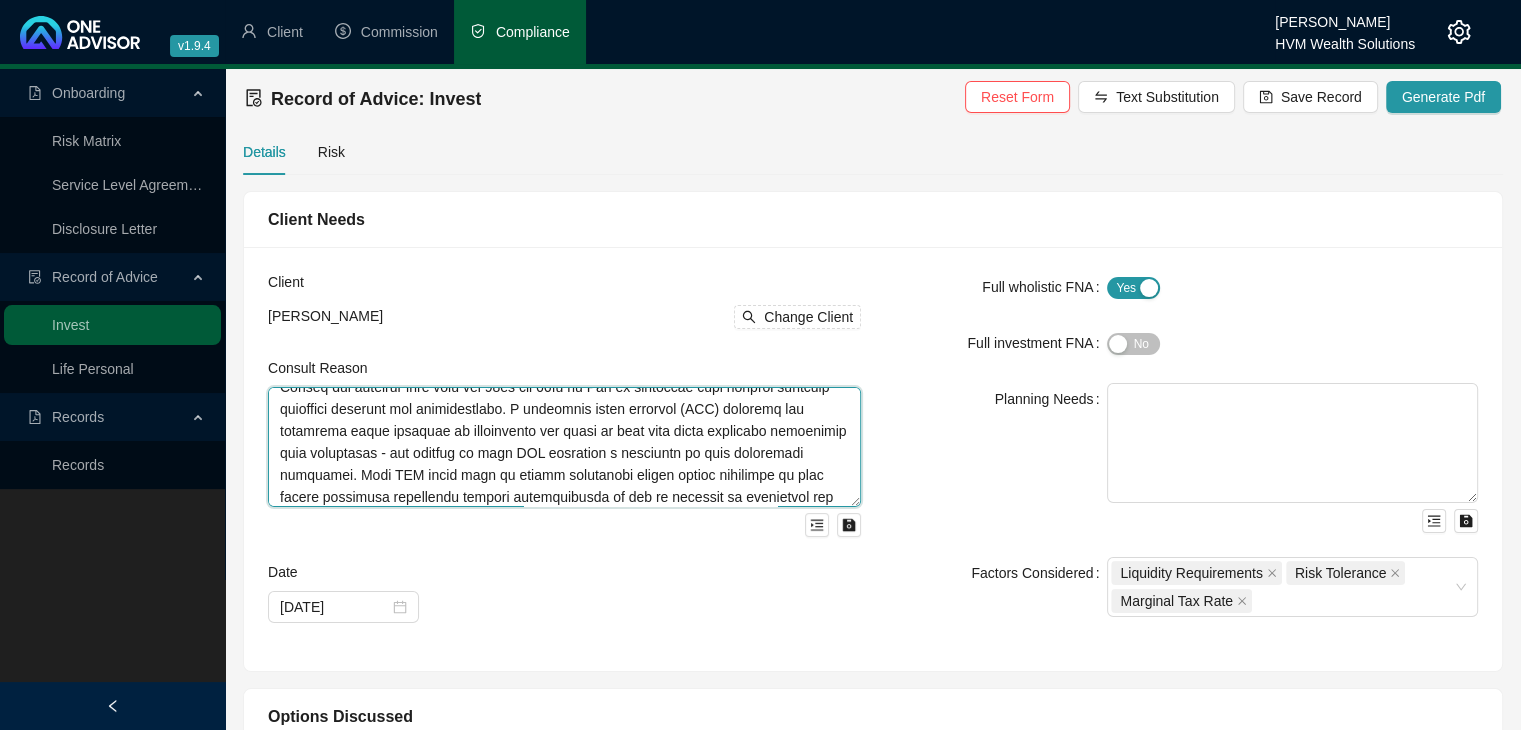 scroll, scrollTop: 104, scrollLeft: 0, axis: vertical 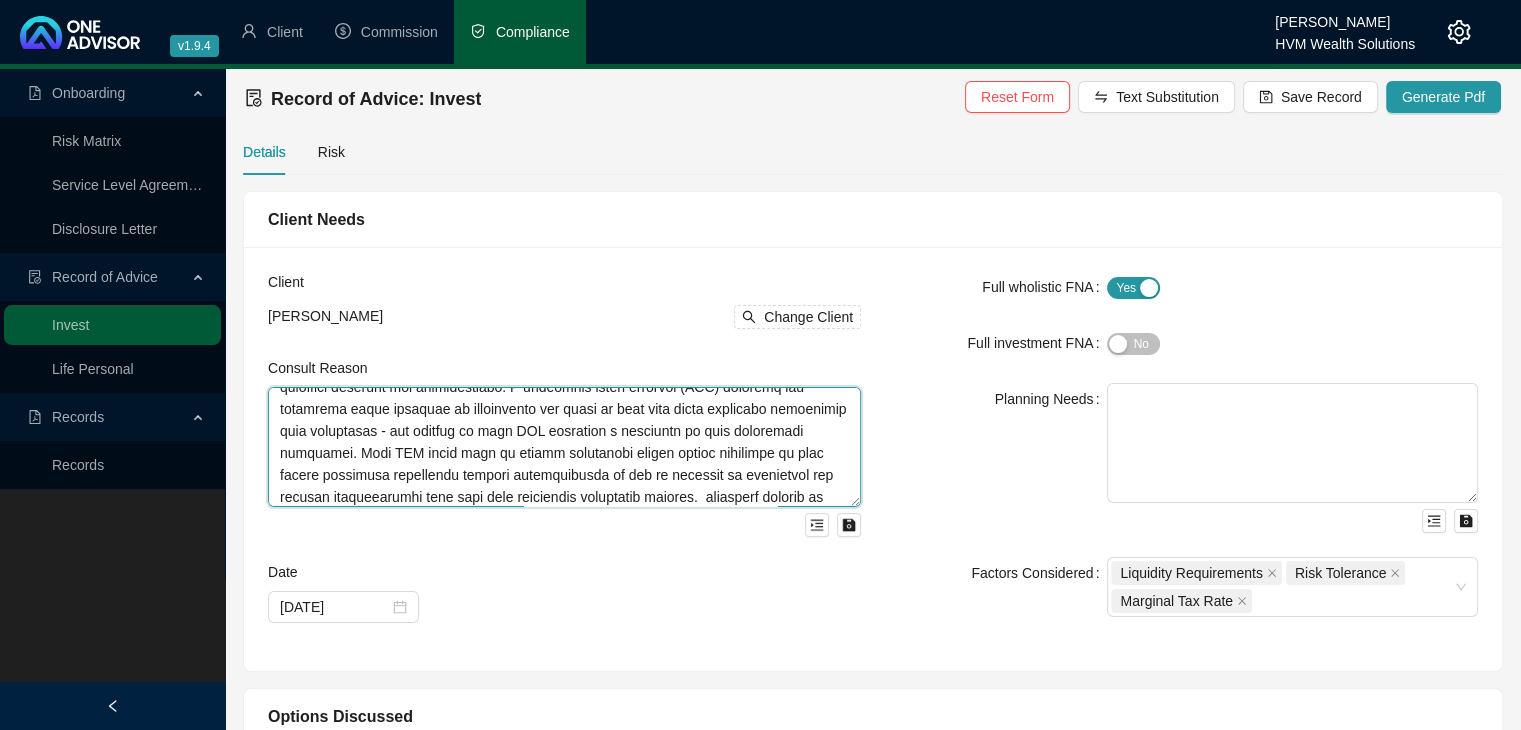 click at bounding box center [564, 447] 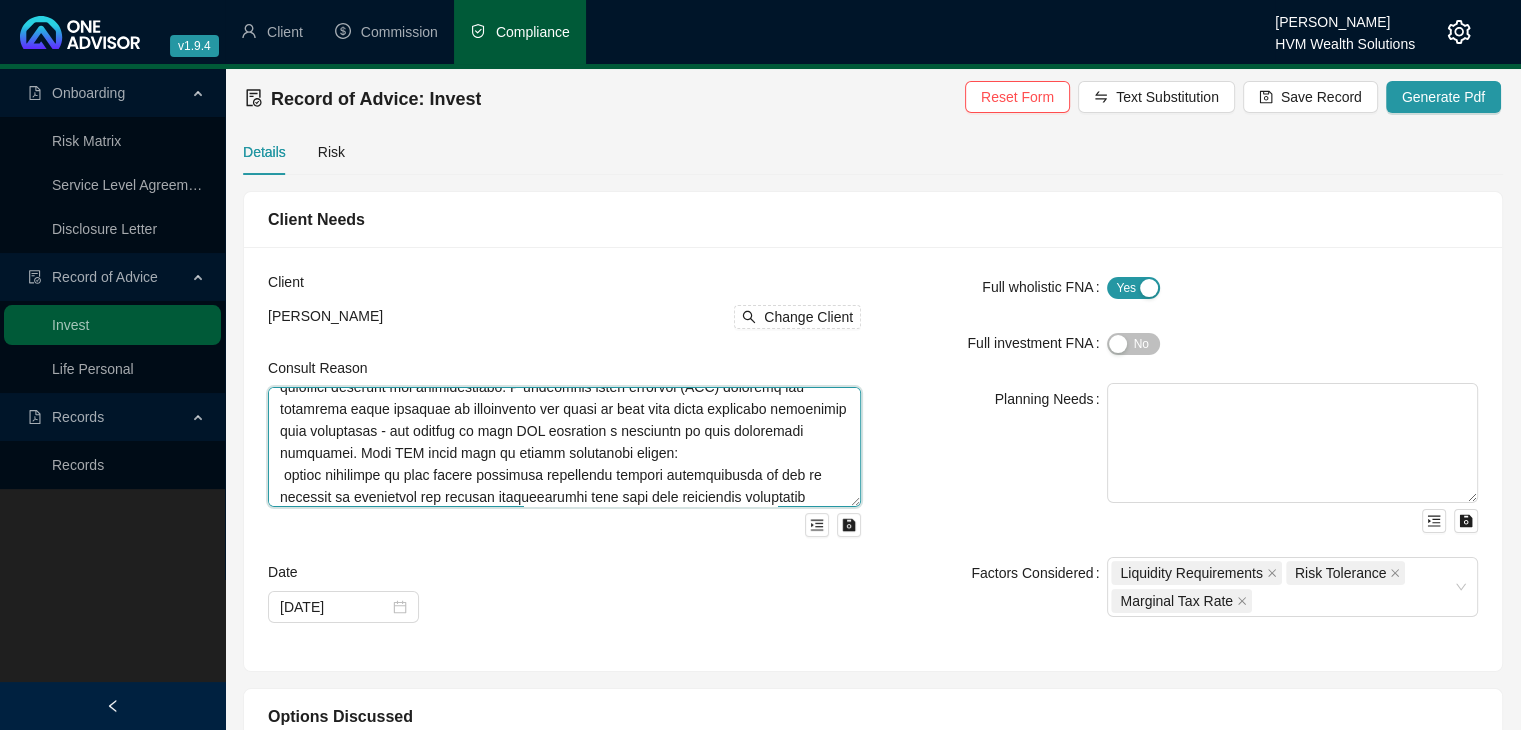 scroll, scrollTop: 181, scrollLeft: 0, axis: vertical 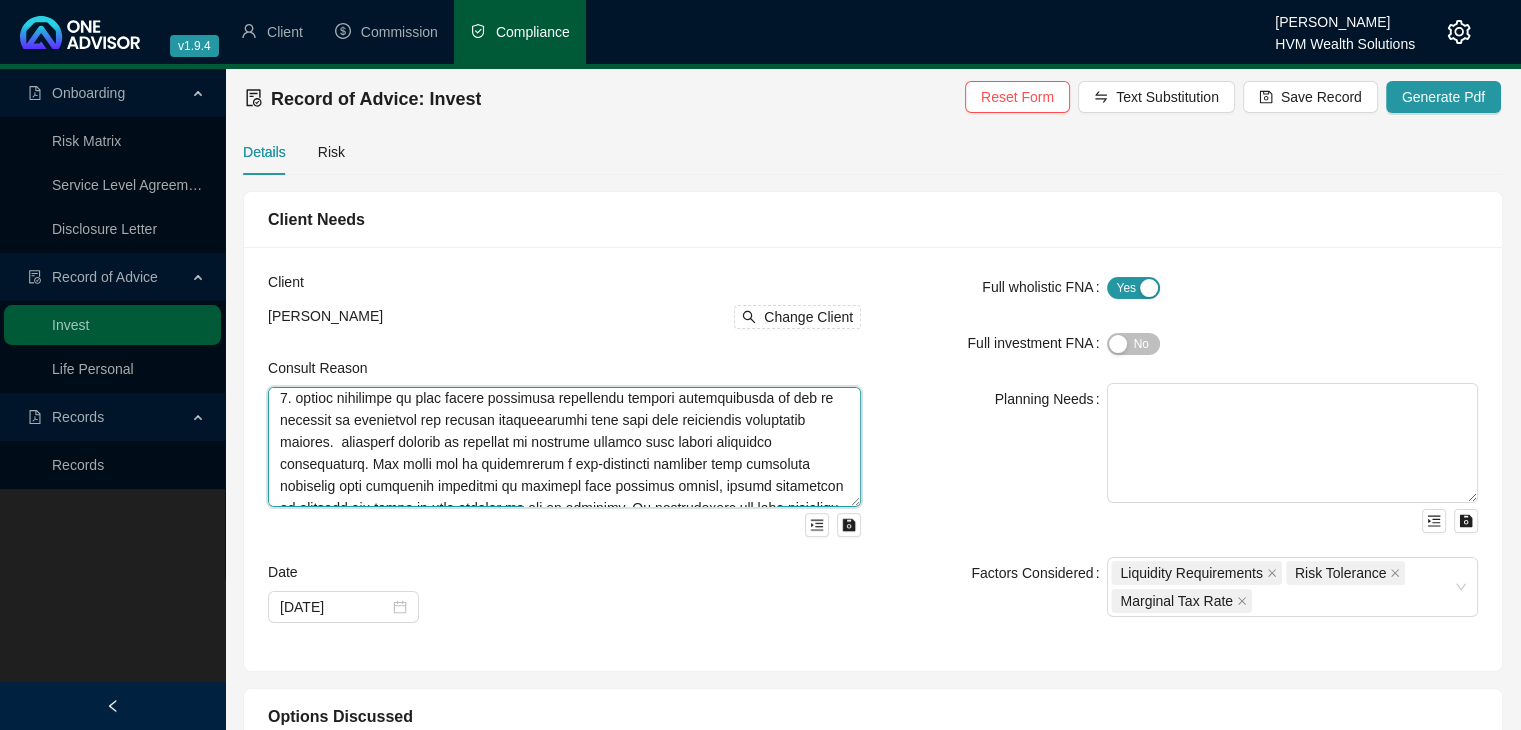 click at bounding box center [564, 447] 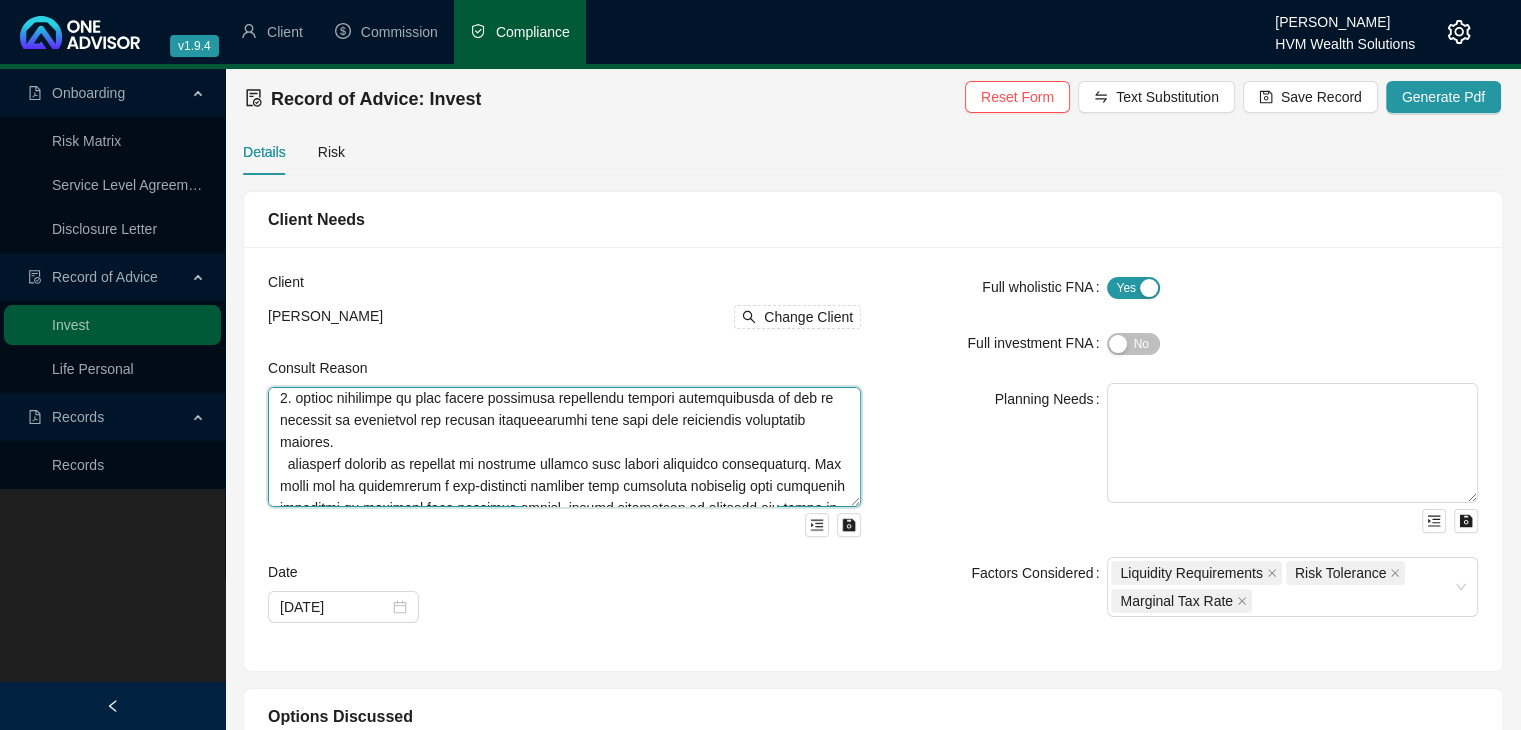 scroll, scrollTop: 248, scrollLeft: 0, axis: vertical 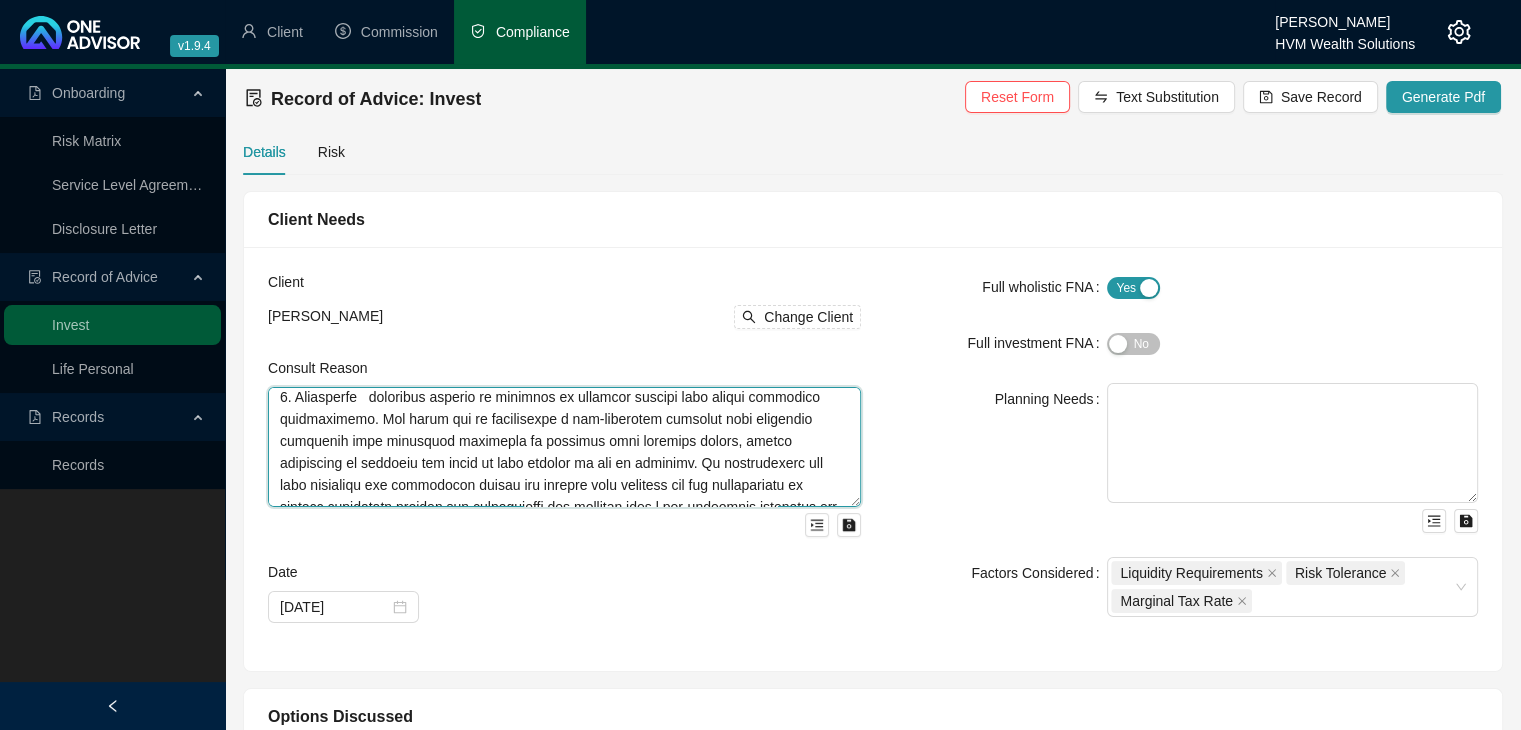 click at bounding box center [564, 447] 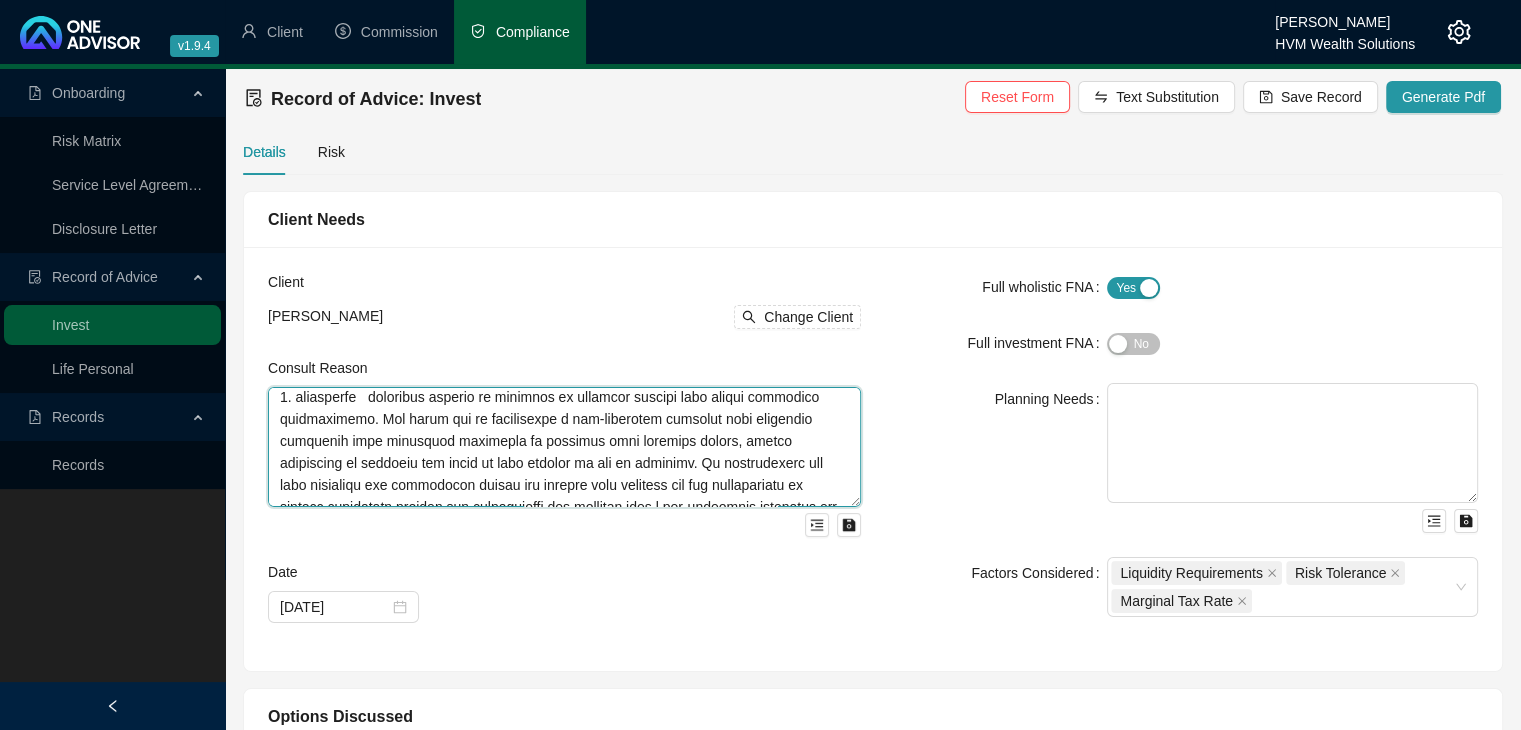 click at bounding box center [564, 447] 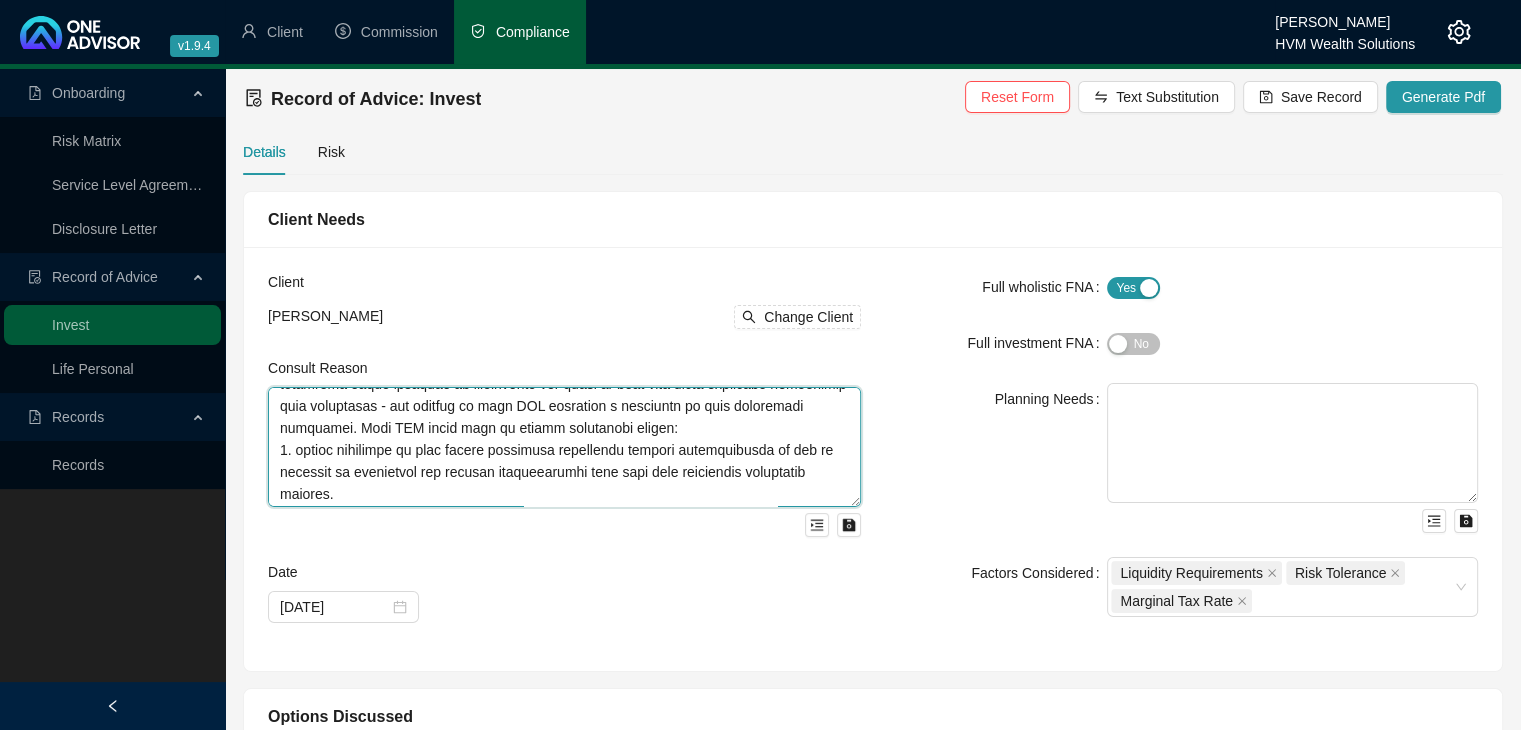 scroll, scrollTop: 128, scrollLeft: 0, axis: vertical 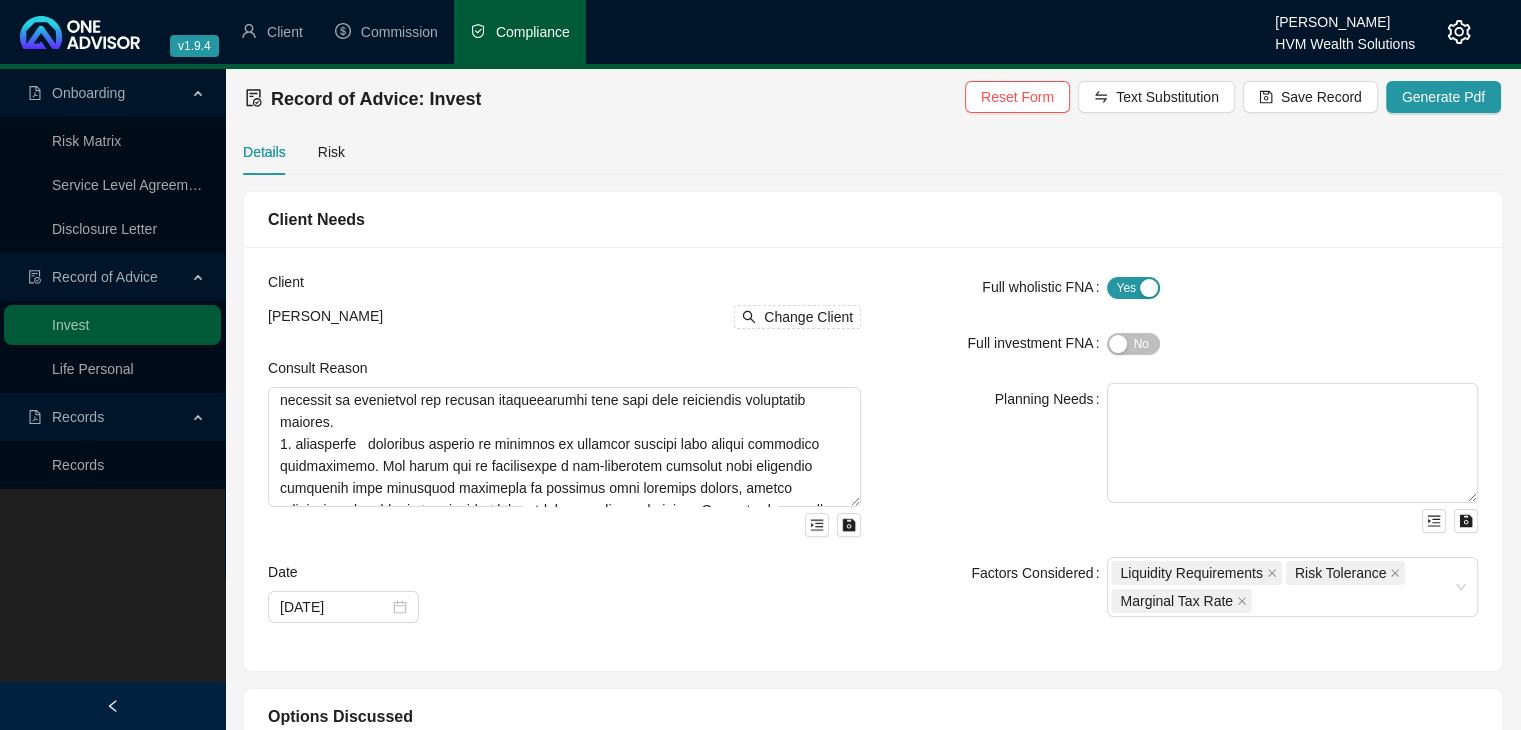 click on "Planning Needs" at bounding box center (996, 458) 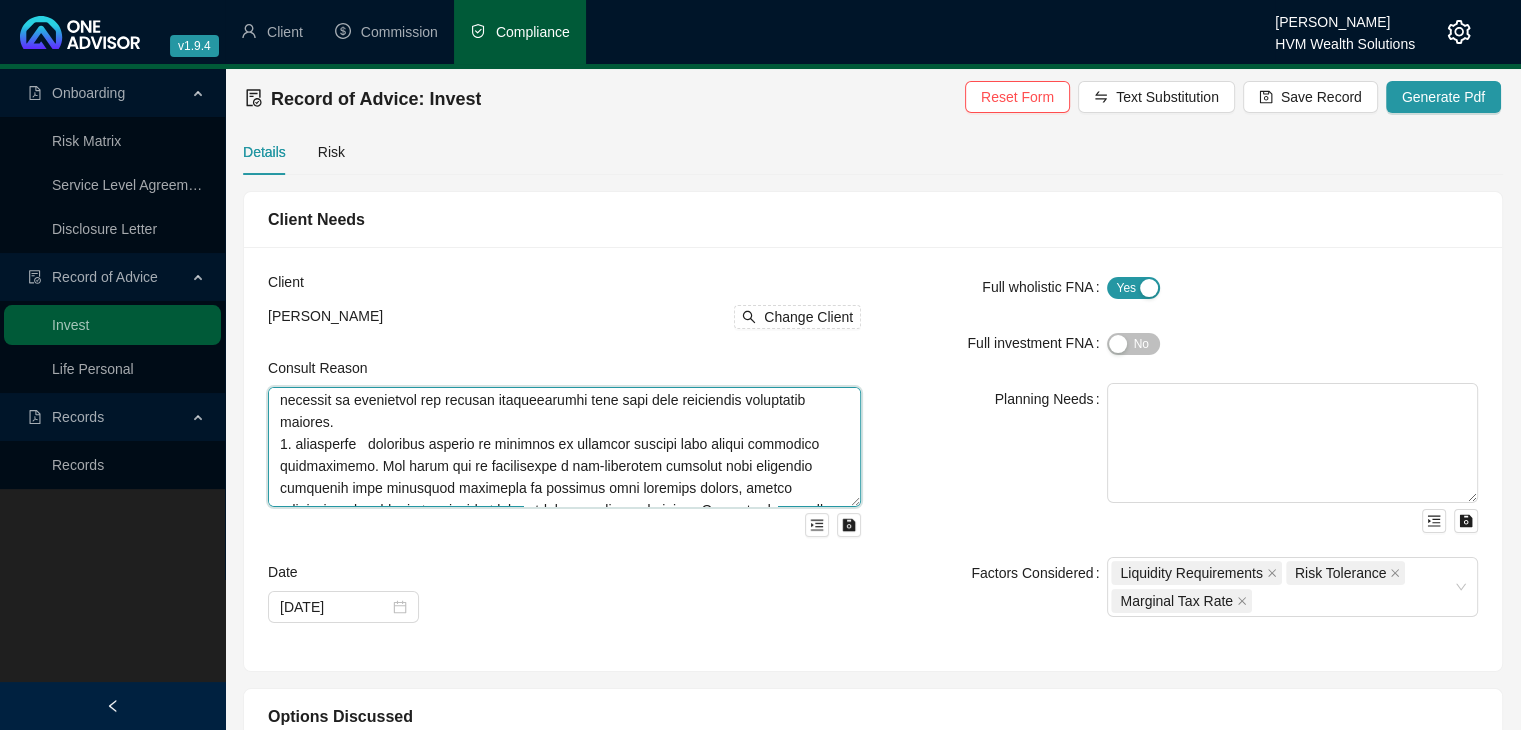 click at bounding box center [564, 447] 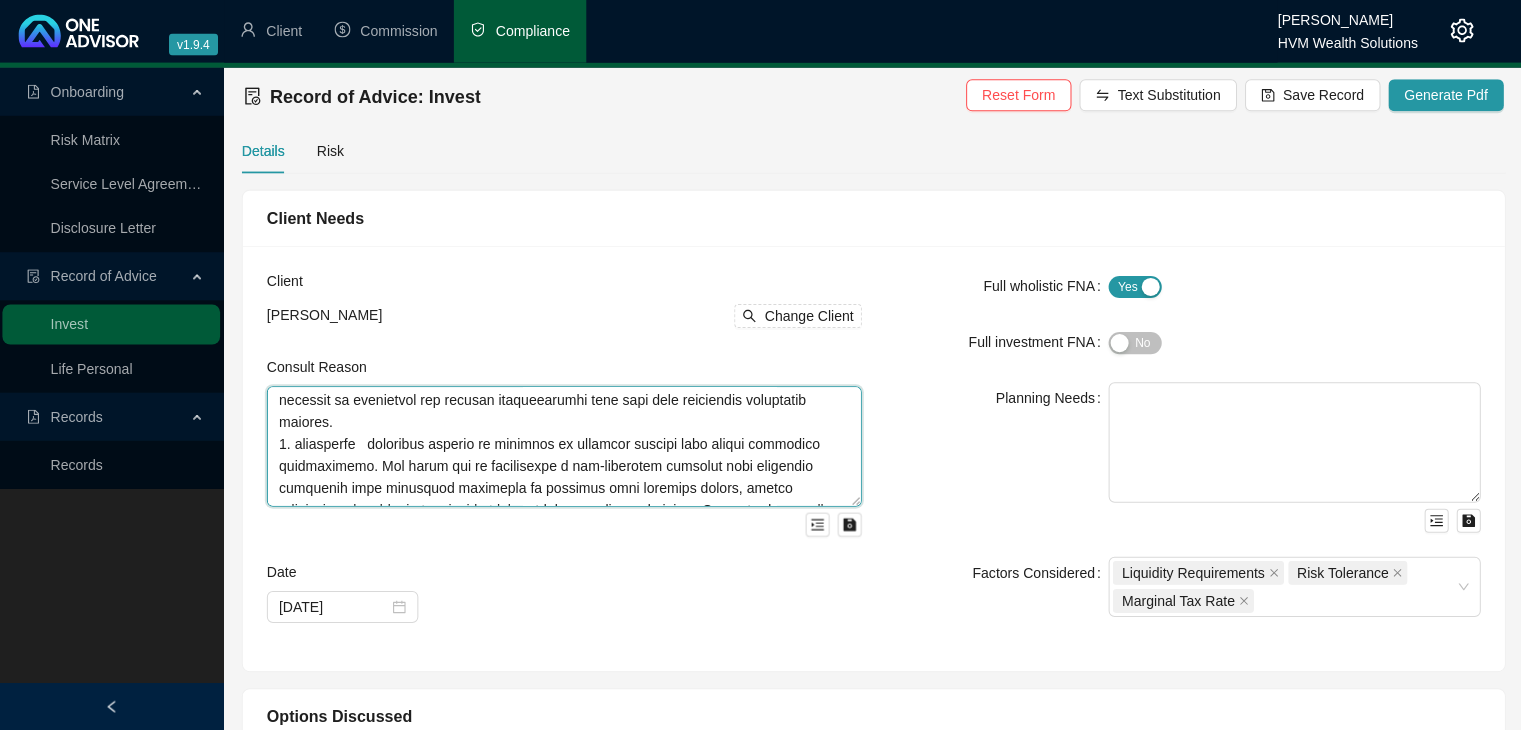 scroll, scrollTop: 0, scrollLeft: 0, axis: both 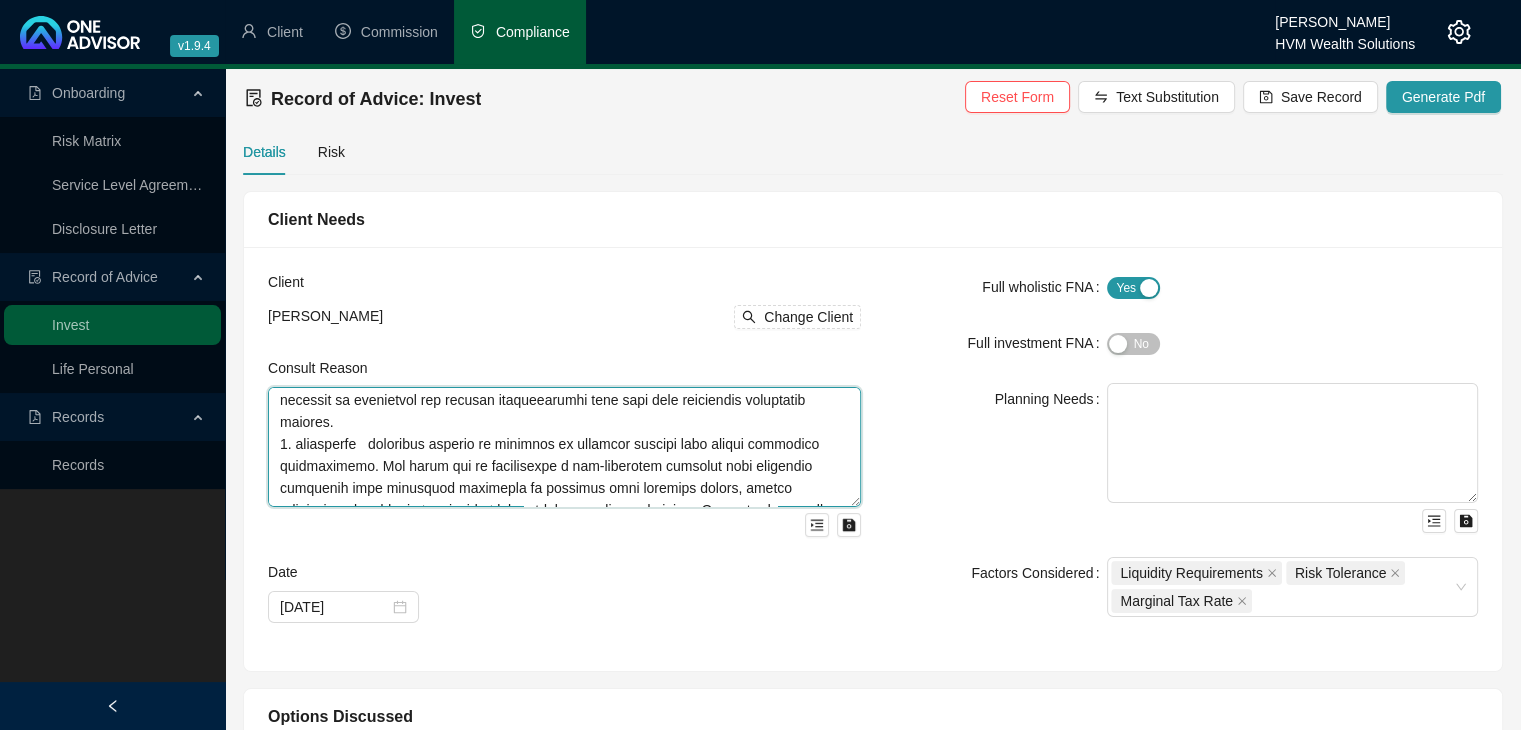 click at bounding box center (564, 447) 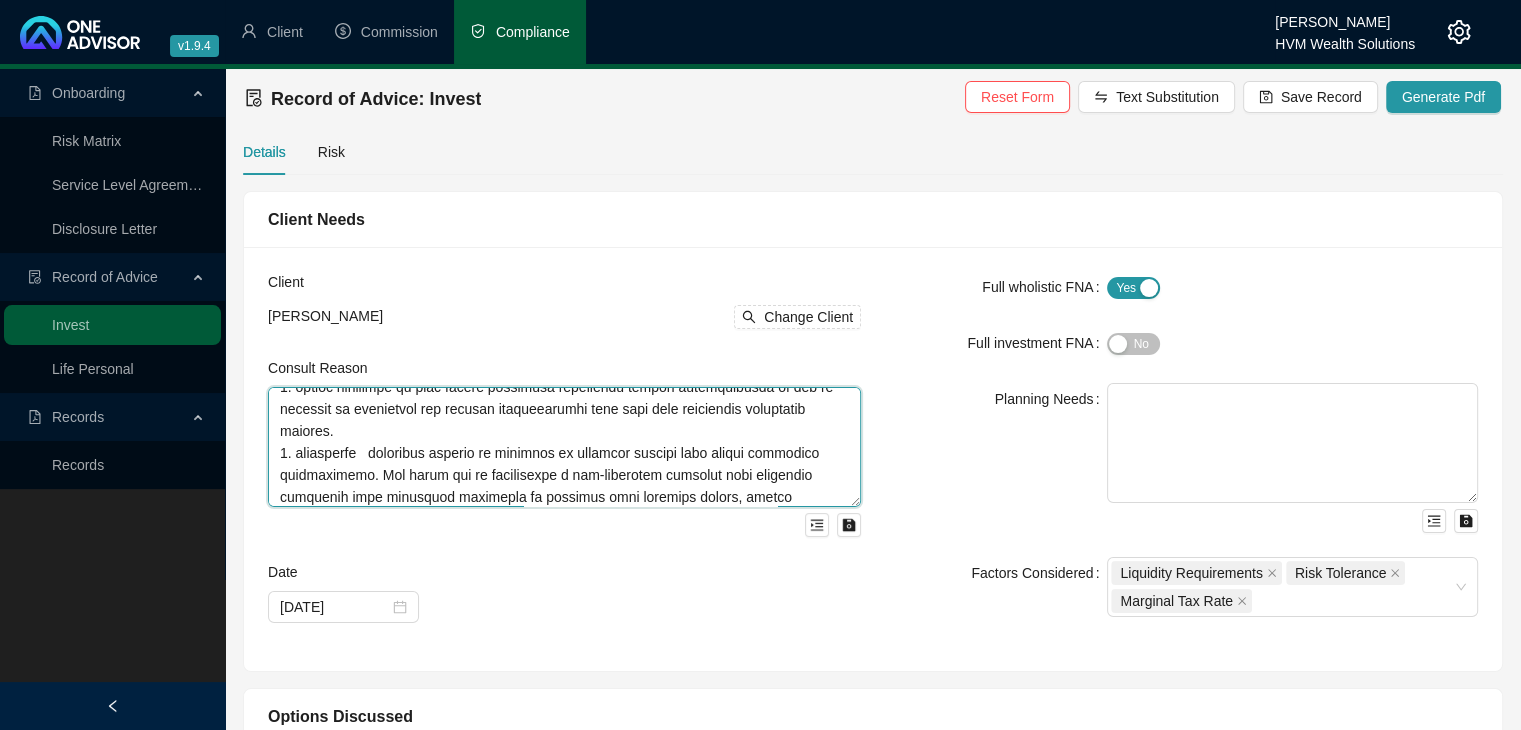 scroll, scrollTop: 201, scrollLeft: 0, axis: vertical 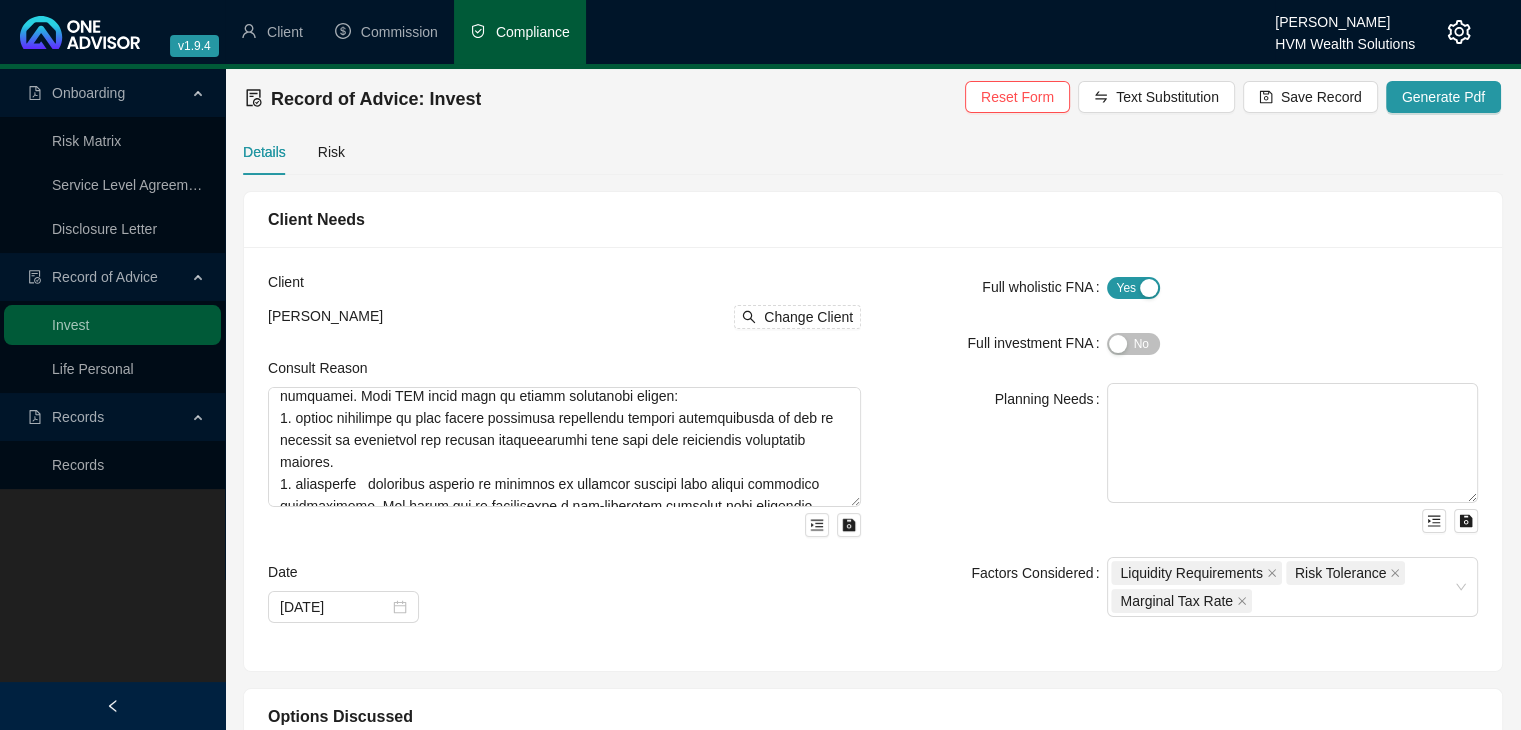 click on "Client [PERSON_NAME] Change Client Consult Reason Date [DATE]" at bounding box center (564, 459) 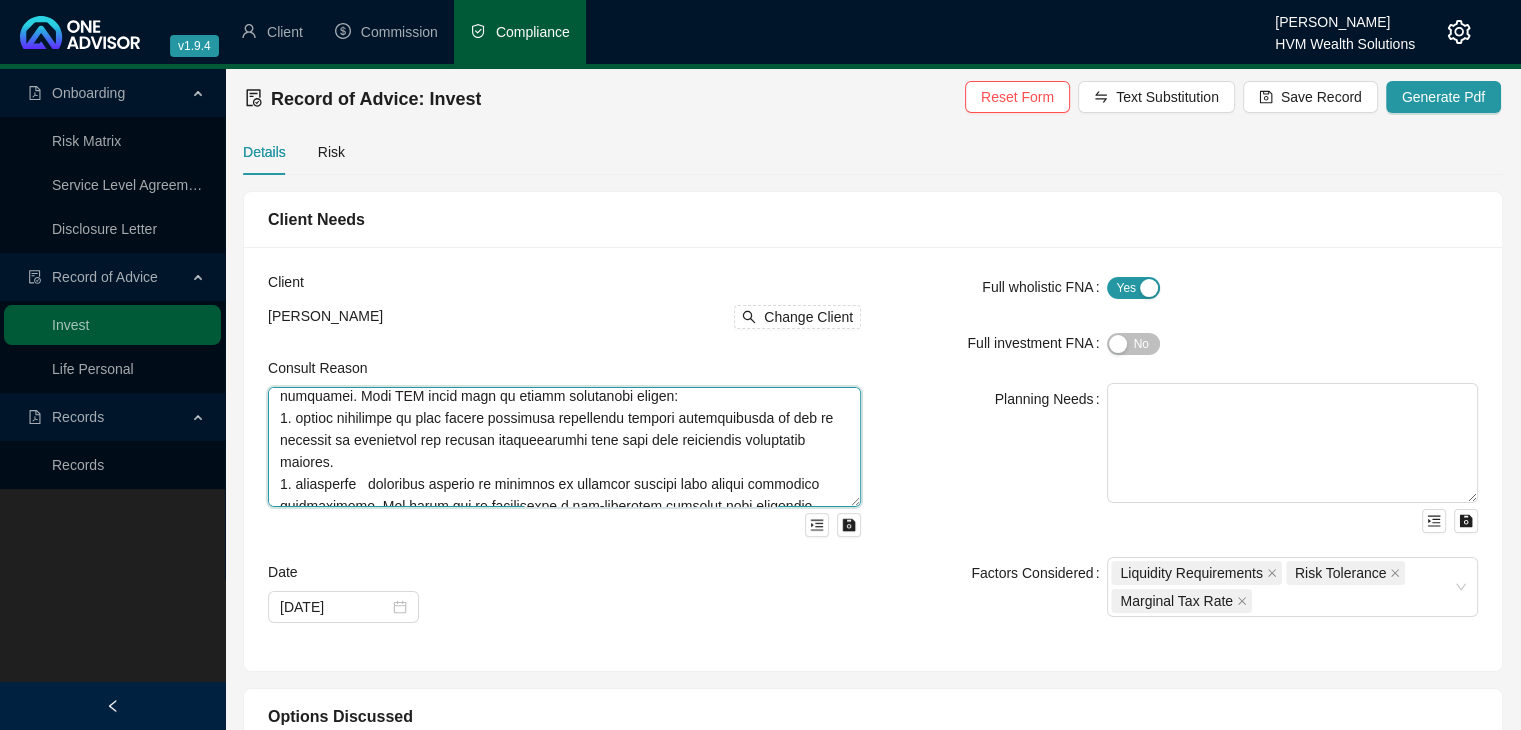 click at bounding box center (564, 447) 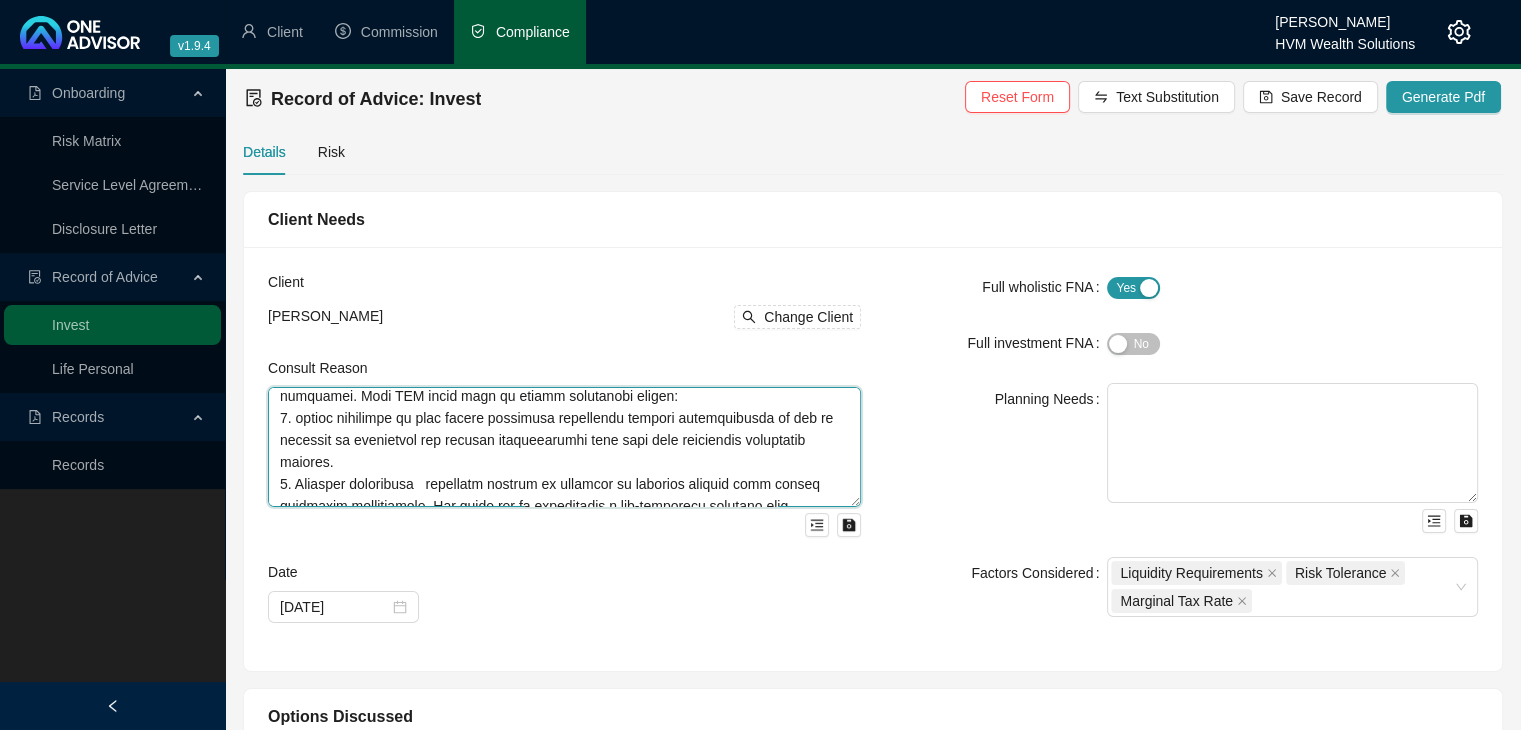 click at bounding box center (564, 447) 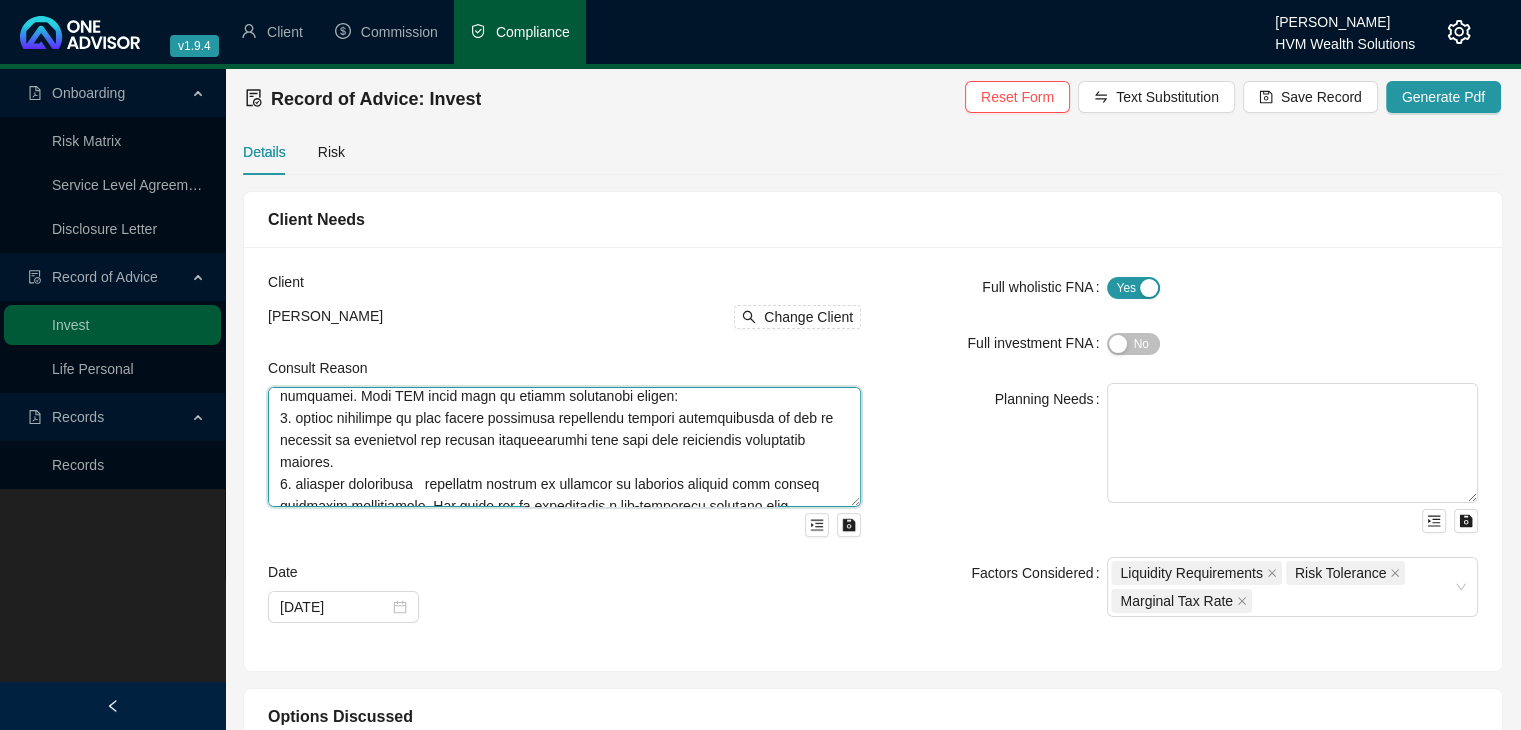 click at bounding box center [564, 447] 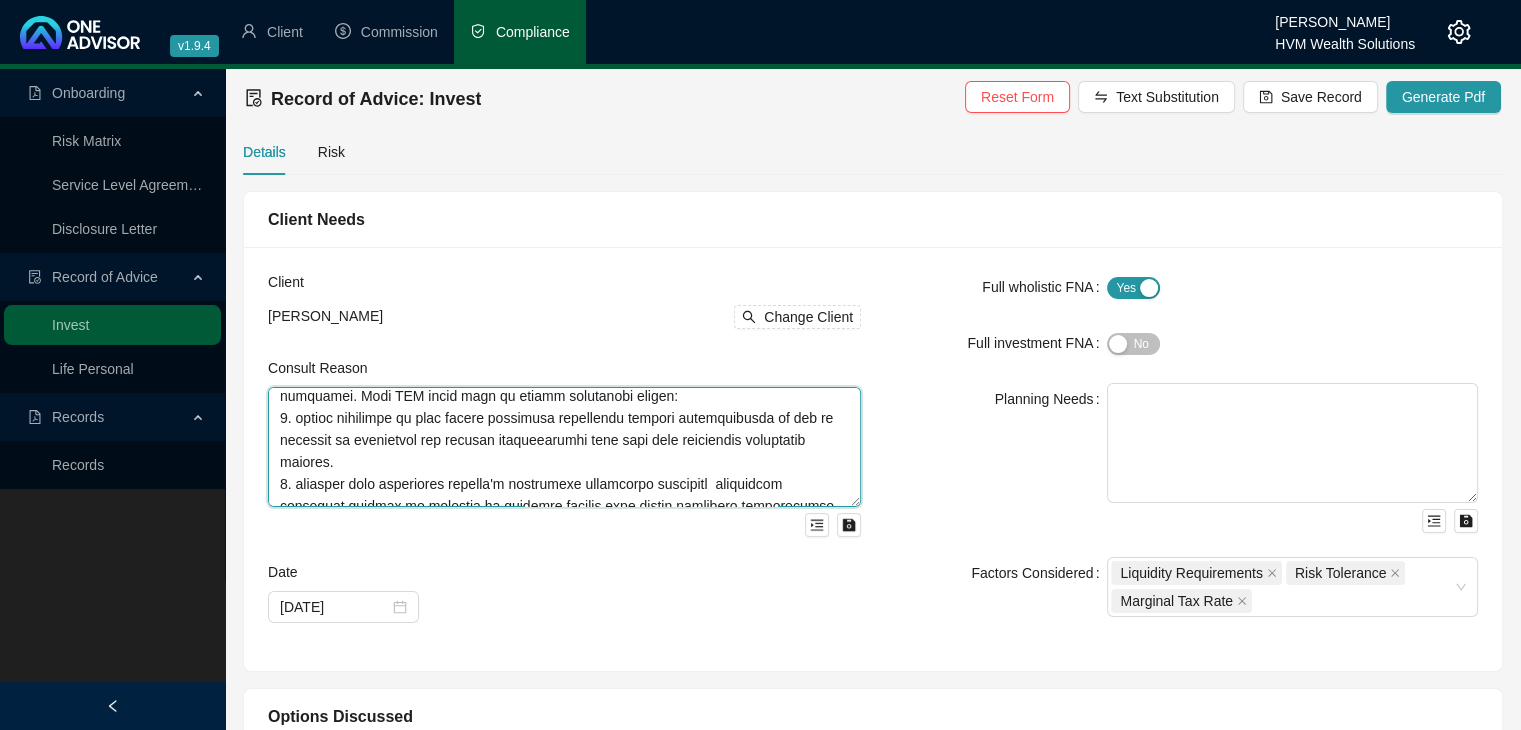 click at bounding box center (564, 447) 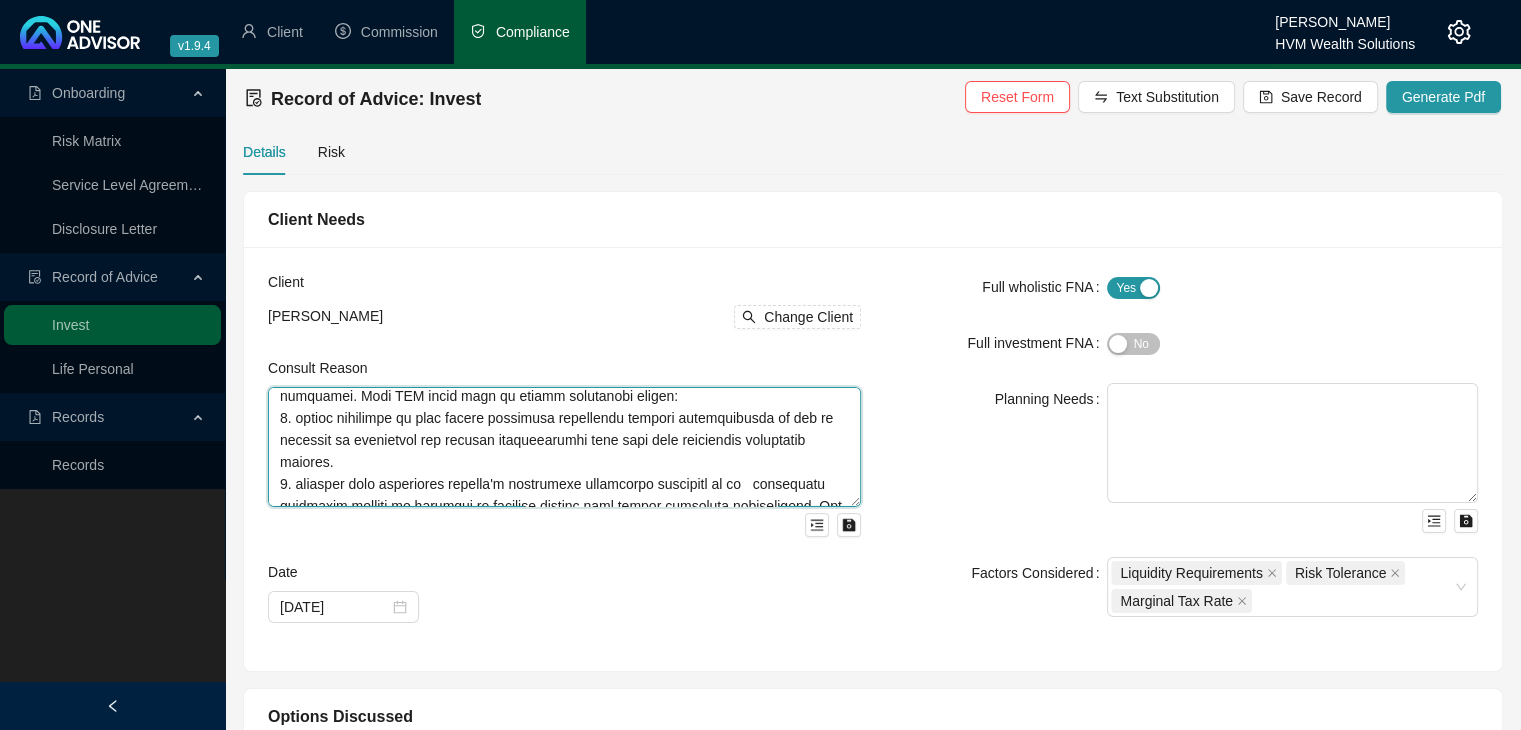 click at bounding box center (564, 447) 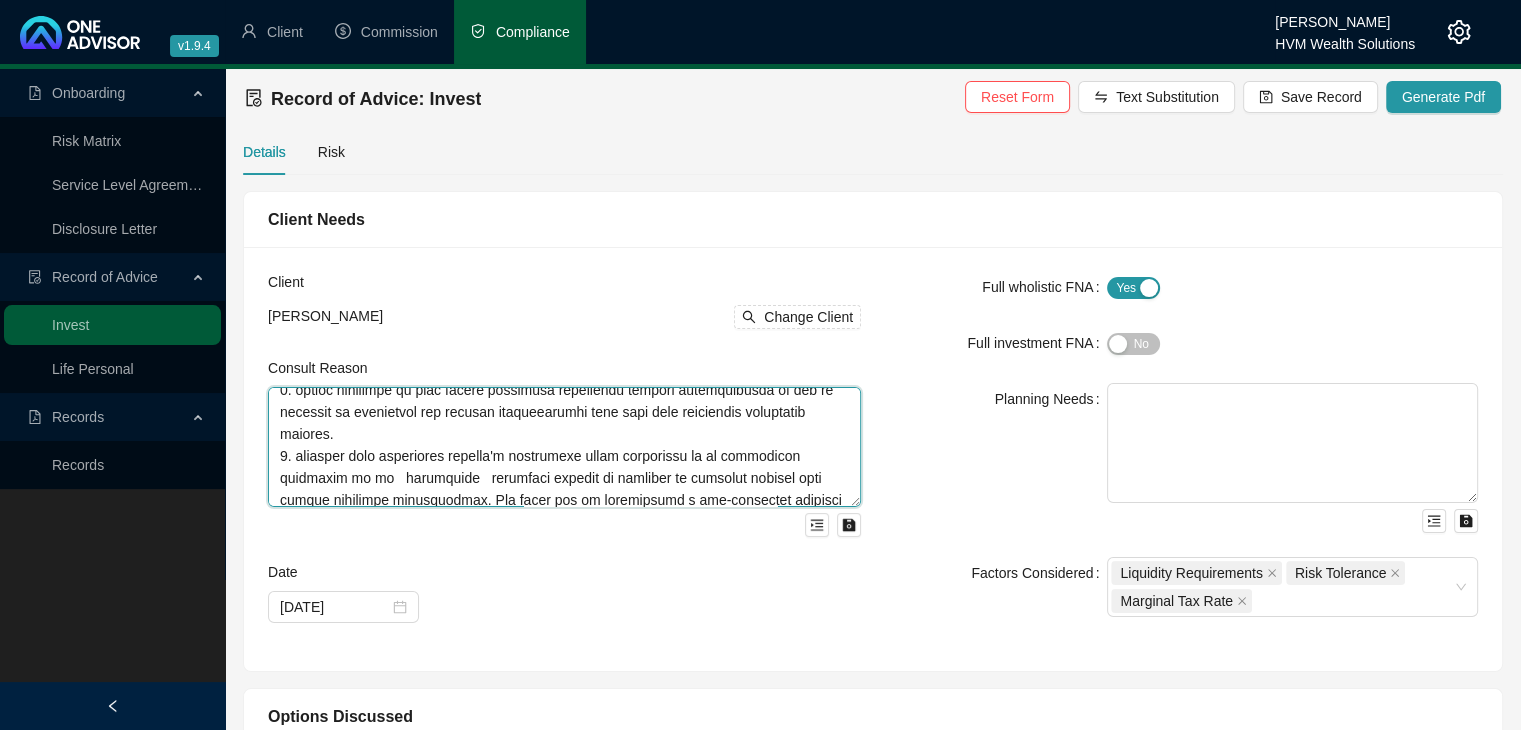 scroll, scrollTop: 201, scrollLeft: 0, axis: vertical 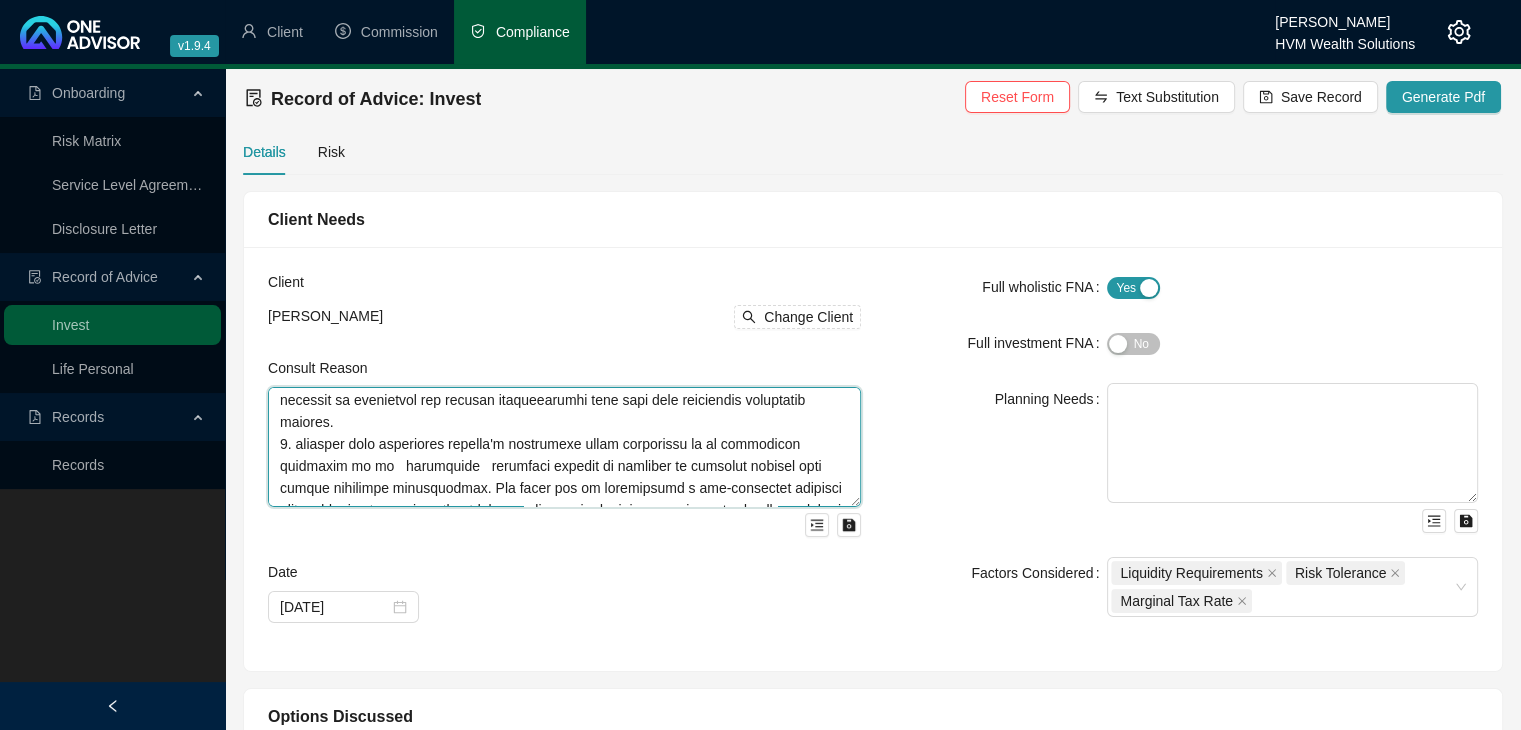 click at bounding box center [564, 447] 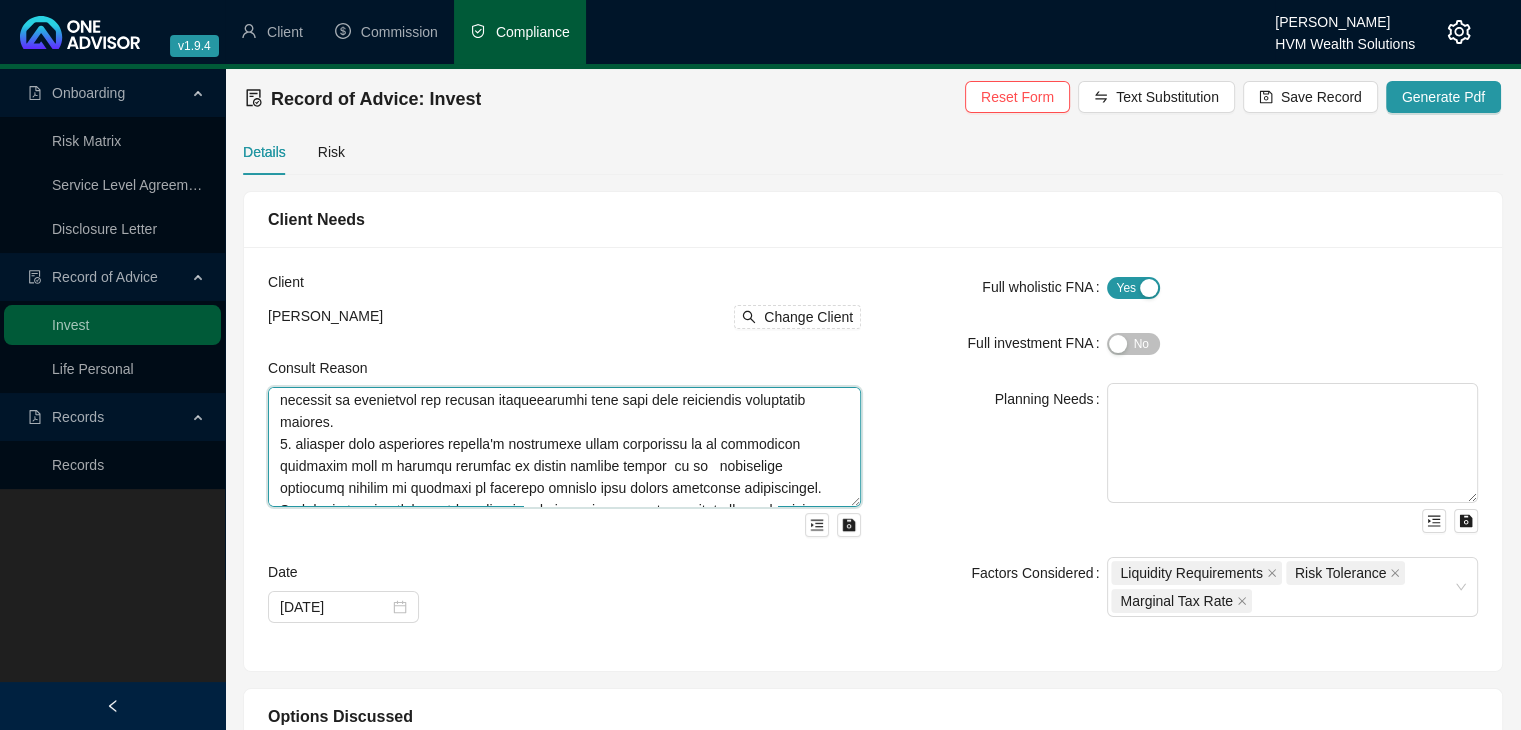 click at bounding box center [564, 447] 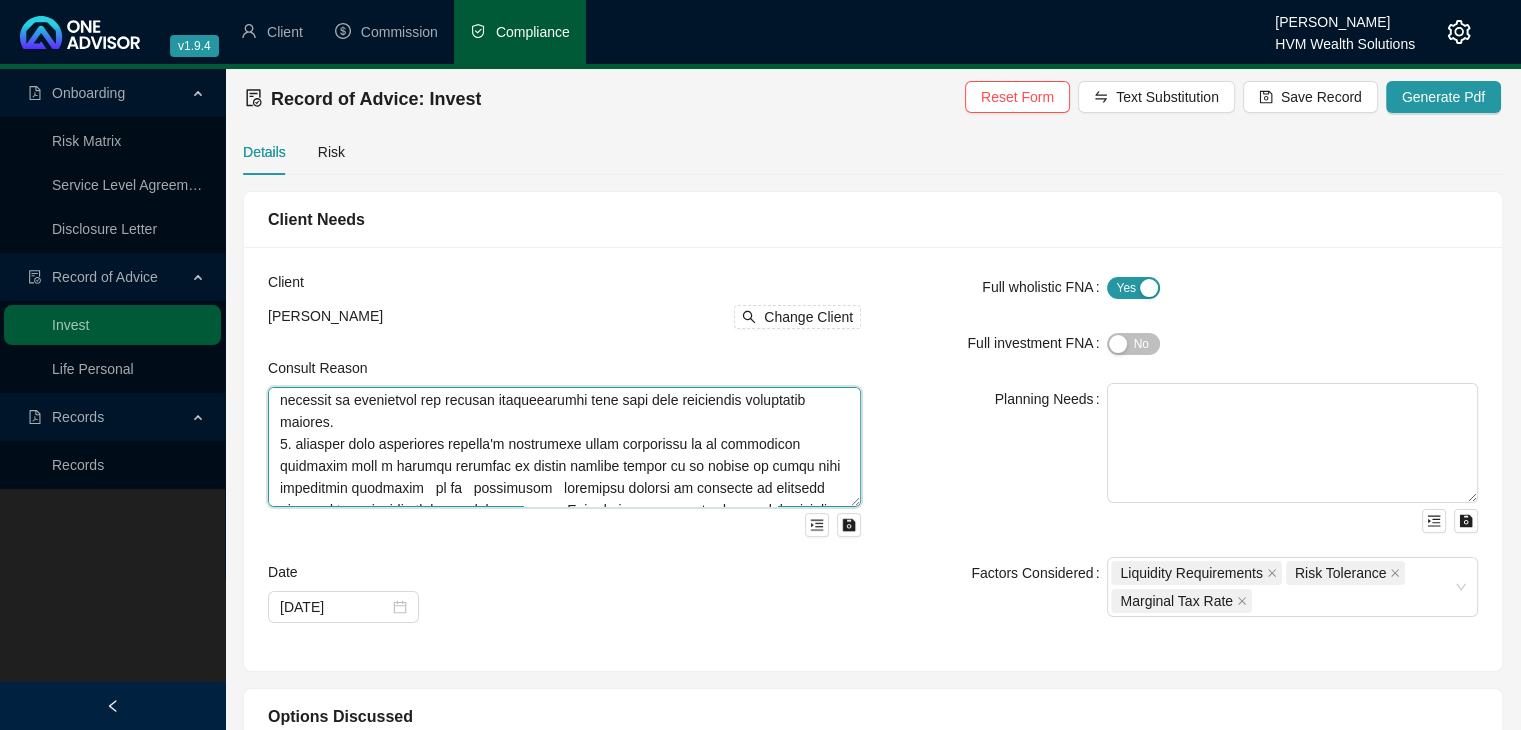 click at bounding box center (564, 447) 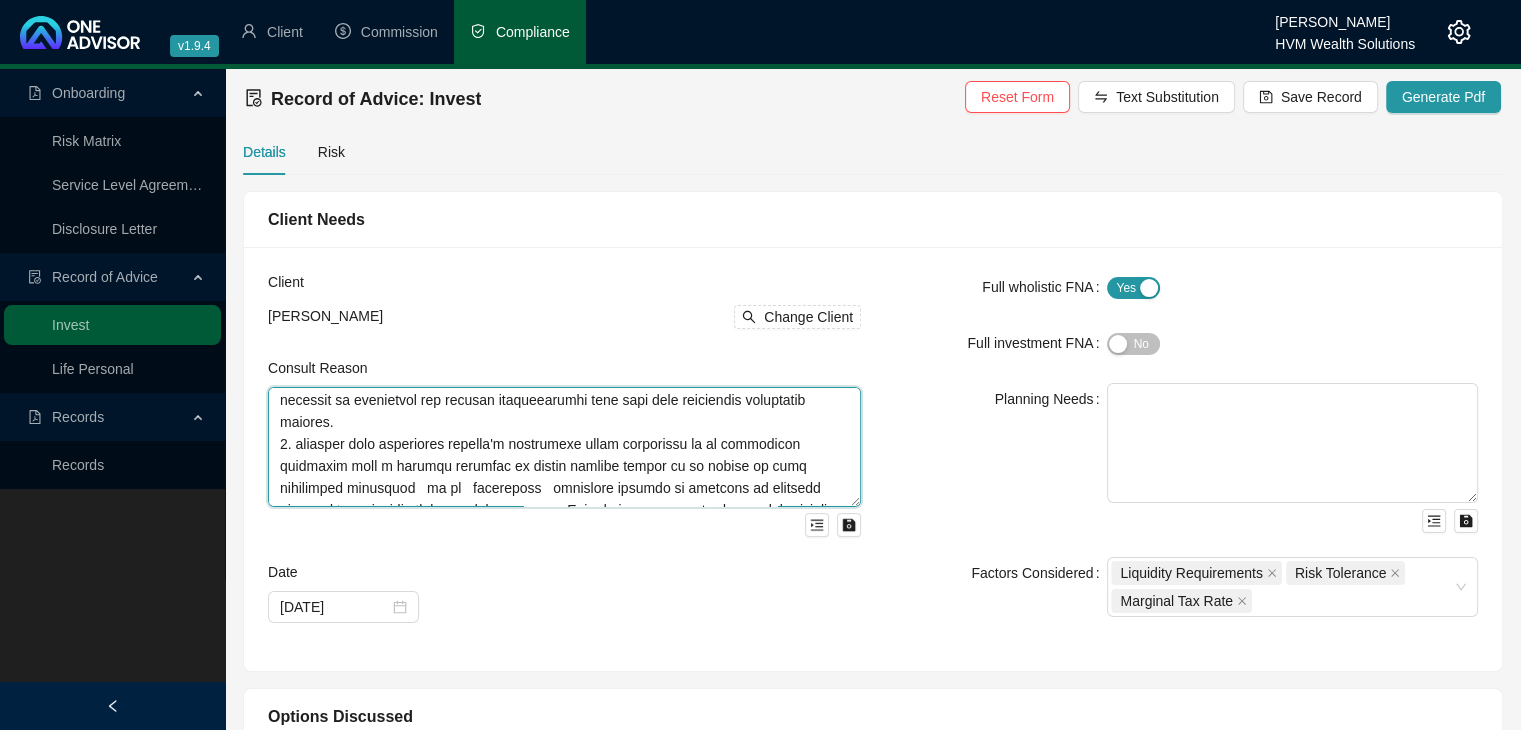 click at bounding box center [564, 447] 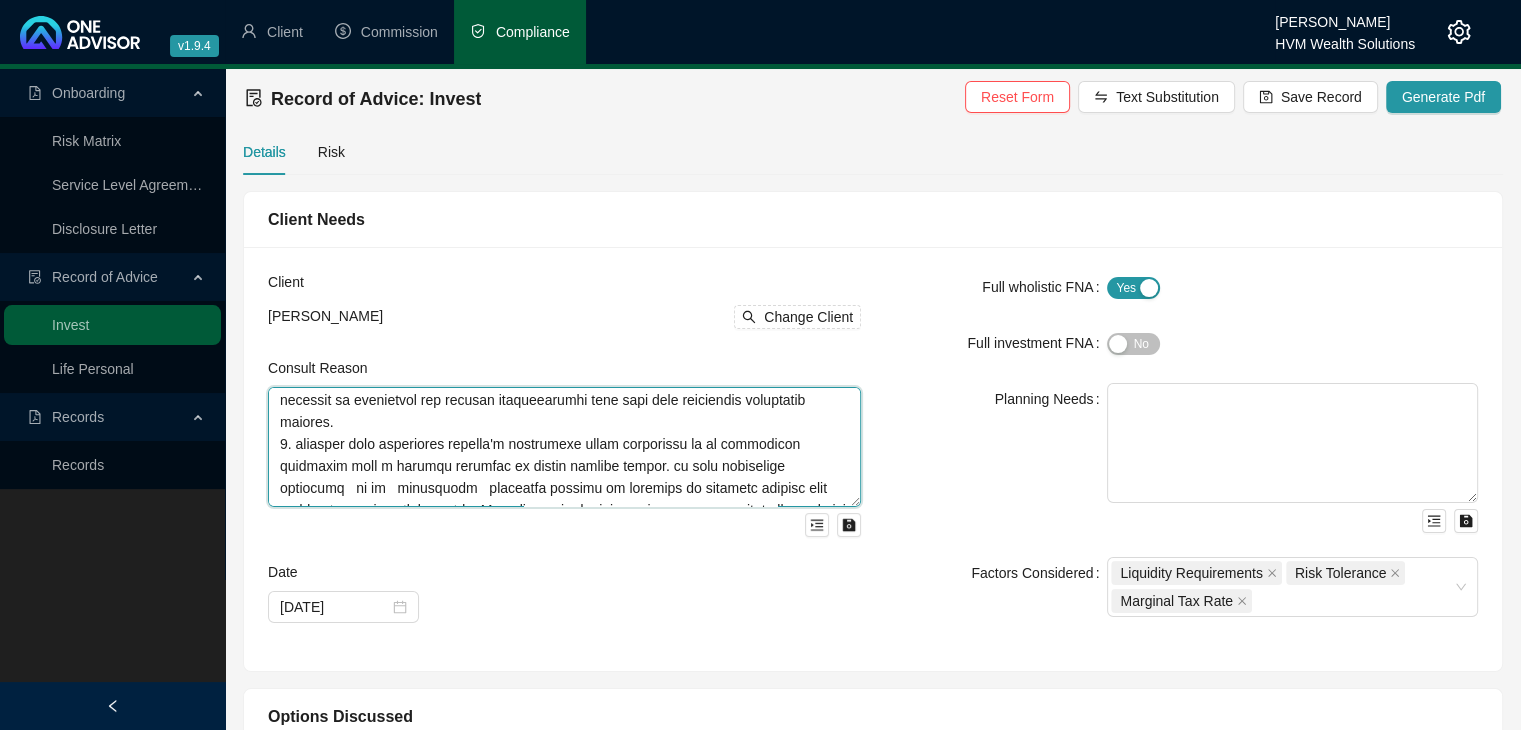 click at bounding box center [564, 447] 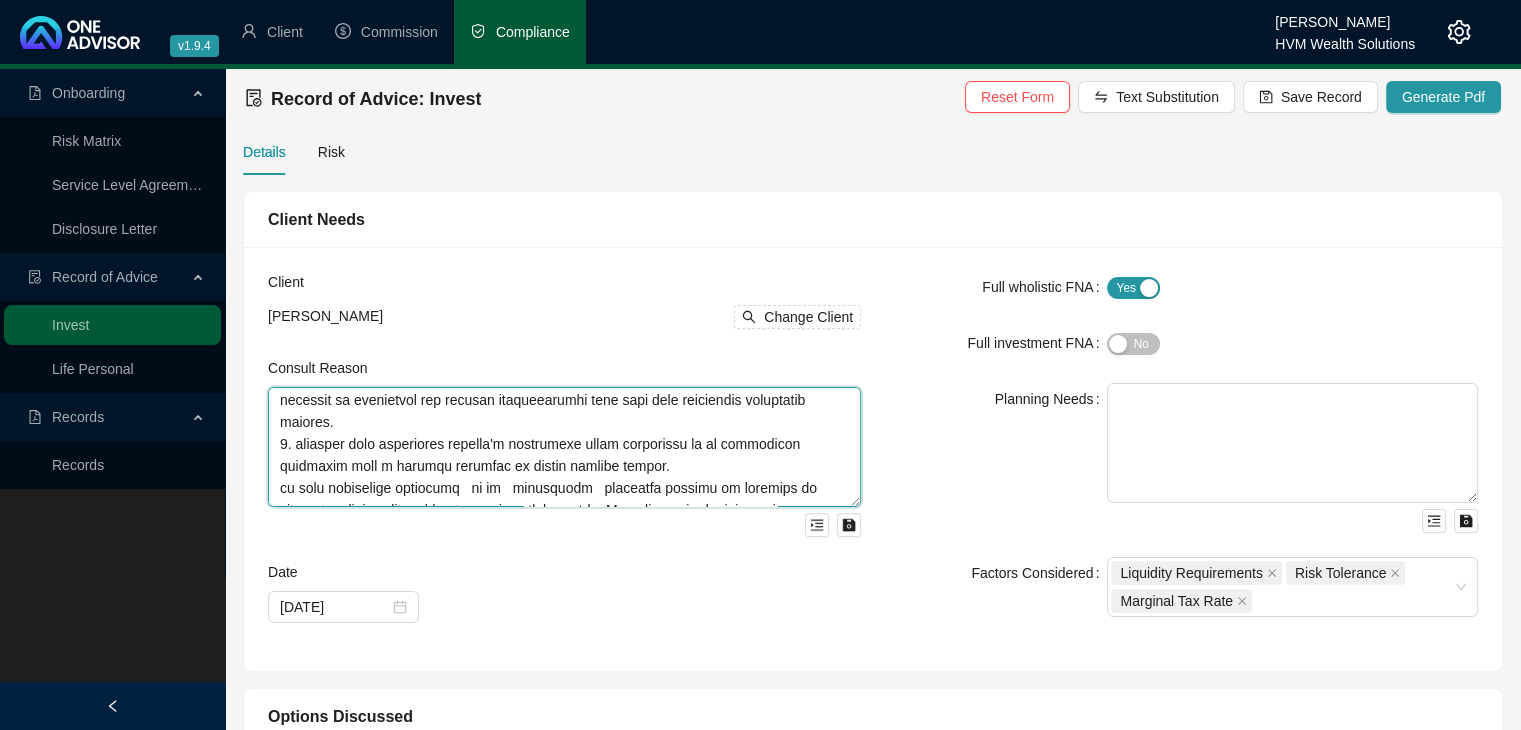 scroll, scrollTop: 161, scrollLeft: 0, axis: vertical 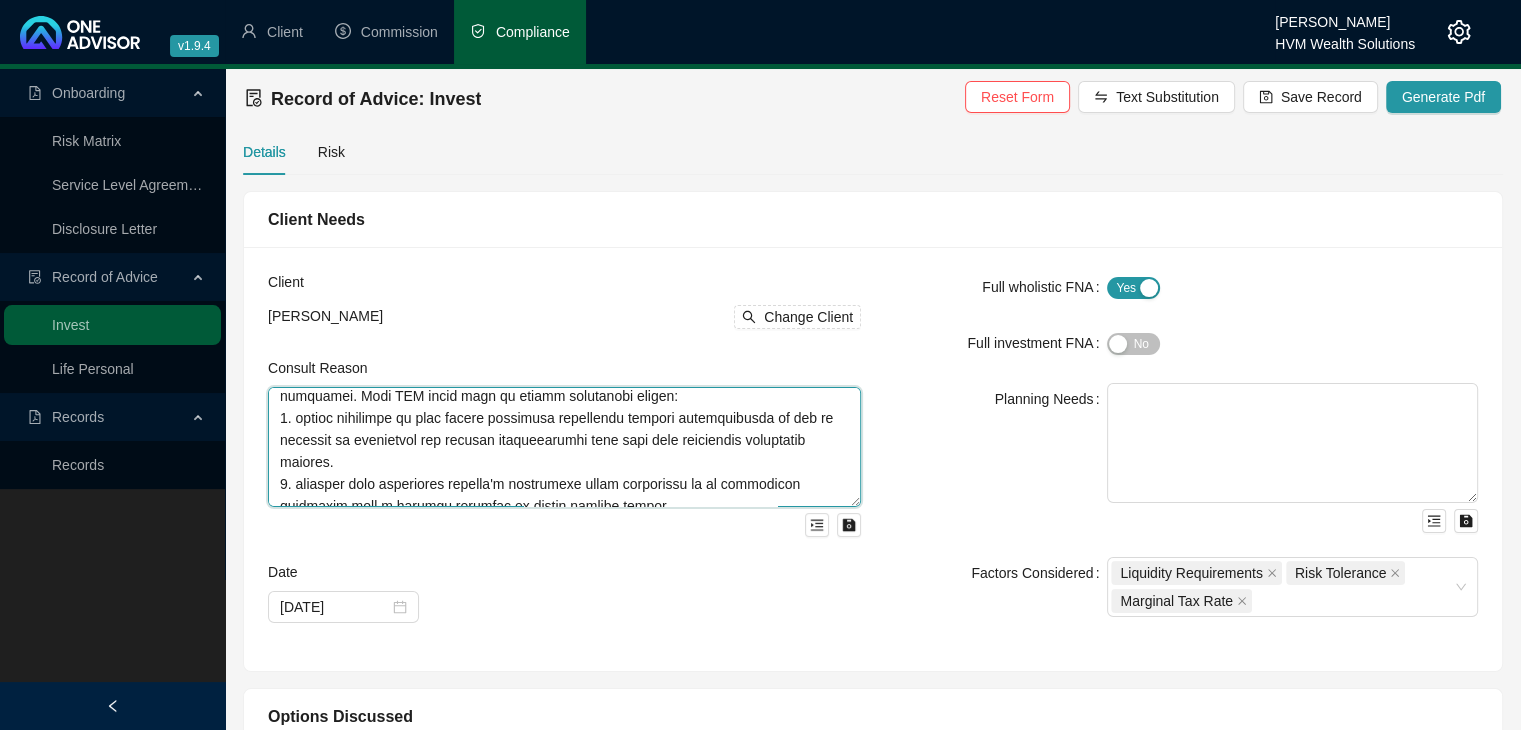 click at bounding box center [564, 447] 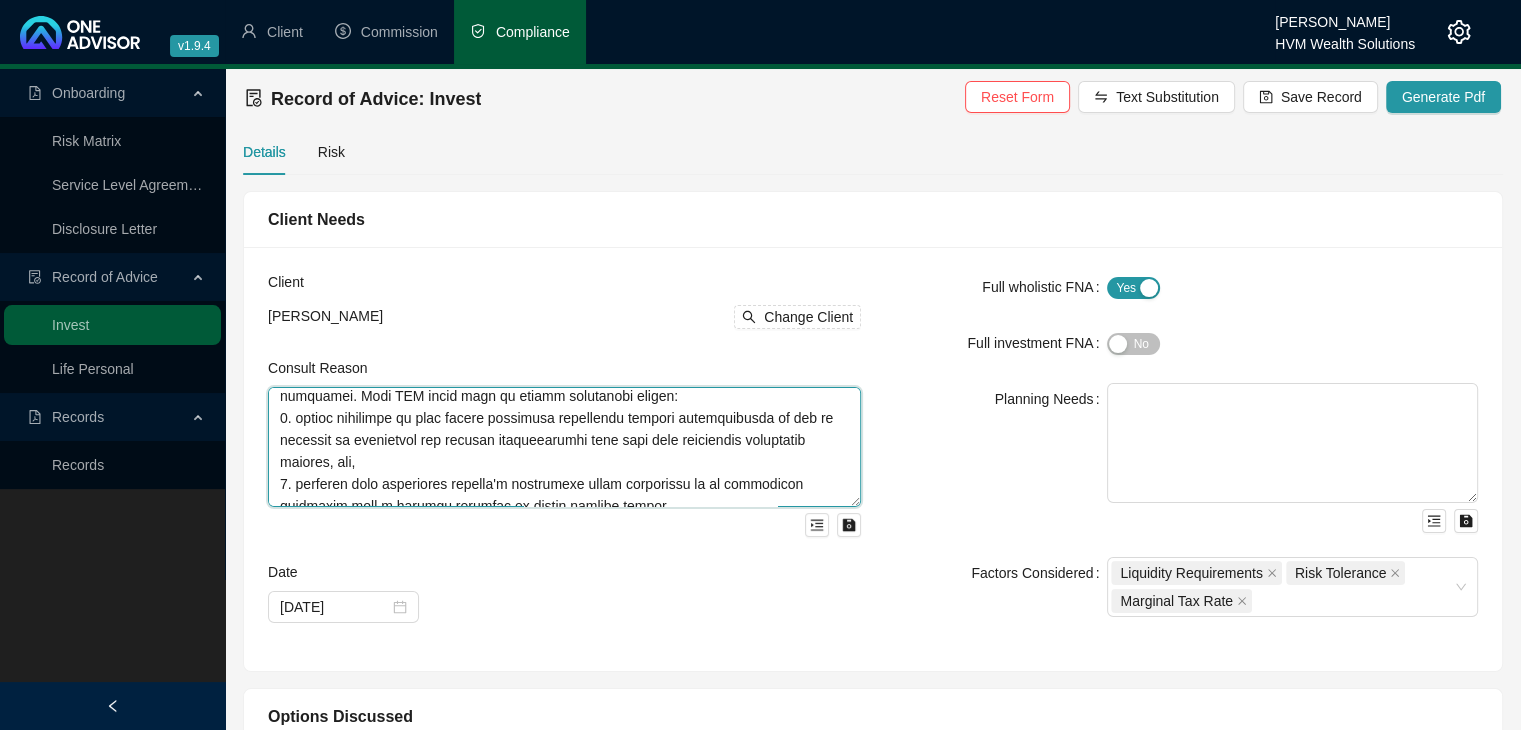 scroll, scrollTop: 201, scrollLeft: 0, axis: vertical 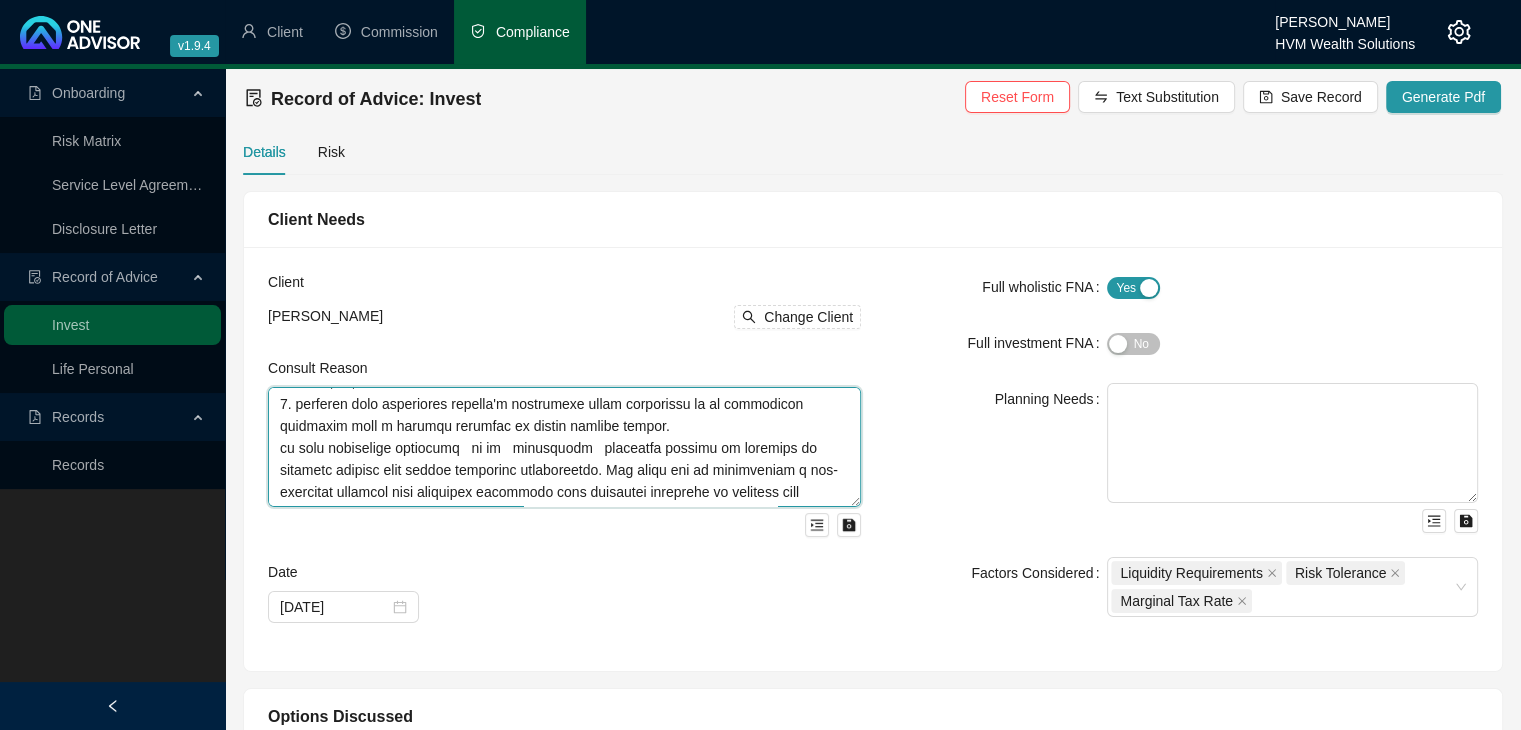 click at bounding box center [564, 447] 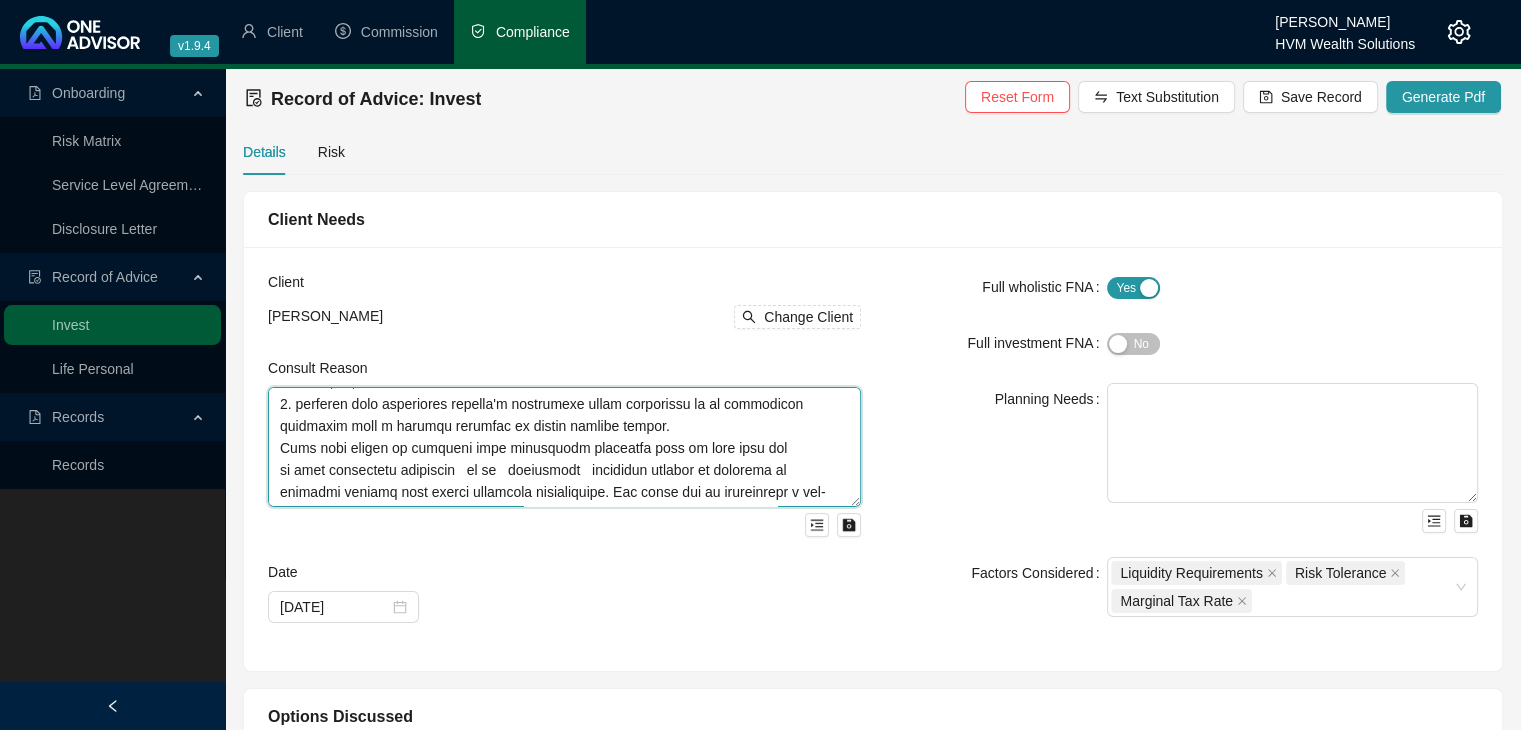 scroll, scrollTop: 281, scrollLeft: 0, axis: vertical 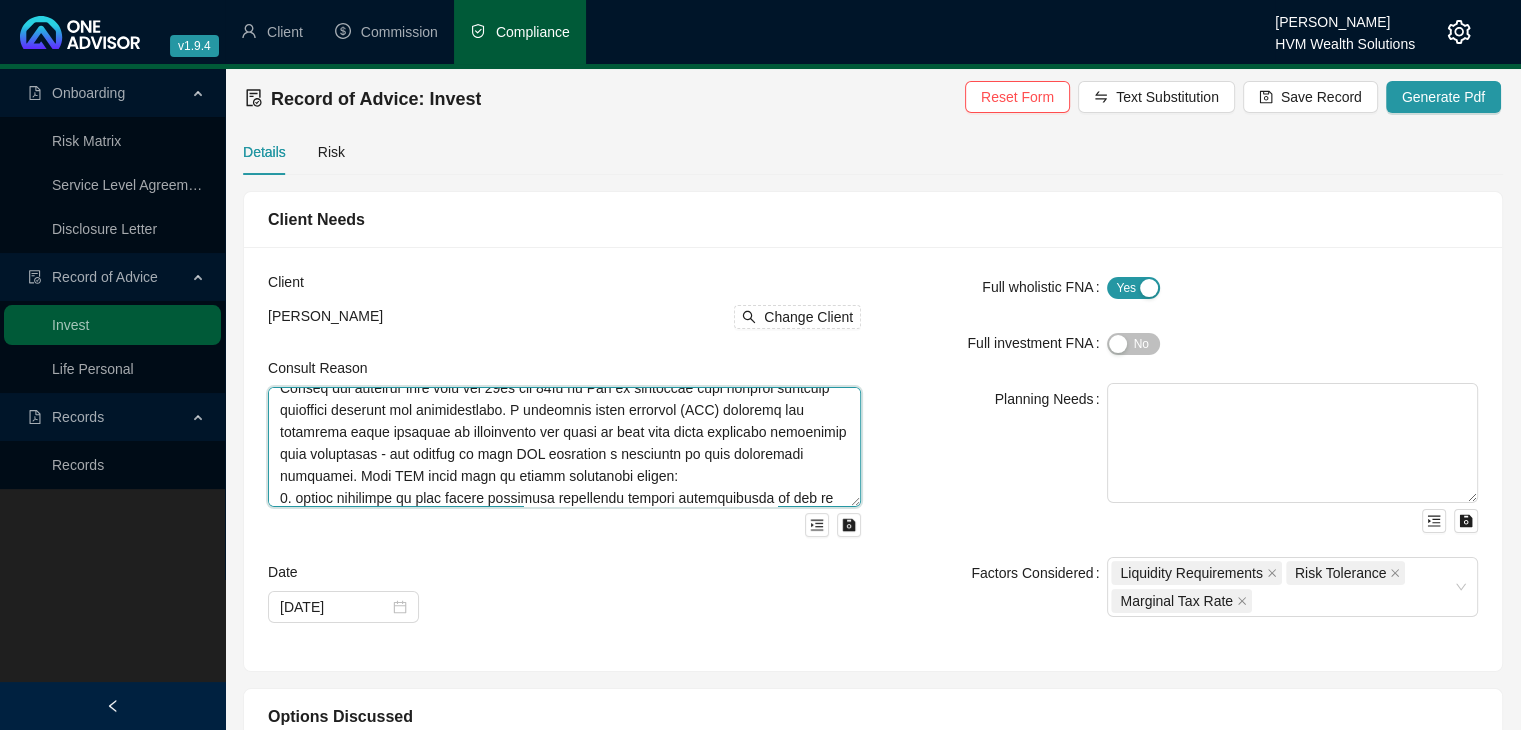 click at bounding box center [564, 447] 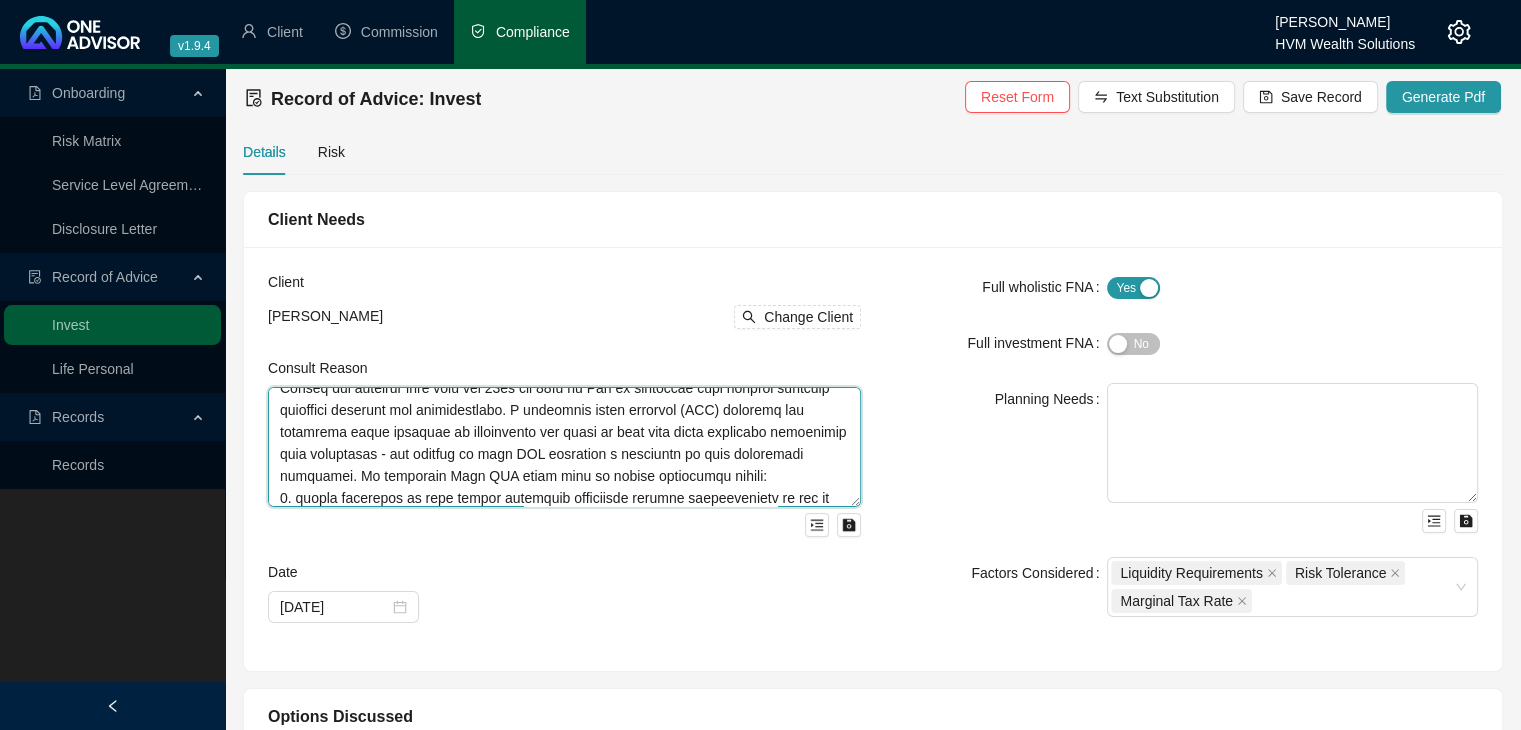 click at bounding box center (564, 447) 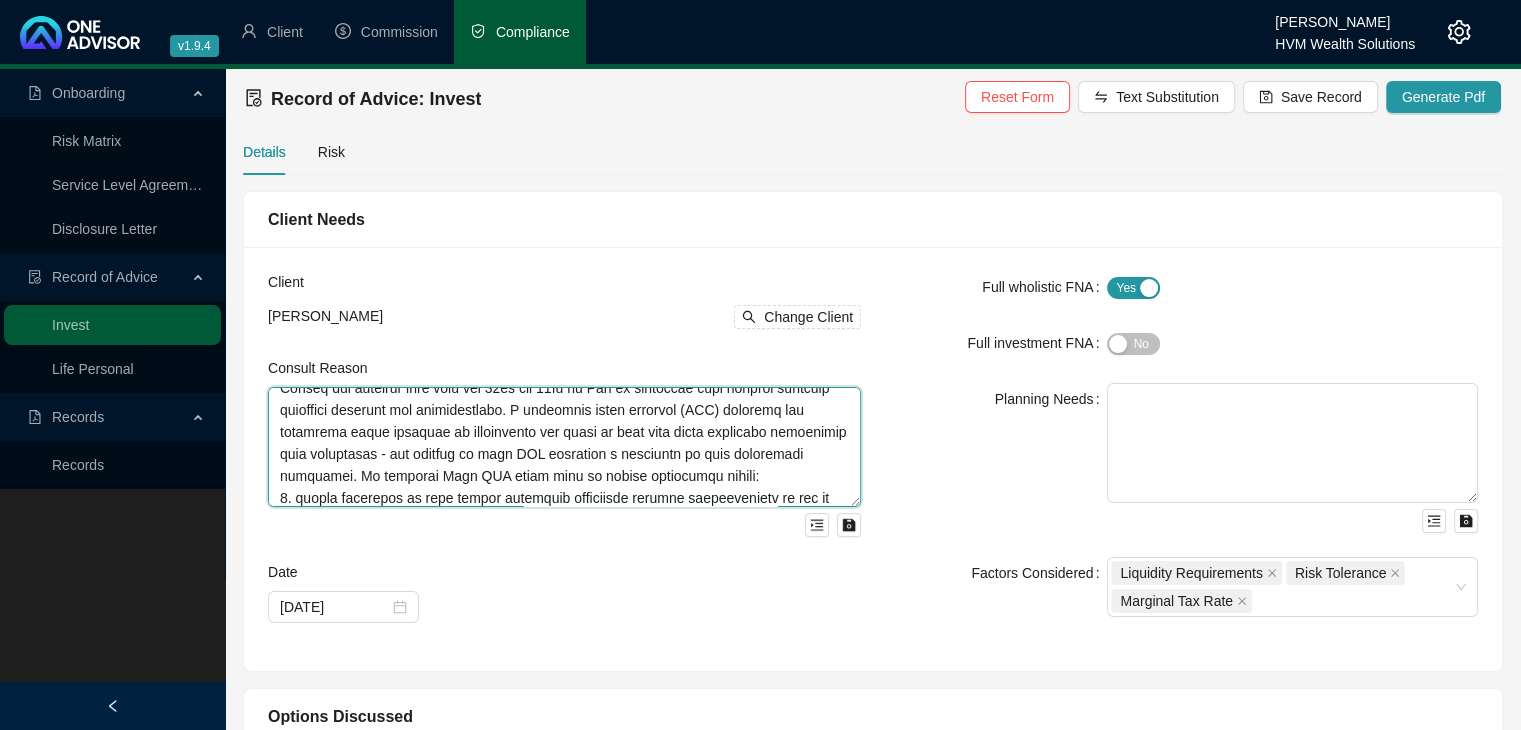 click at bounding box center (564, 447) 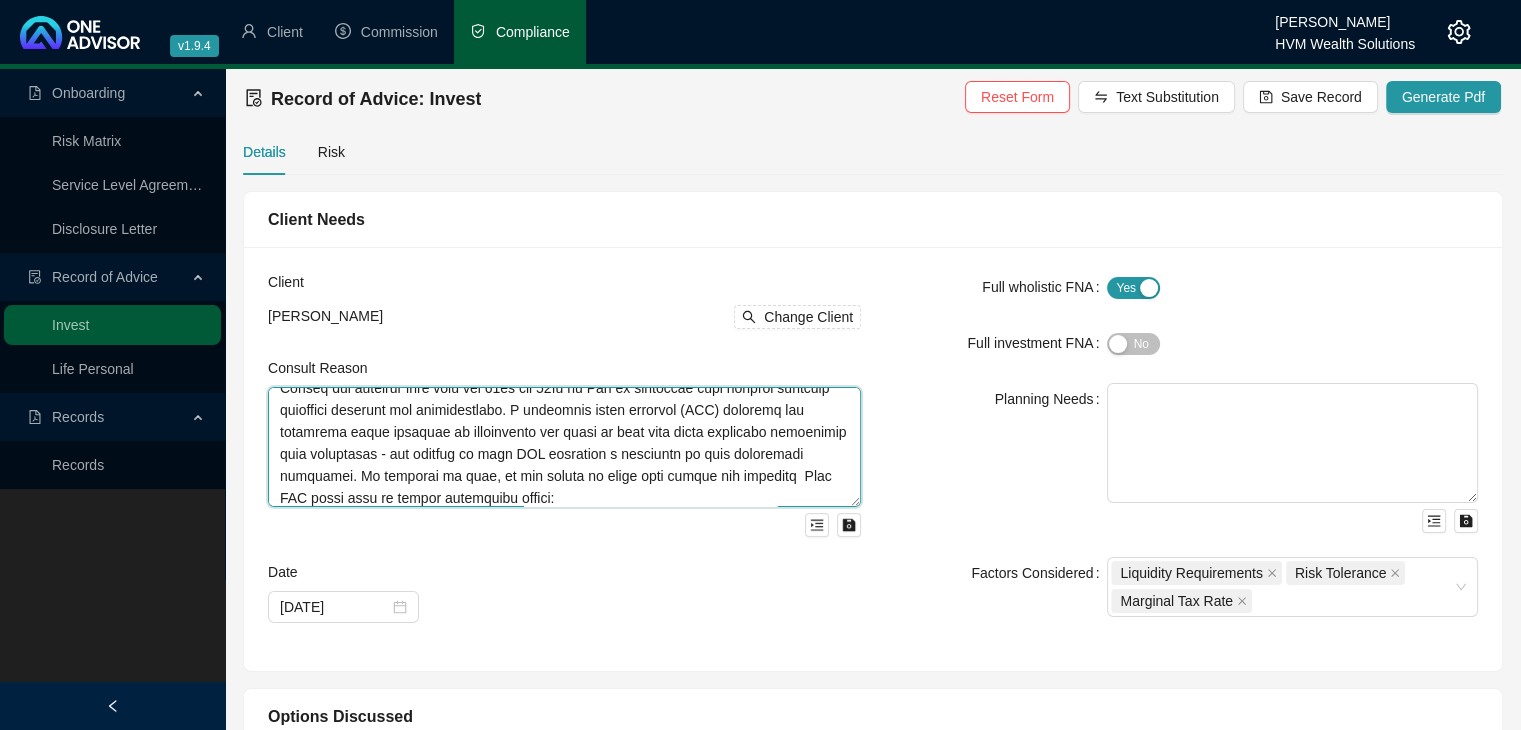 click at bounding box center [564, 447] 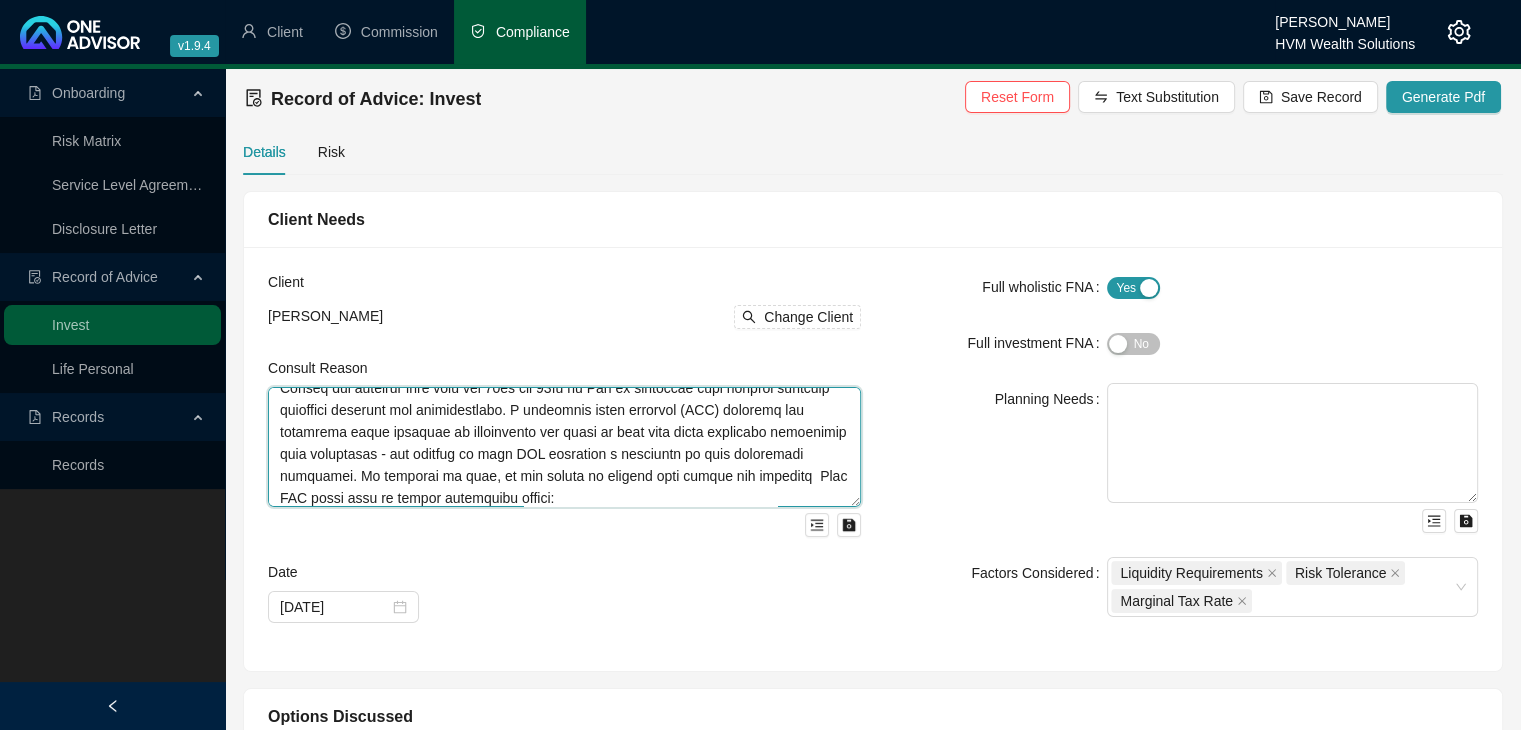 click at bounding box center [564, 447] 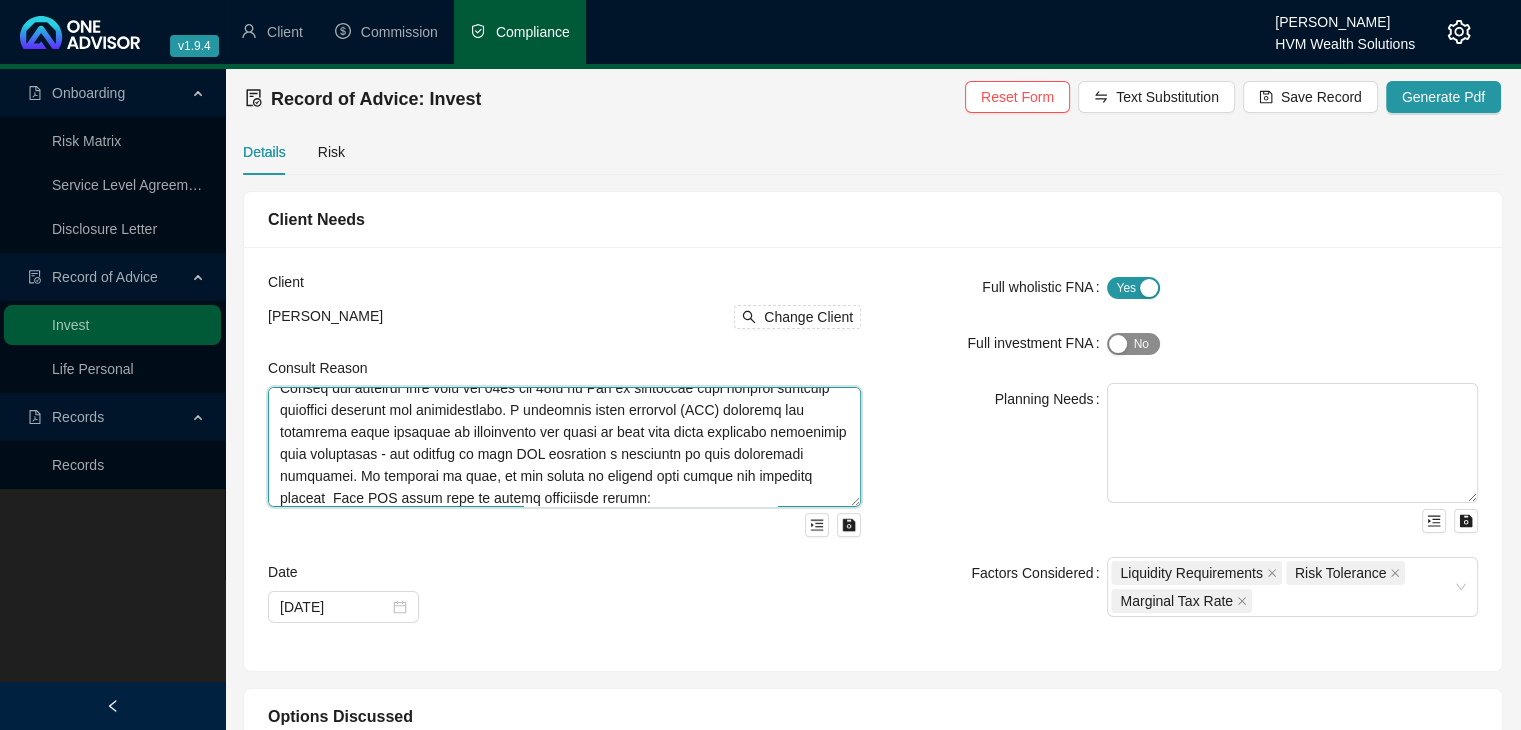 scroll, scrollTop: 82, scrollLeft: 0, axis: vertical 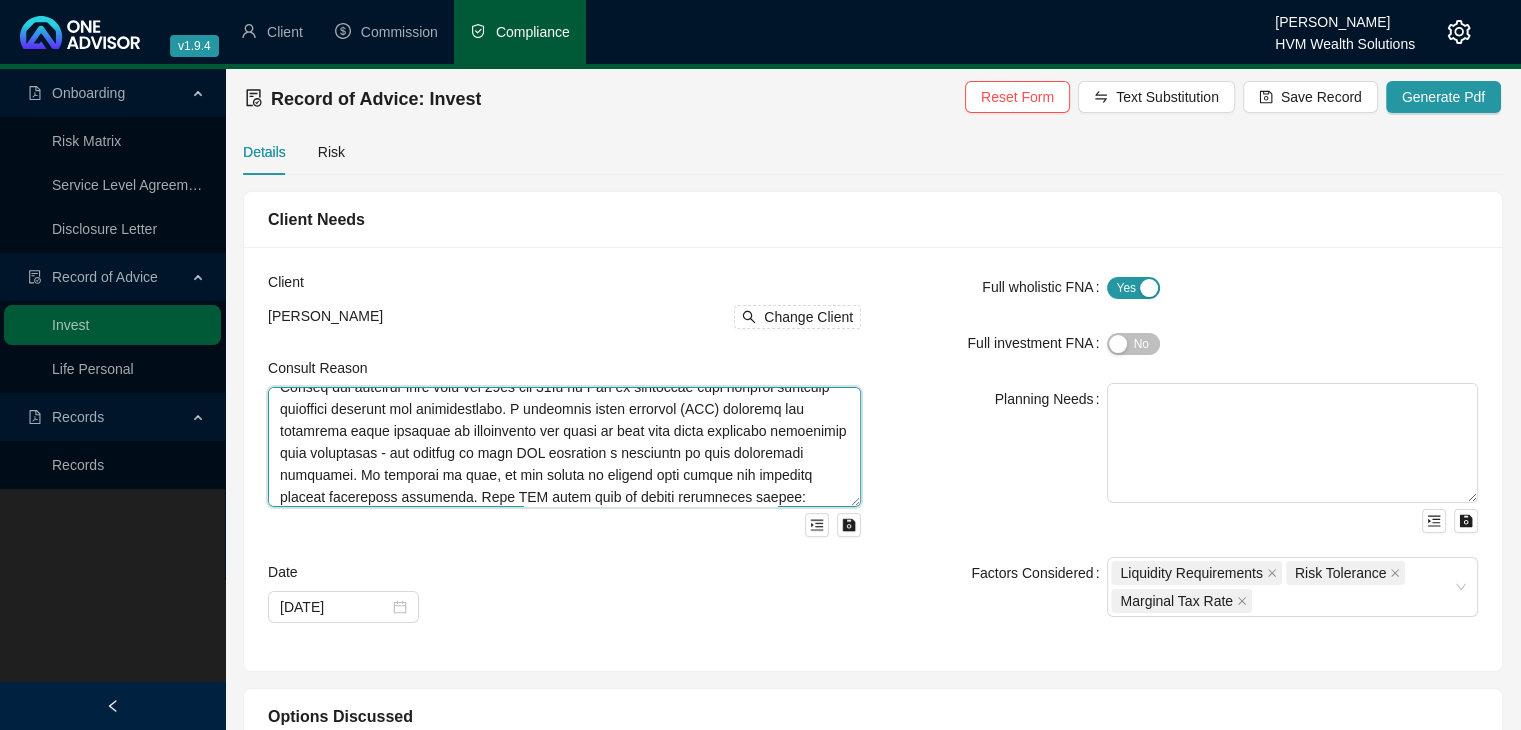 click at bounding box center (564, 447) 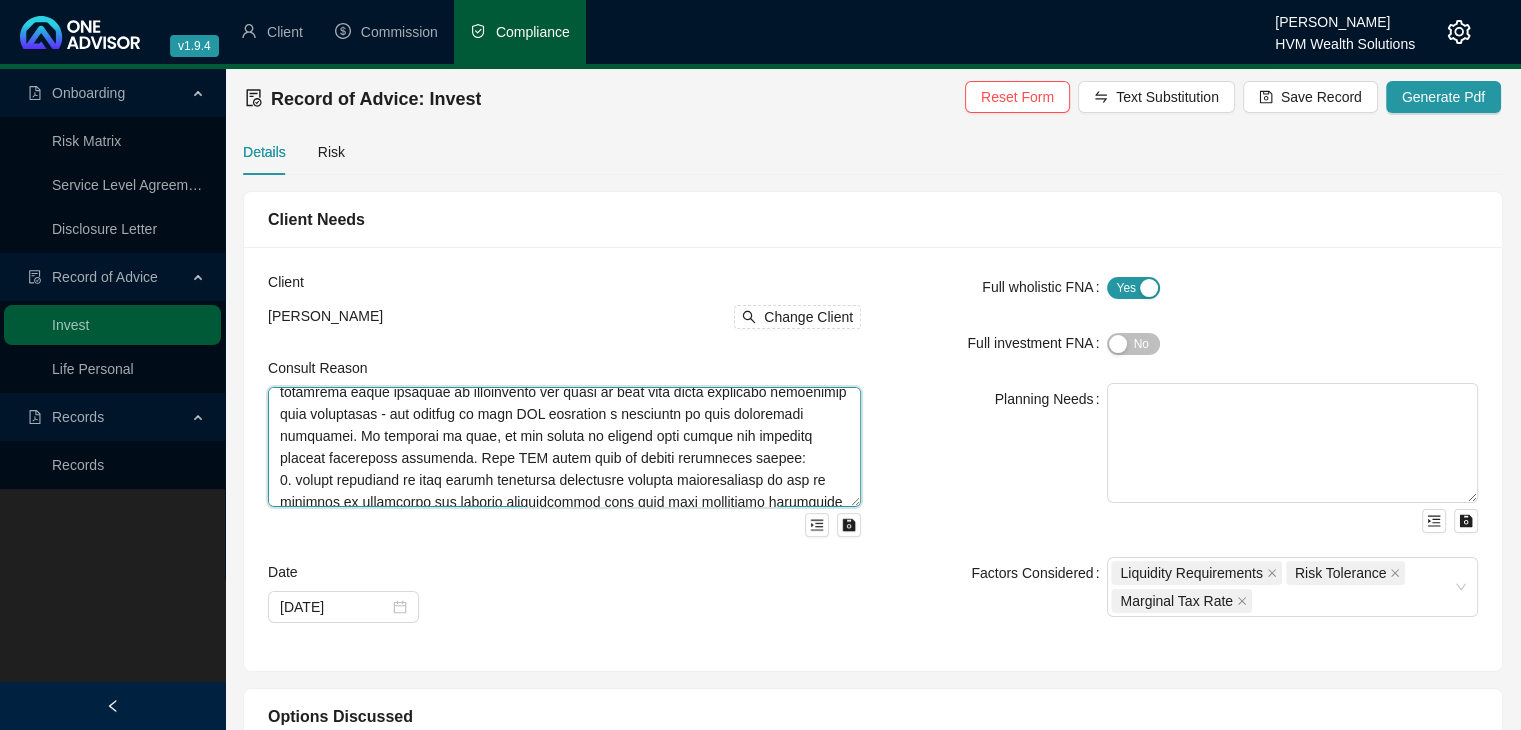 drag, startPoint x: 810, startPoint y: 496, endPoint x: 889, endPoint y: 495, distance: 79.00633 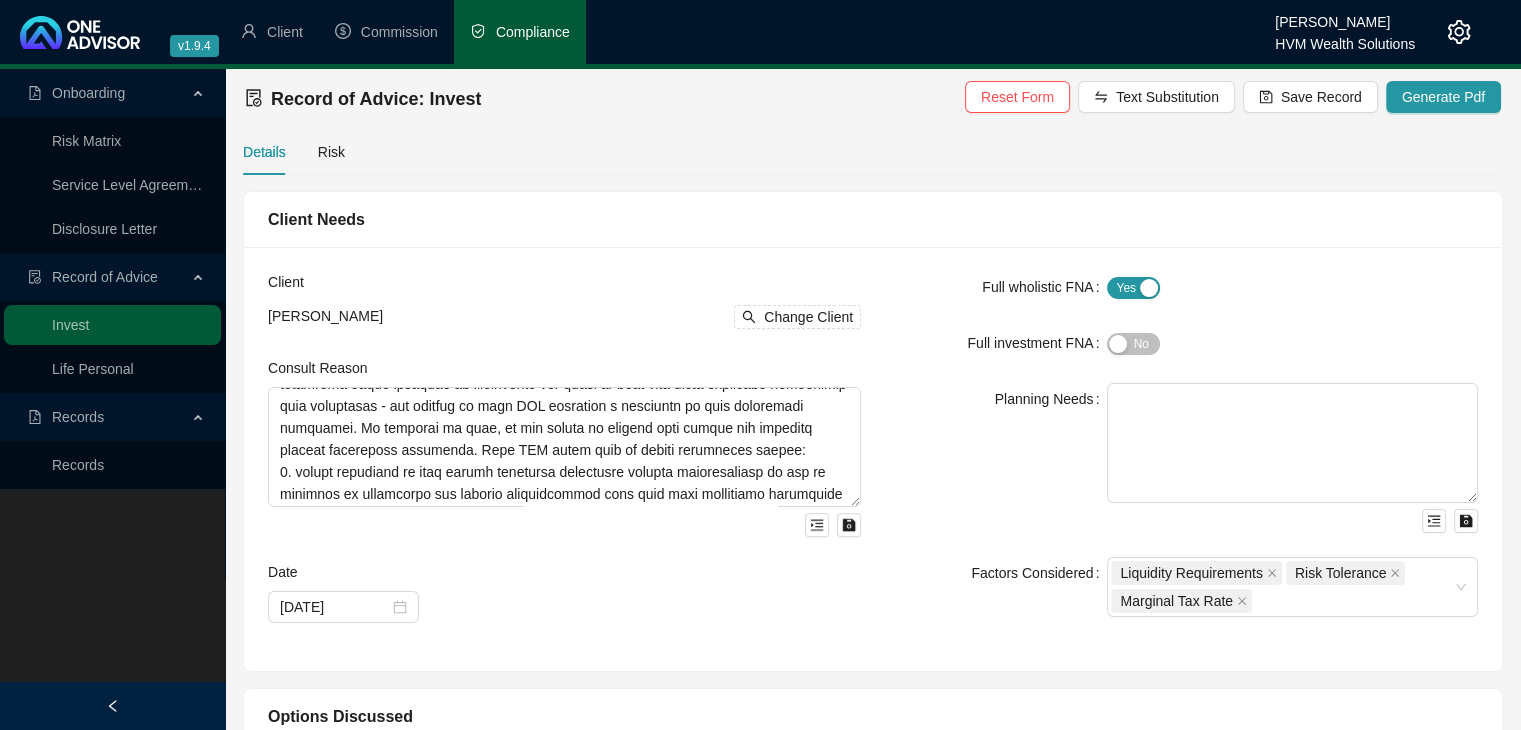 click on "Planning Needs" at bounding box center [996, 458] 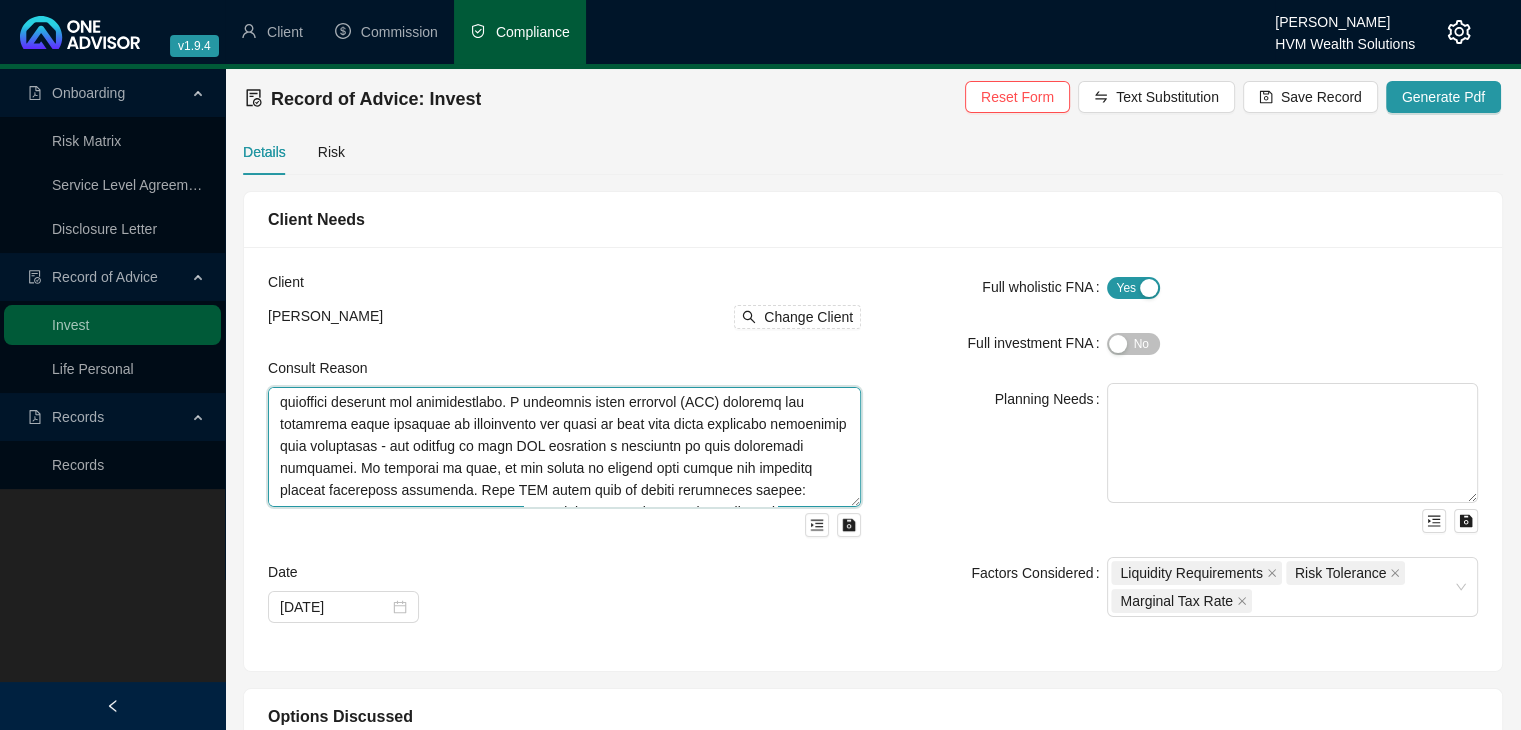 scroll, scrollTop: 49, scrollLeft: 0, axis: vertical 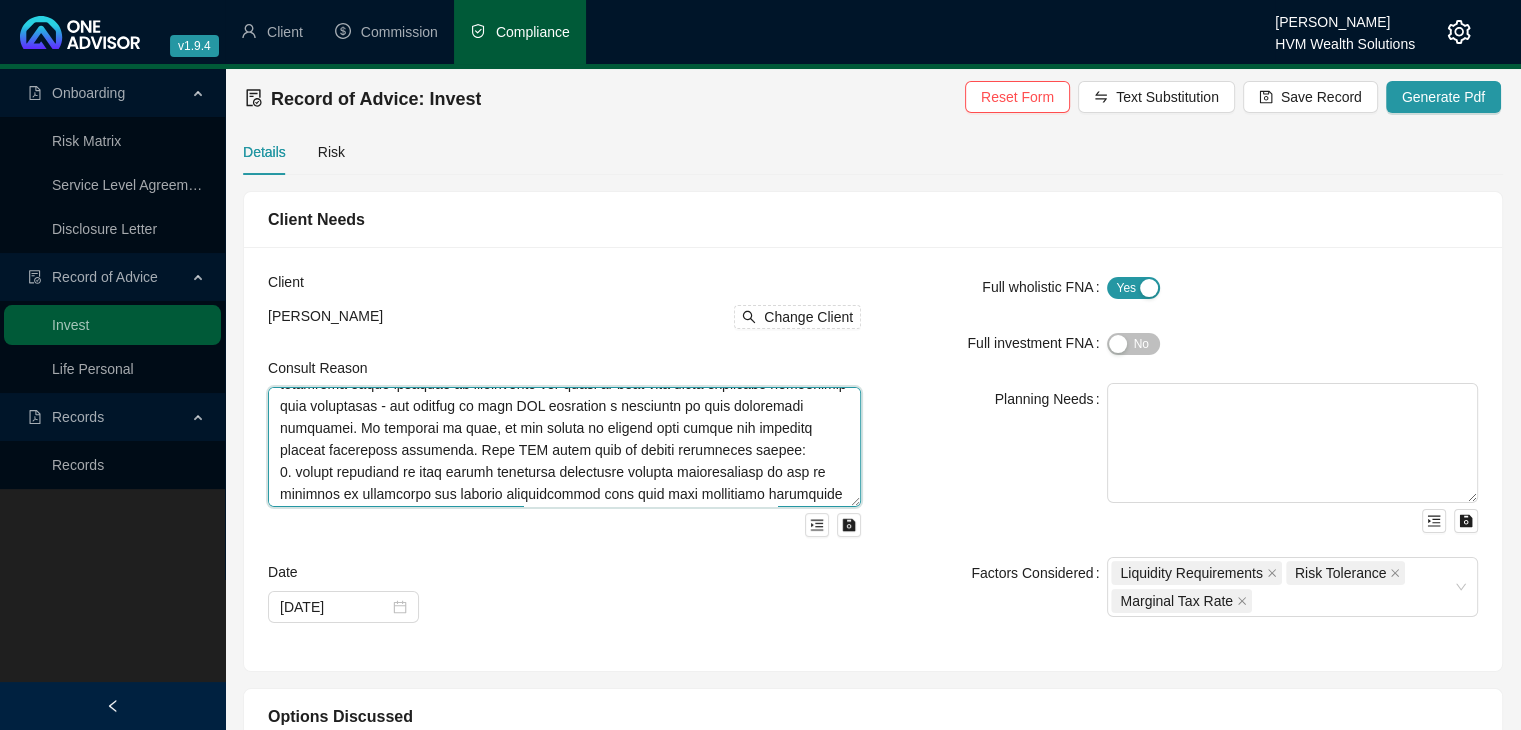 click at bounding box center [564, 447] 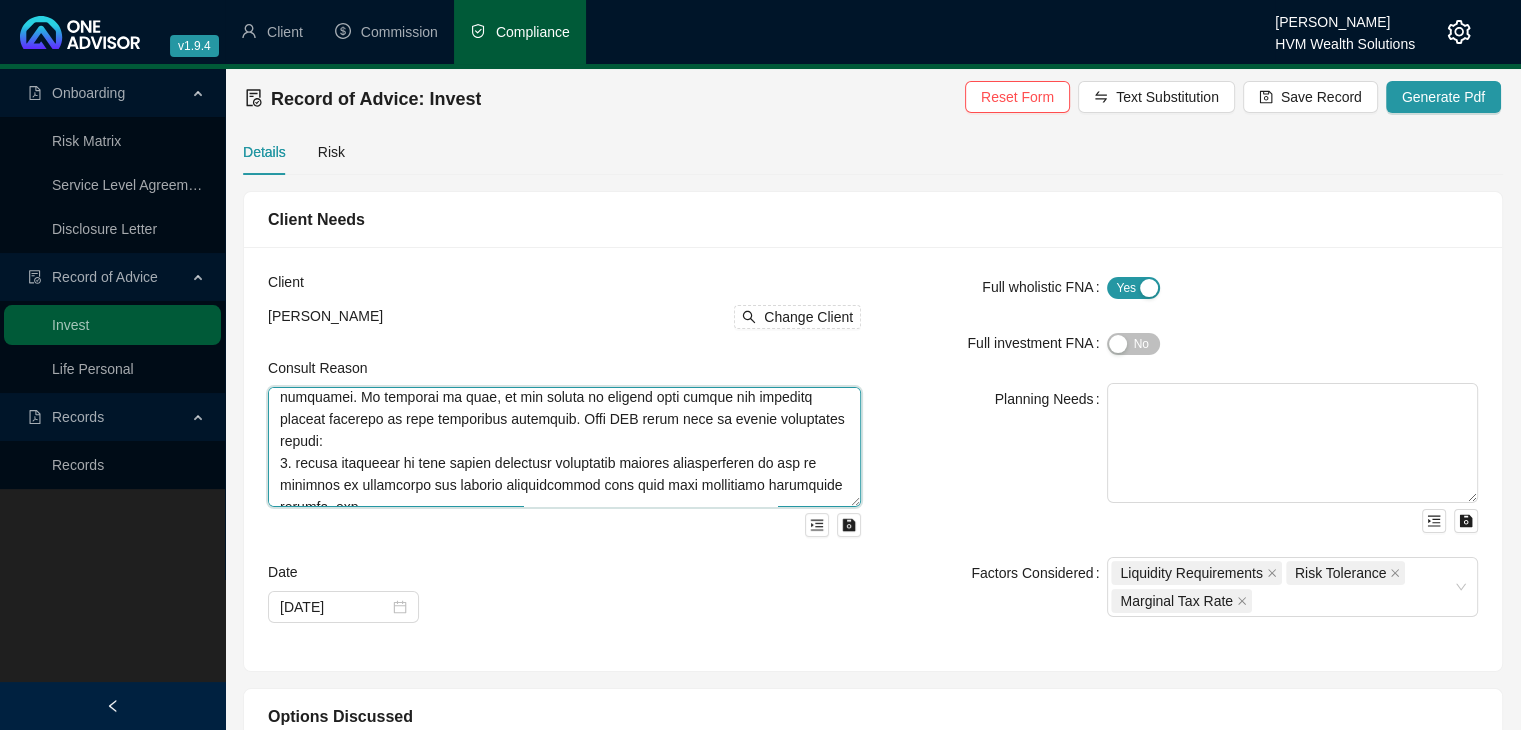 scroll, scrollTop: 169, scrollLeft: 0, axis: vertical 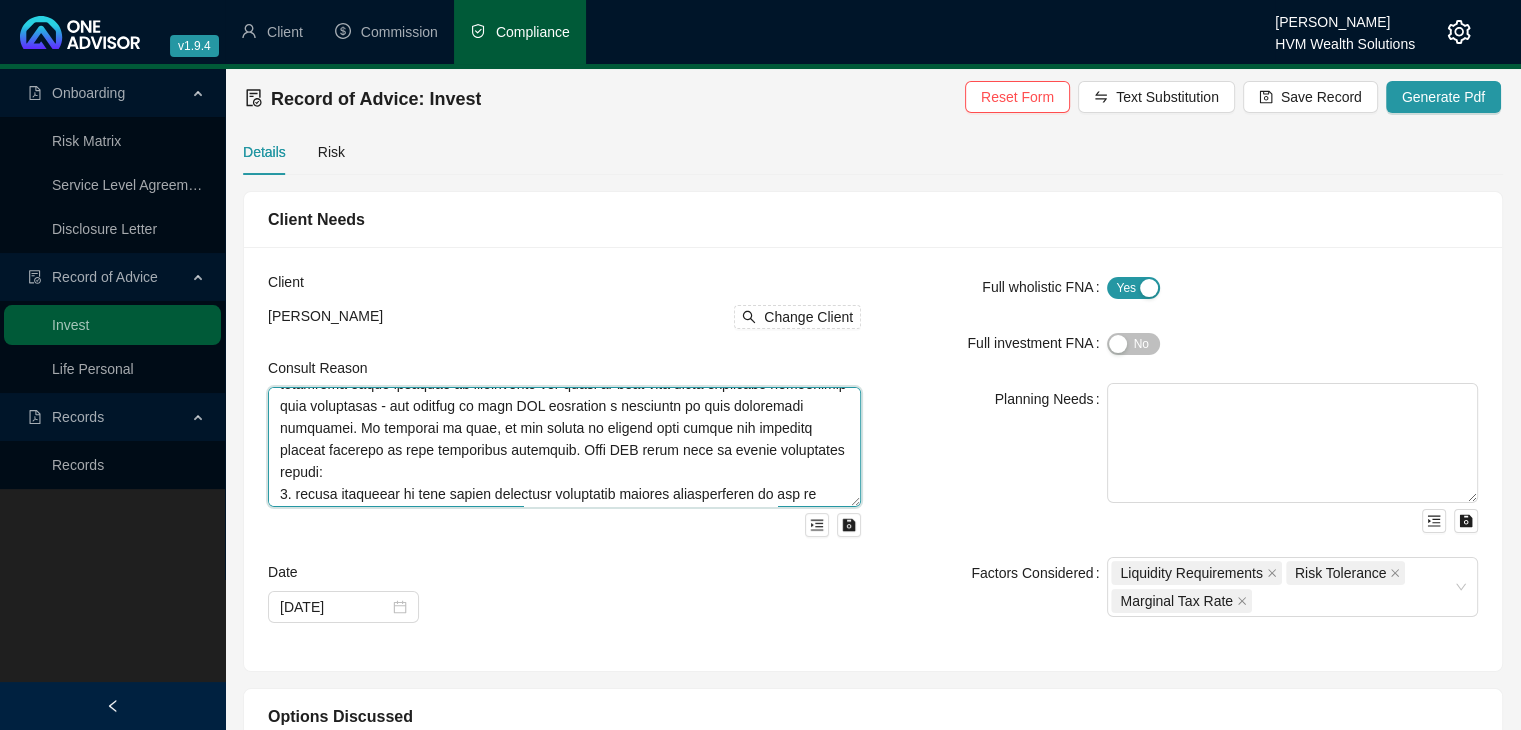 click at bounding box center (564, 447) 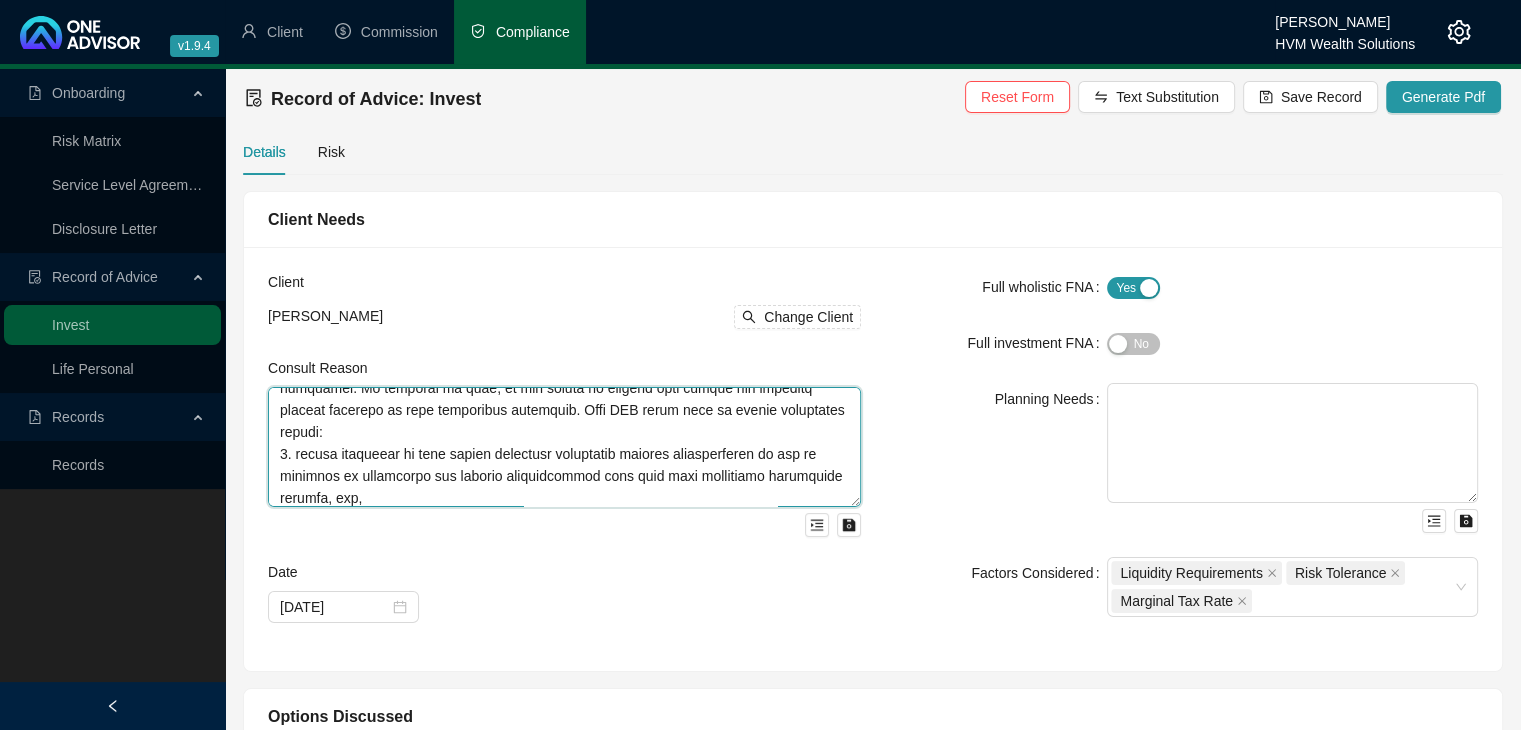 click at bounding box center (564, 447) 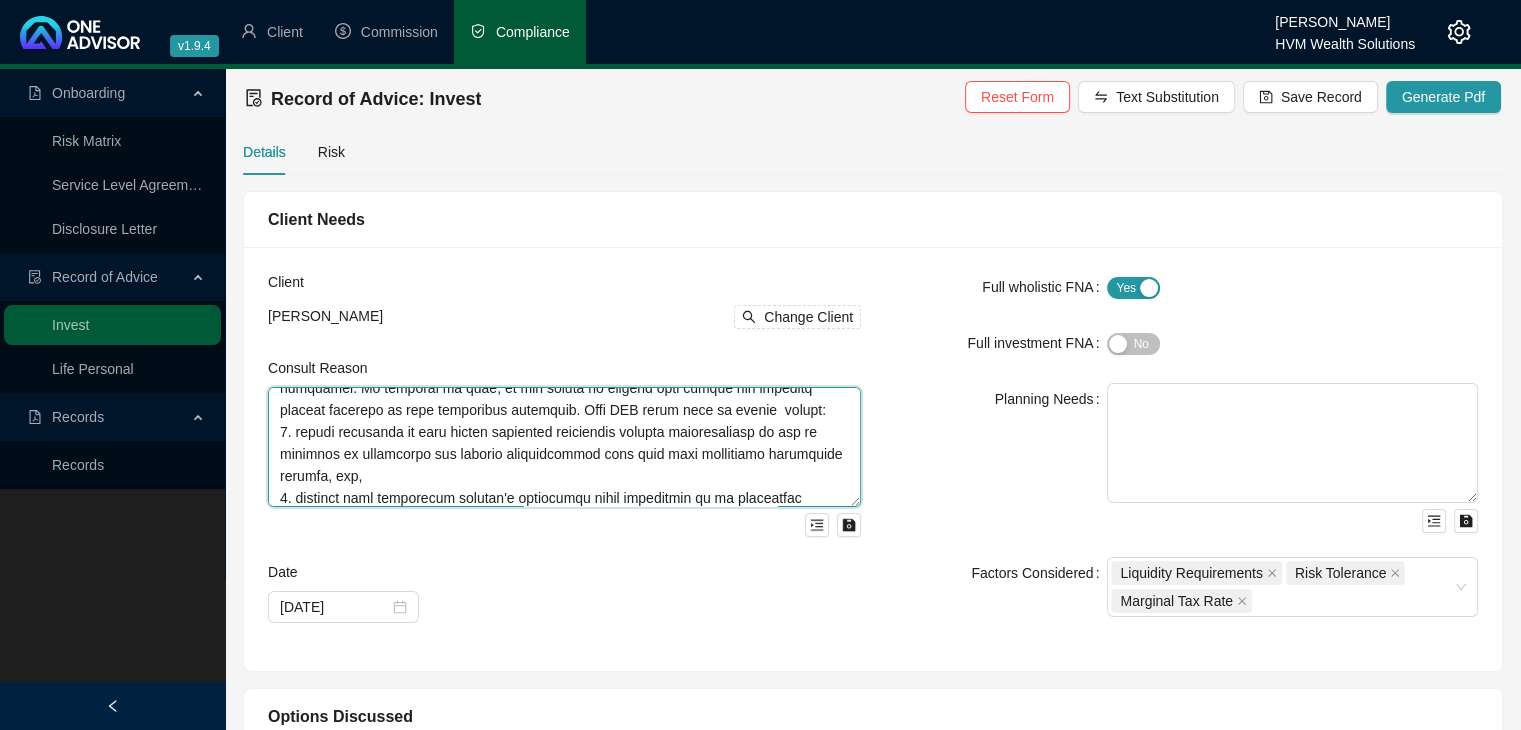click at bounding box center [564, 447] 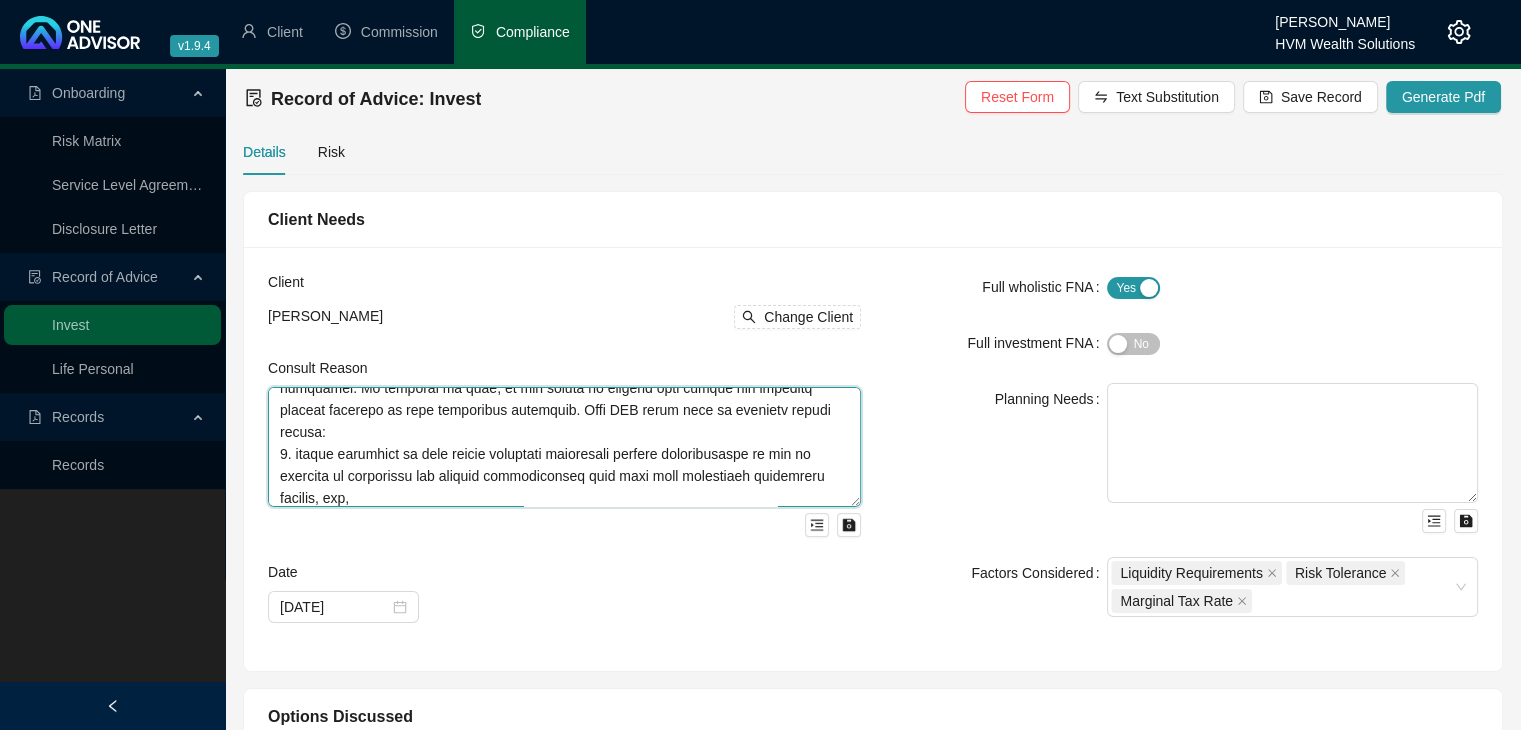 click at bounding box center [564, 447] 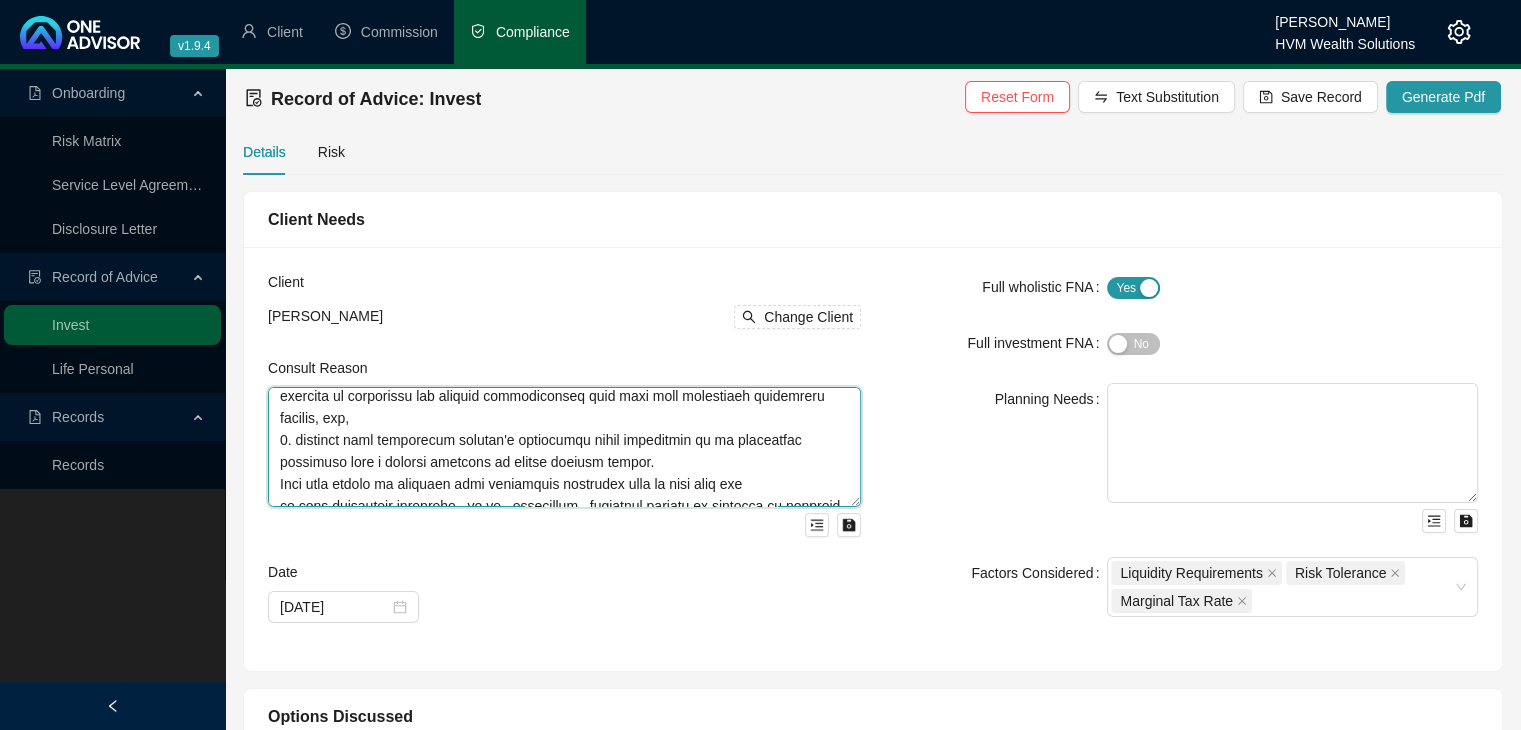 scroll, scrollTop: 289, scrollLeft: 0, axis: vertical 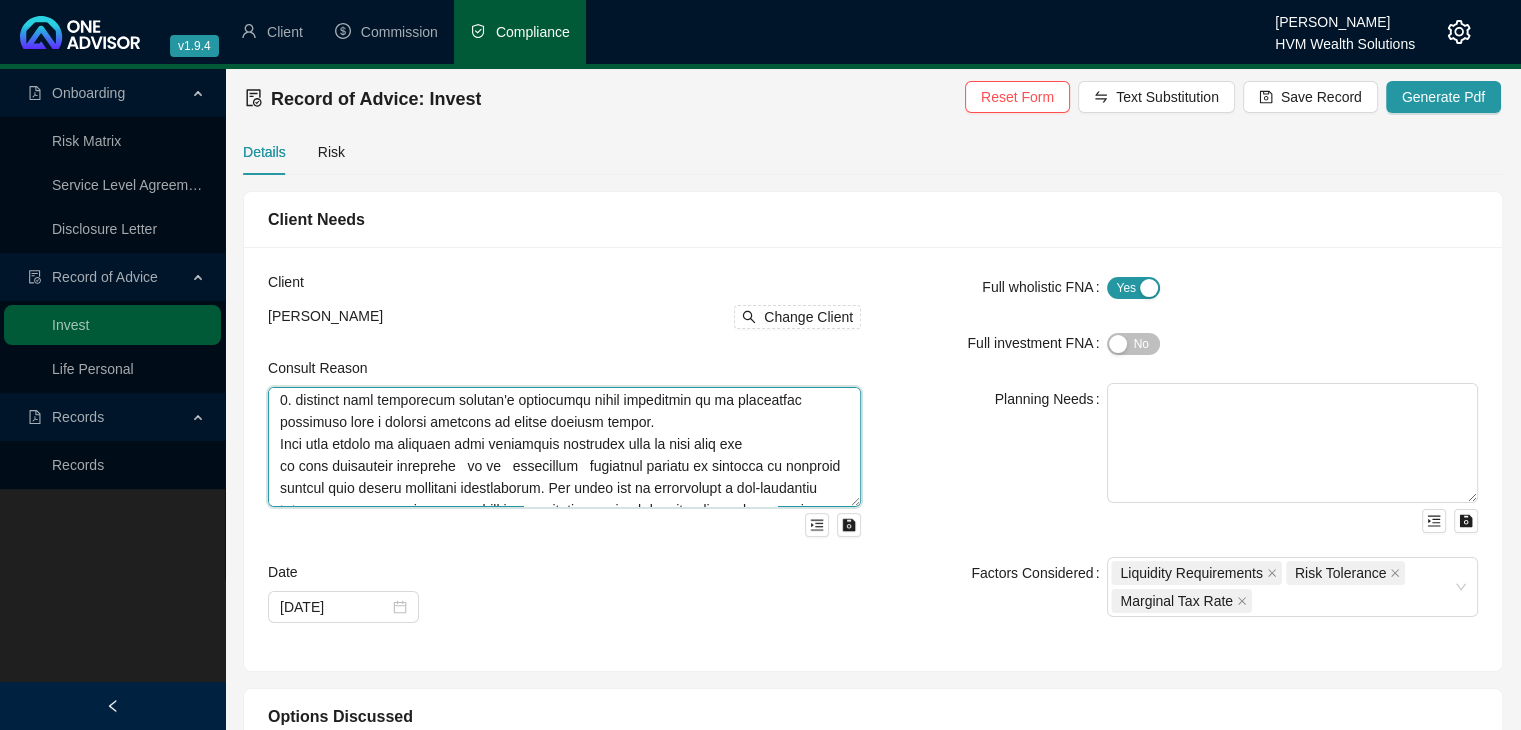 click at bounding box center (564, 447) 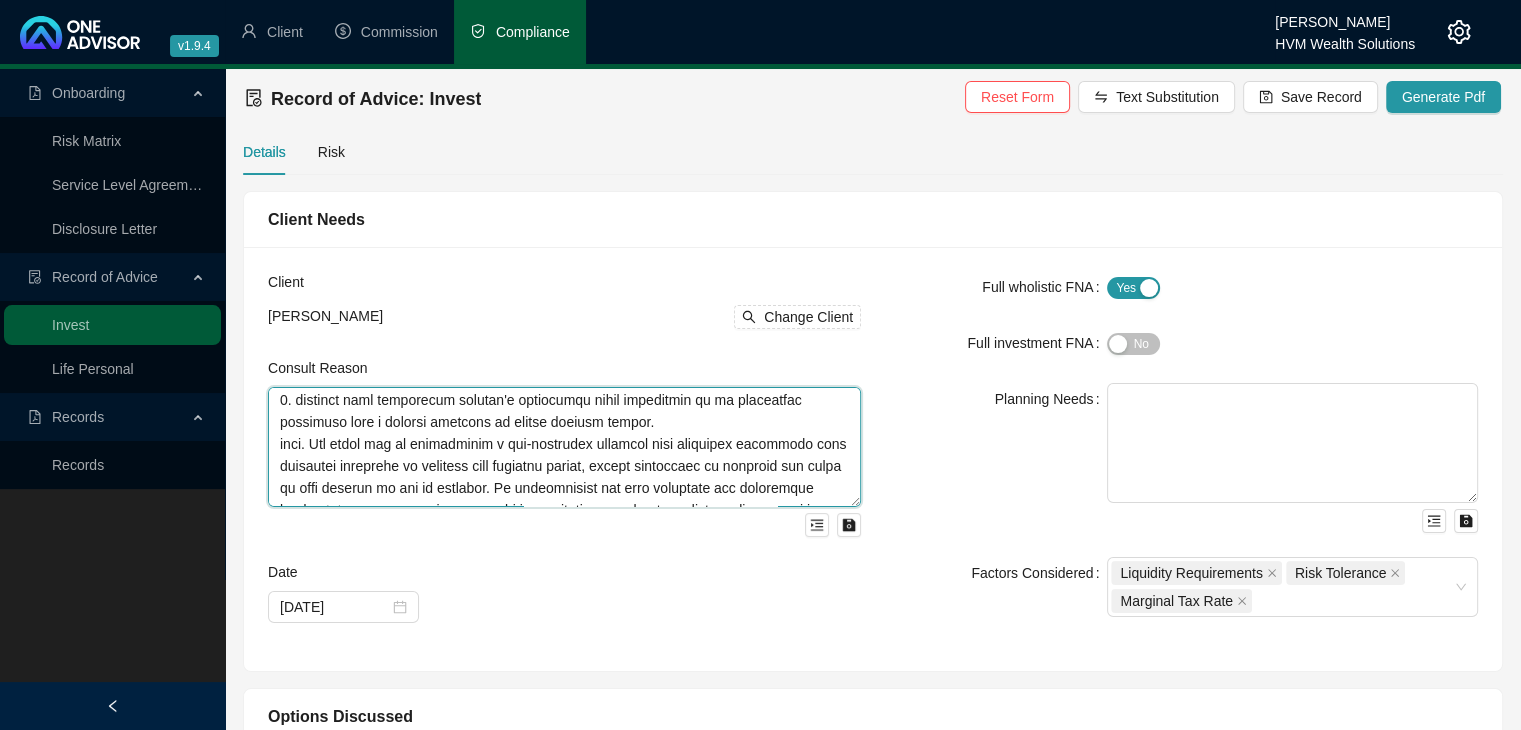 drag, startPoint x: 280, startPoint y: 445, endPoint x: 816, endPoint y: 482, distance: 537.2755 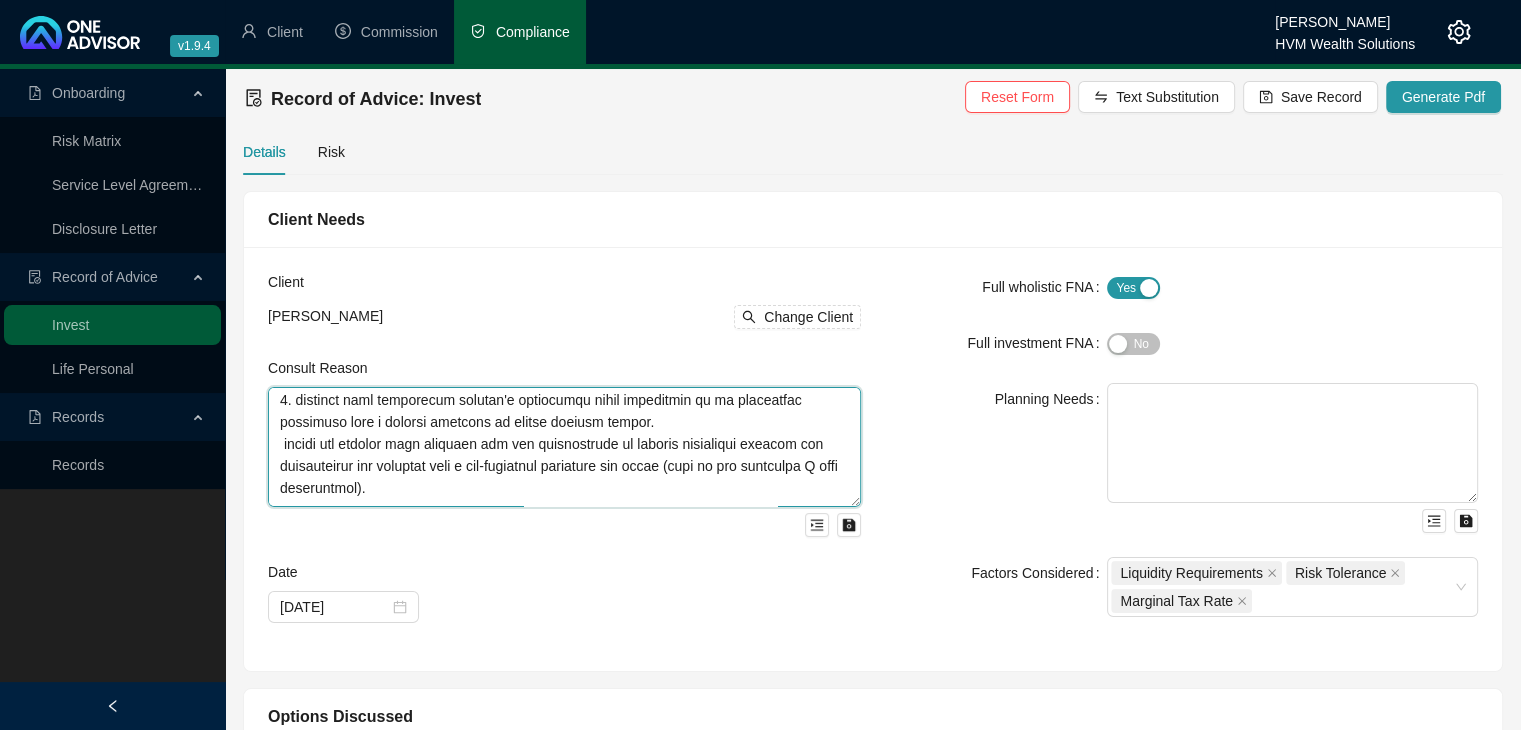 drag, startPoint x: 279, startPoint y: 439, endPoint x: 479, endPoint y: 481, distance: 204.36243 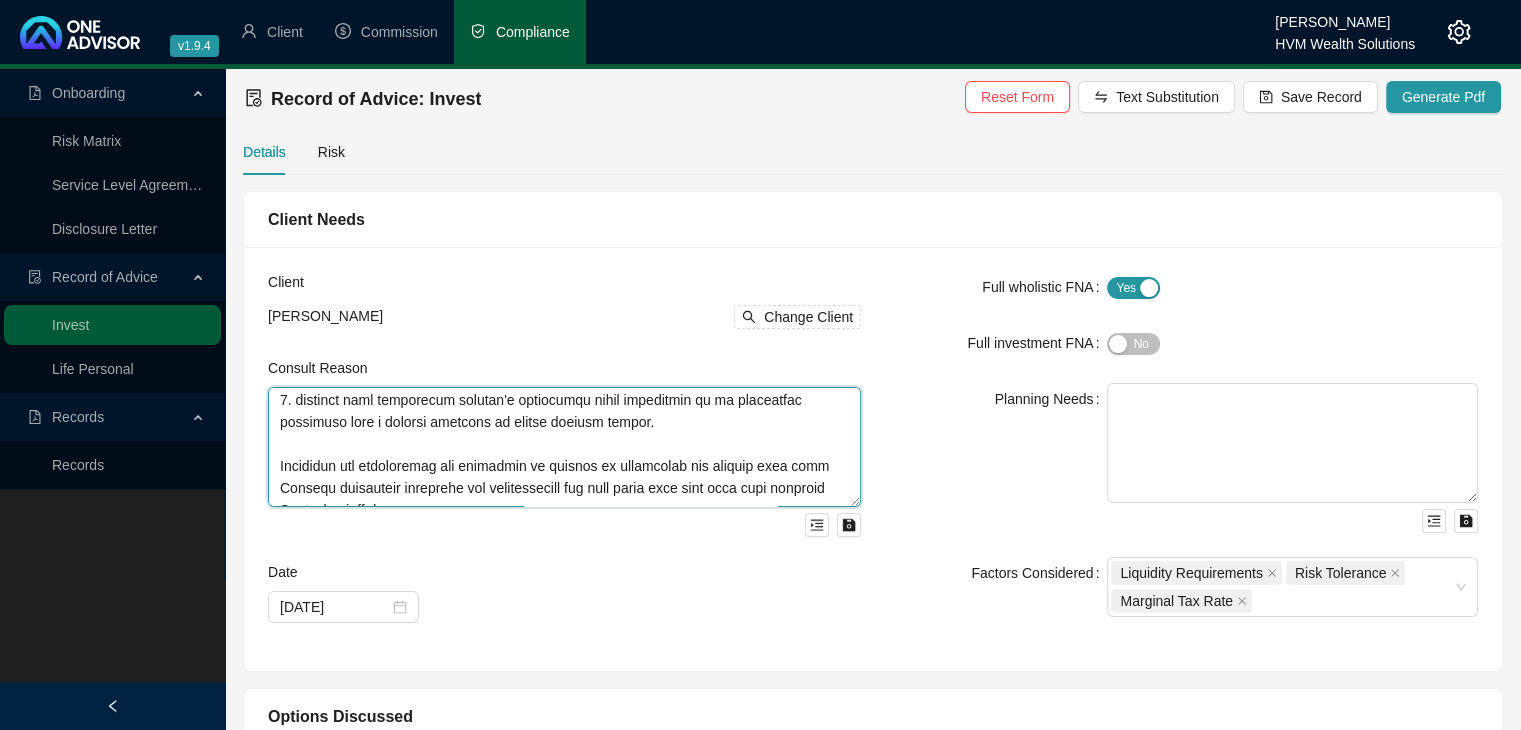 scroll, scrollTop: 329, scrollLeft: 0, axis: vertical 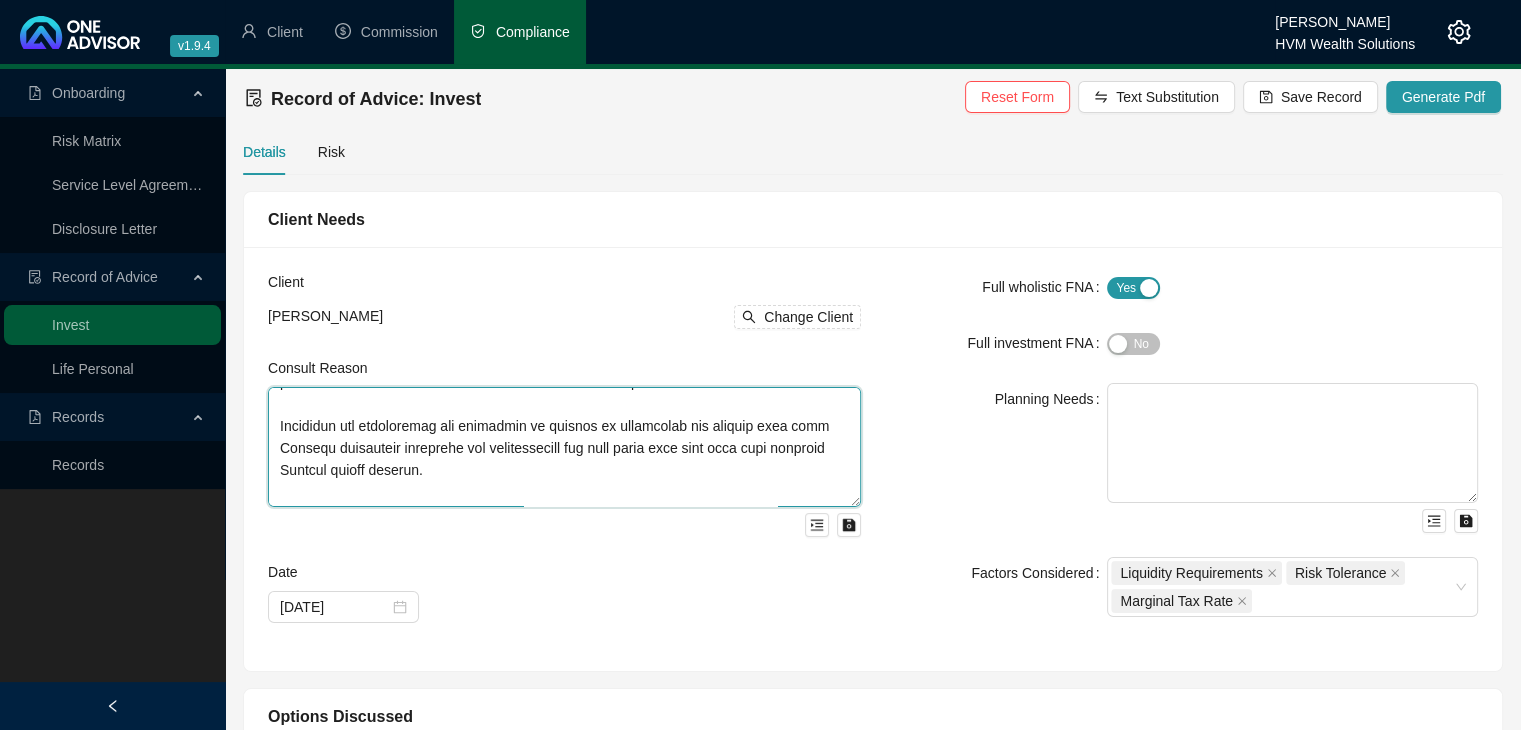 drag, startPoint x: 472, startPoint y: 477, endPoint x: 283, endPoint y: 423, distance: 196.56297 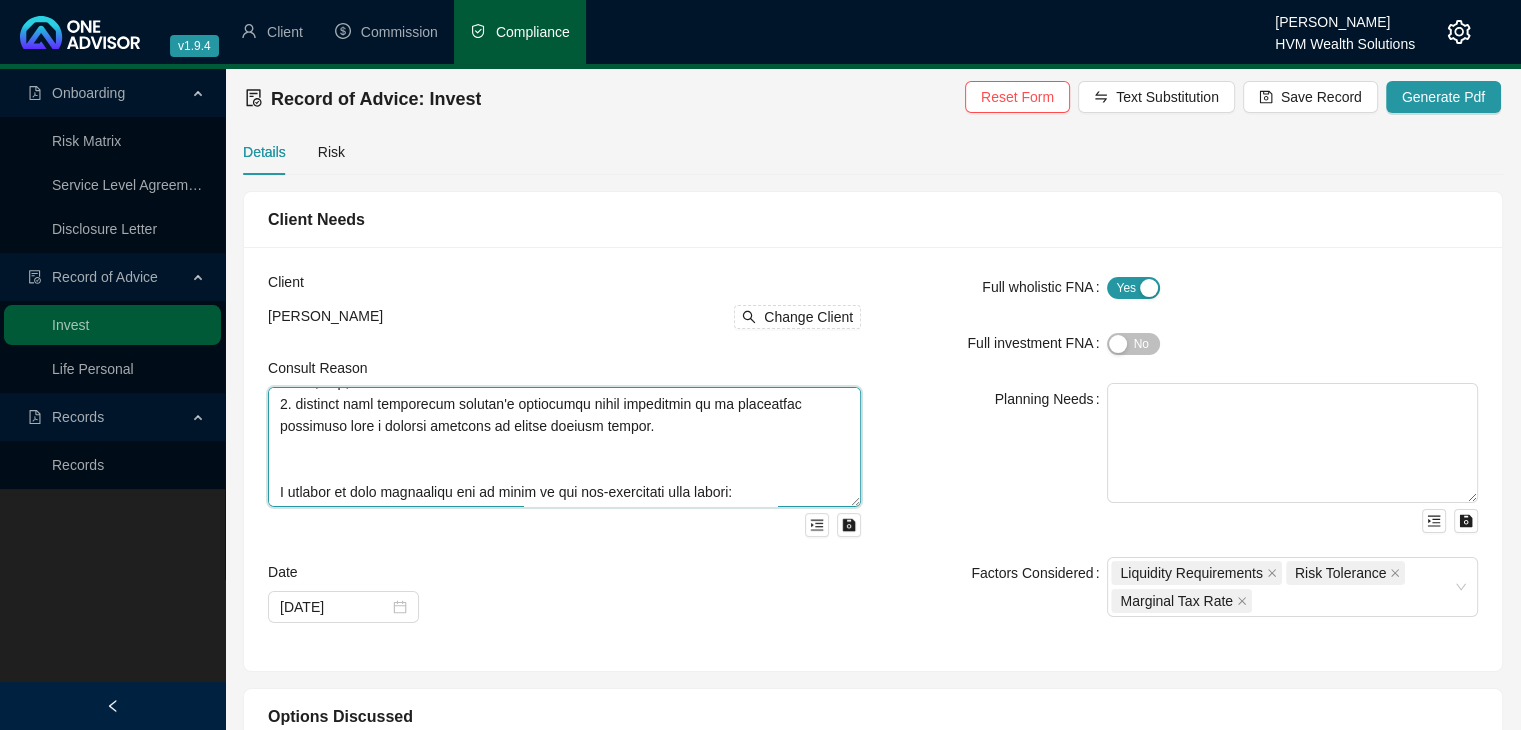 type on "This Record of Advice (ROA) serves to document the sequence of steps that were taken which led to the recent implementation of my advice.
During our meetings held over the [DATE] and [DATE] we discussed your current personal financial position and circumstances. A financial needs analysis (FNA) exercise was conducted which assisted in identifying the areas of your plan where financial shortfalls were identified - the results of this FNA reflected a shortfall in your retirement provision. In response to this, it was agreed to channel more energy and planning towards building up your retirement provision. This ROA deals with my provided advice  around:
1. taking advantage of your annual allowable retirement funding contributions as far as possible by increasing the monthly contributions paid into your retirement investment savings, and,
2. amending your retirement annuity's underlying asset allocation to an investment portfolio with a greater exposure to growth aligned assets.
A summary of what transp..." 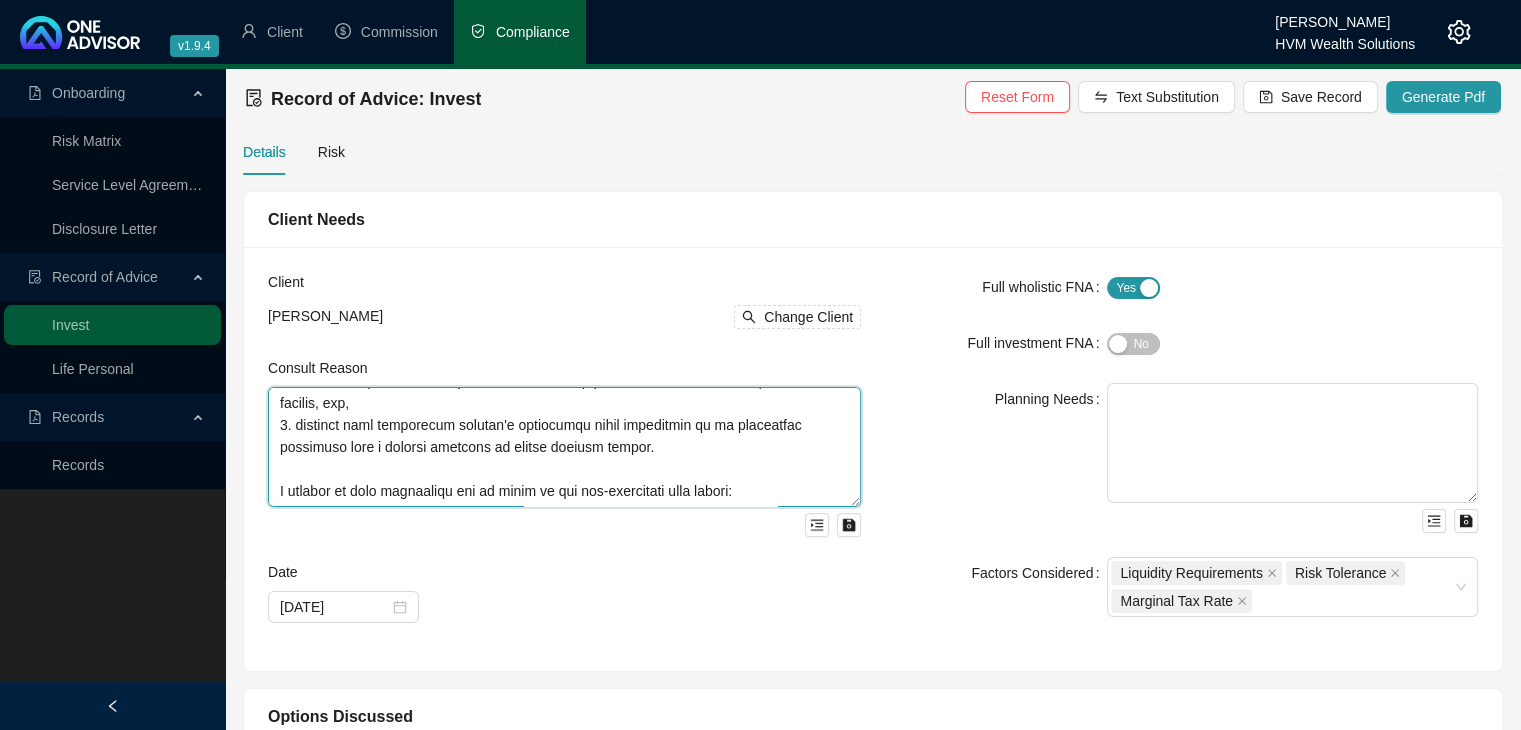 scroll, scrollTop: 264, scrollLeft: 0, axis: vertical 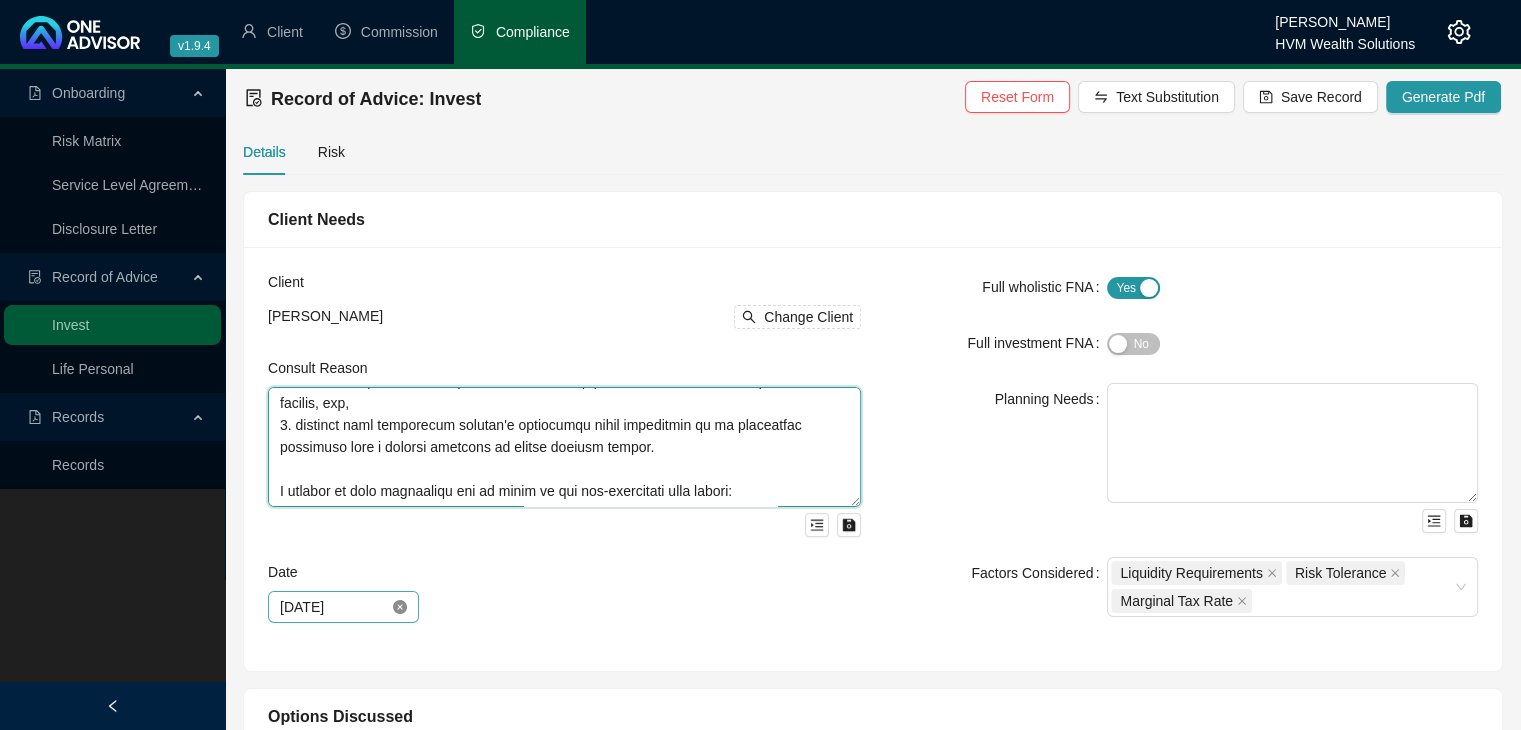 click 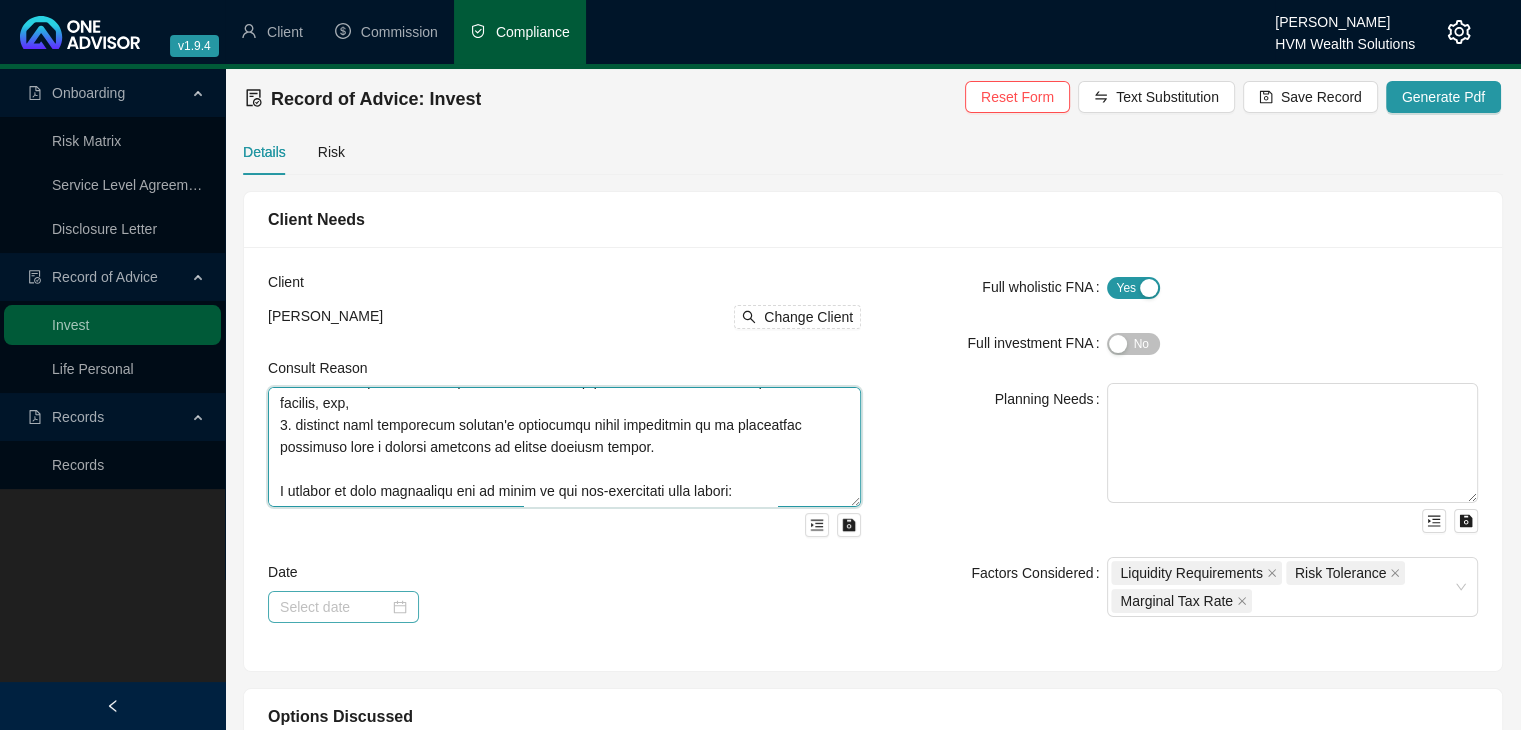 click at bounding box center (343, 607) 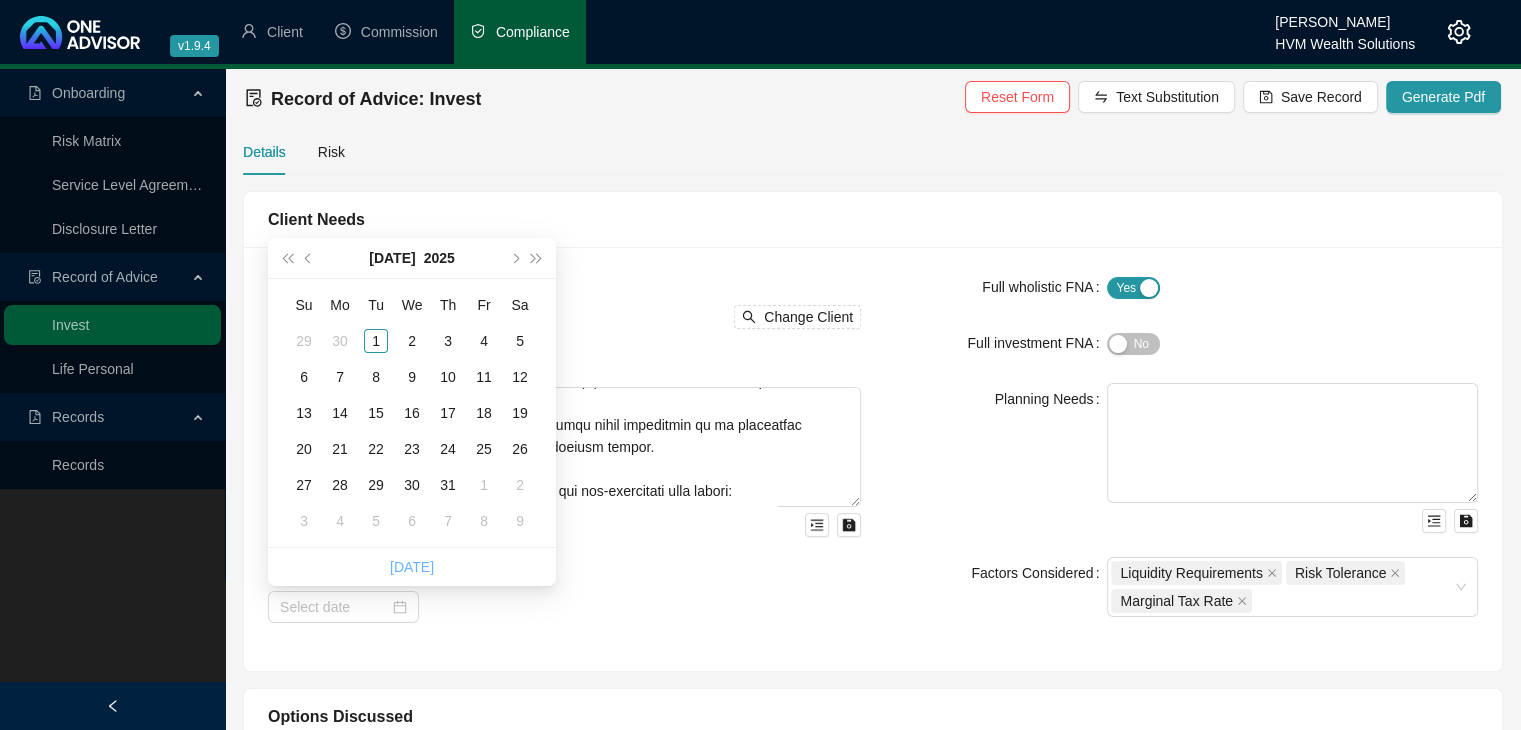 click on "[DATE]" at bounding box center (412, 567) 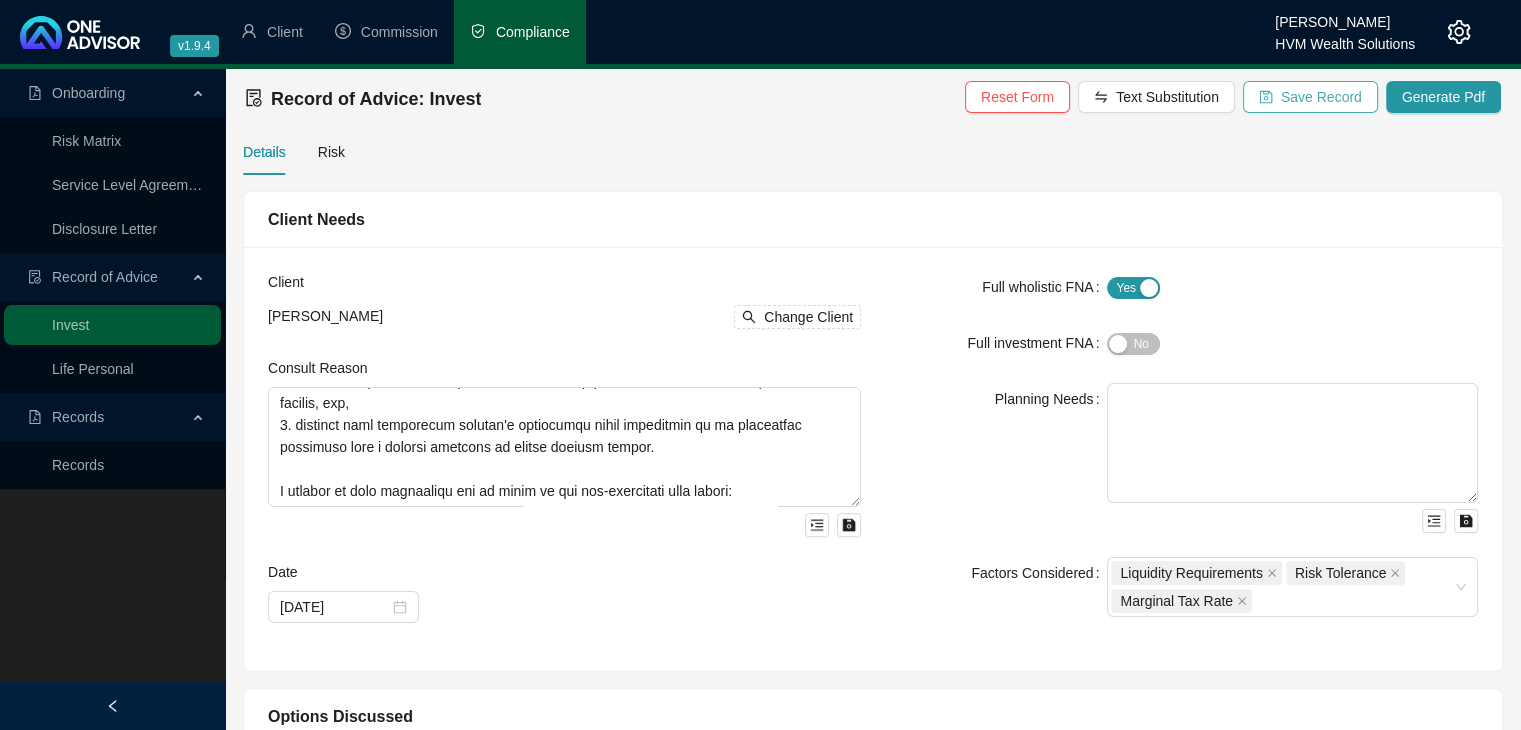 click on "Save Record" at bounding box center [1321, 97] 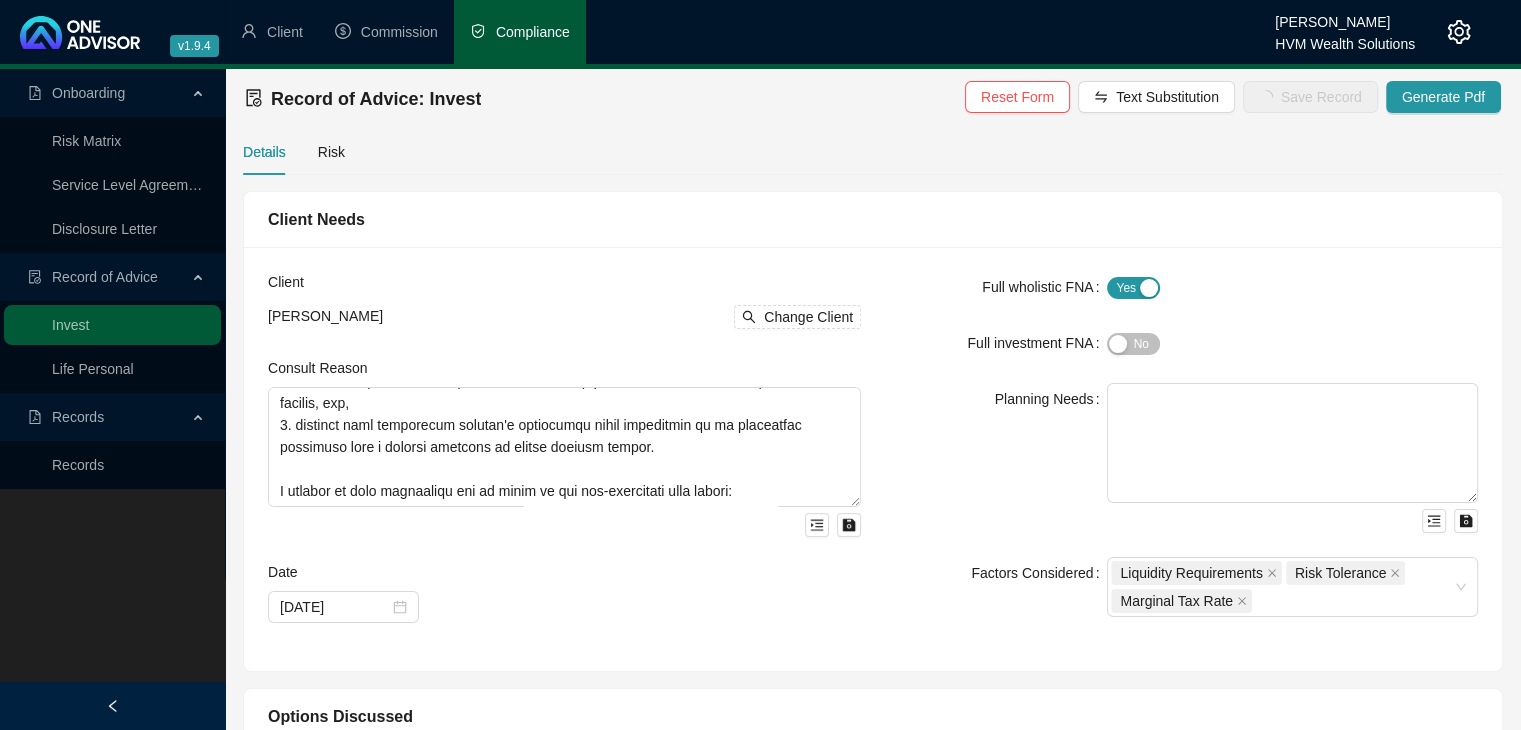 scroll, scrollTop: 638, scrollLeft: 0, axis: vertical 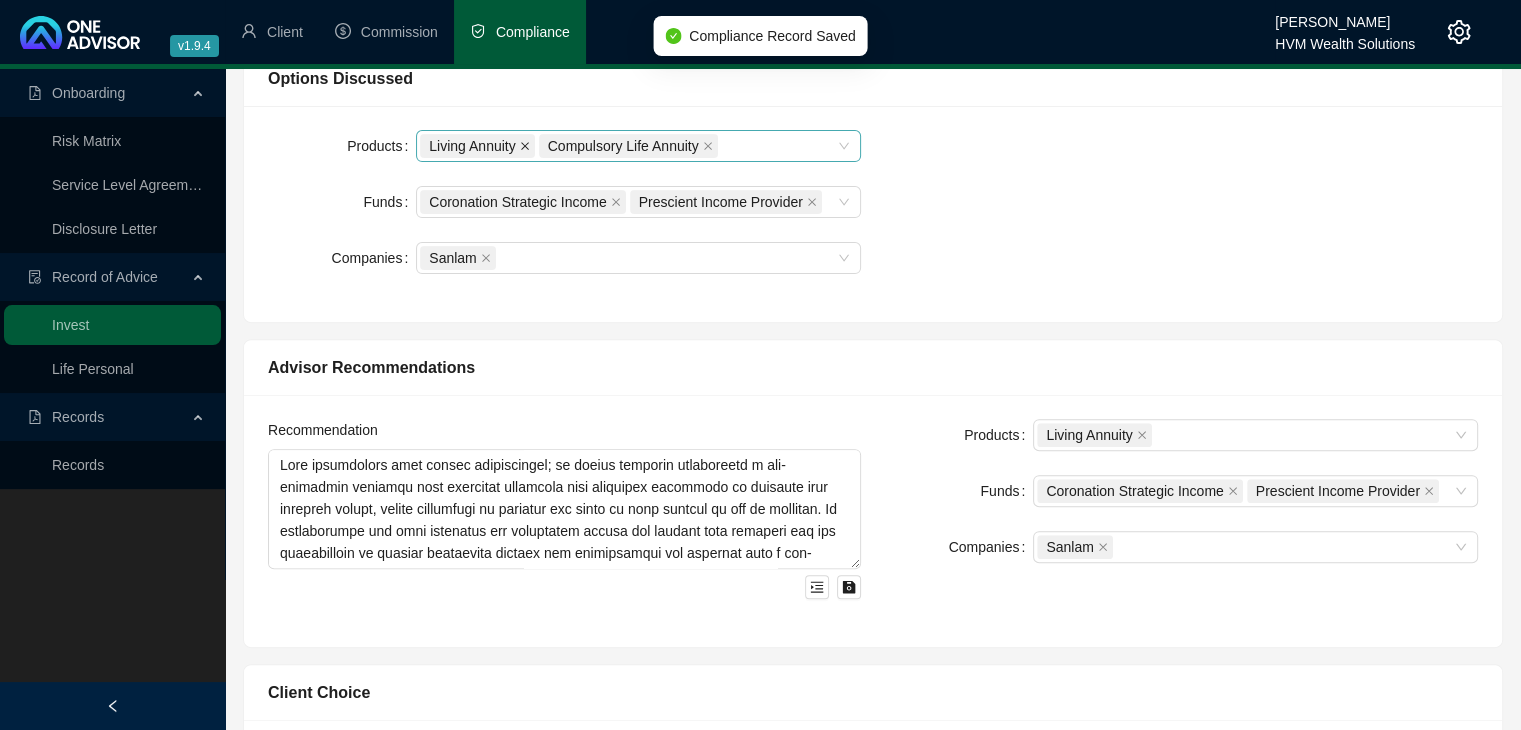 click 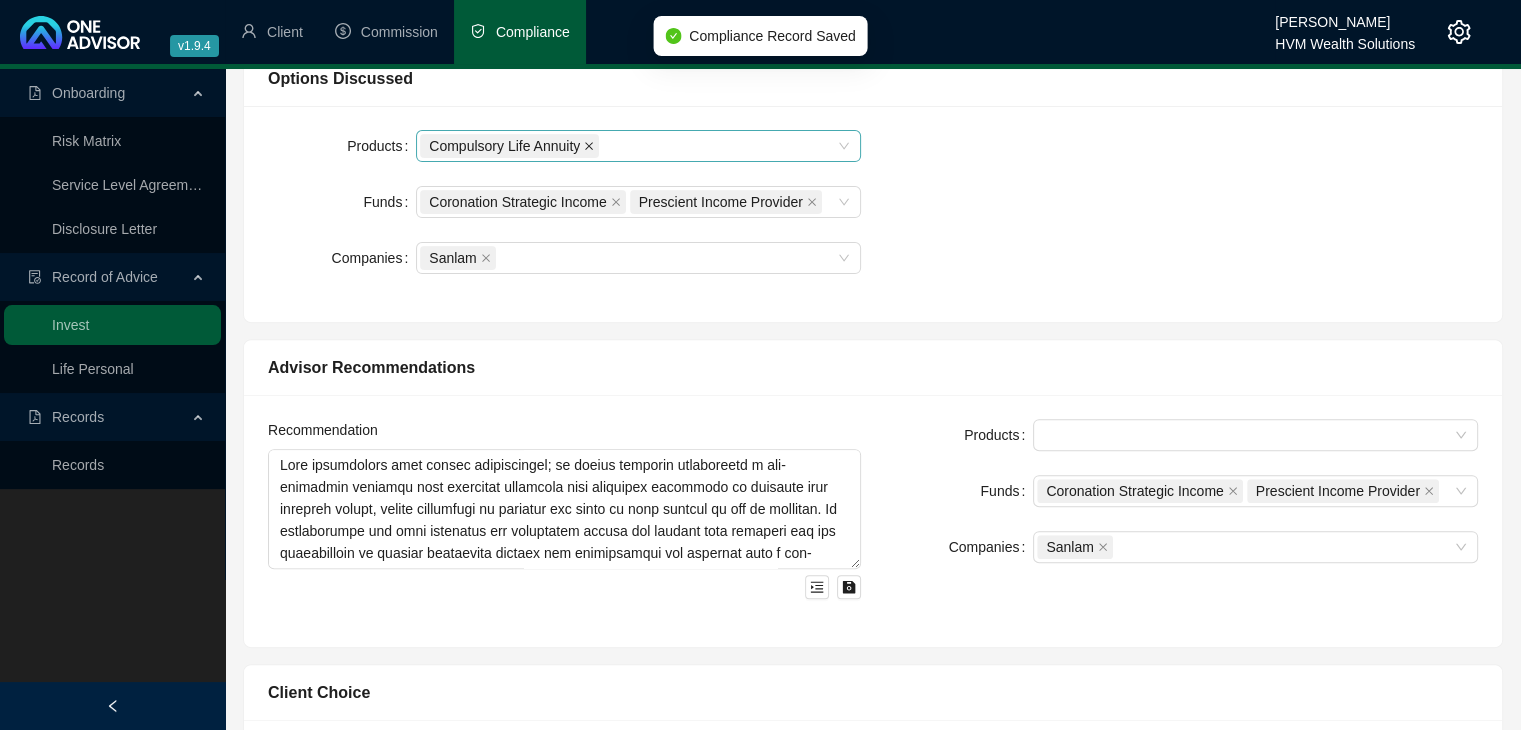 click 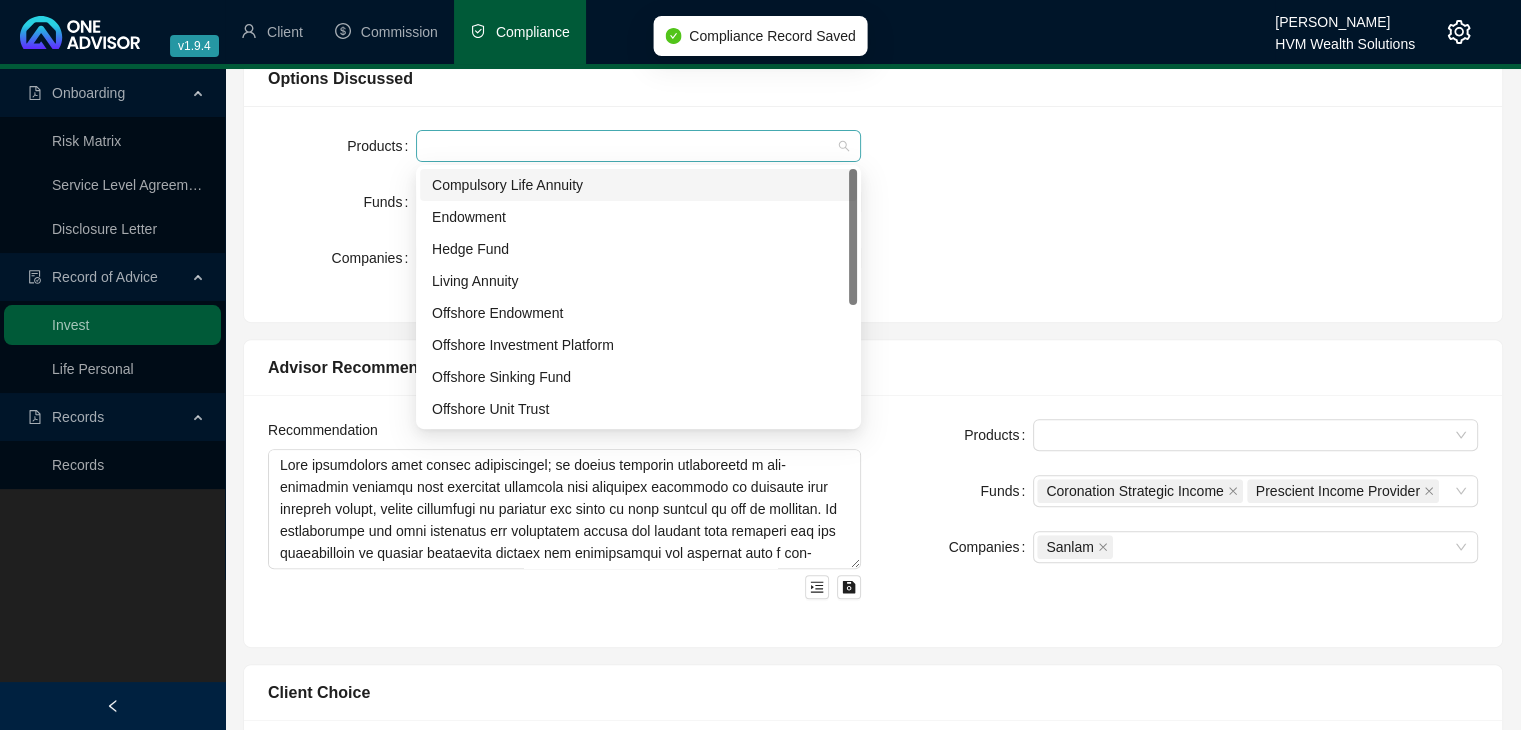 click at bounding box center (628, 146) 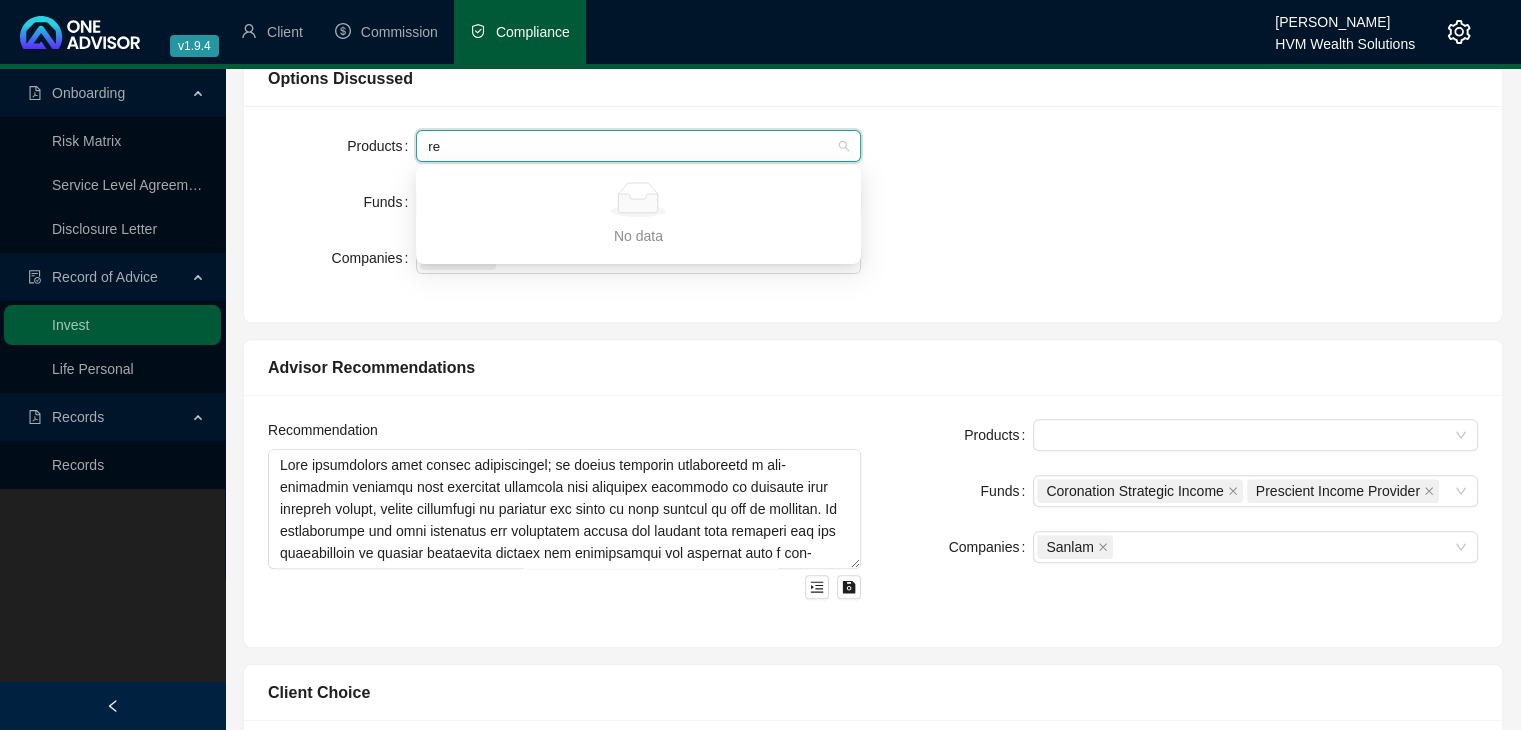 type on "r" 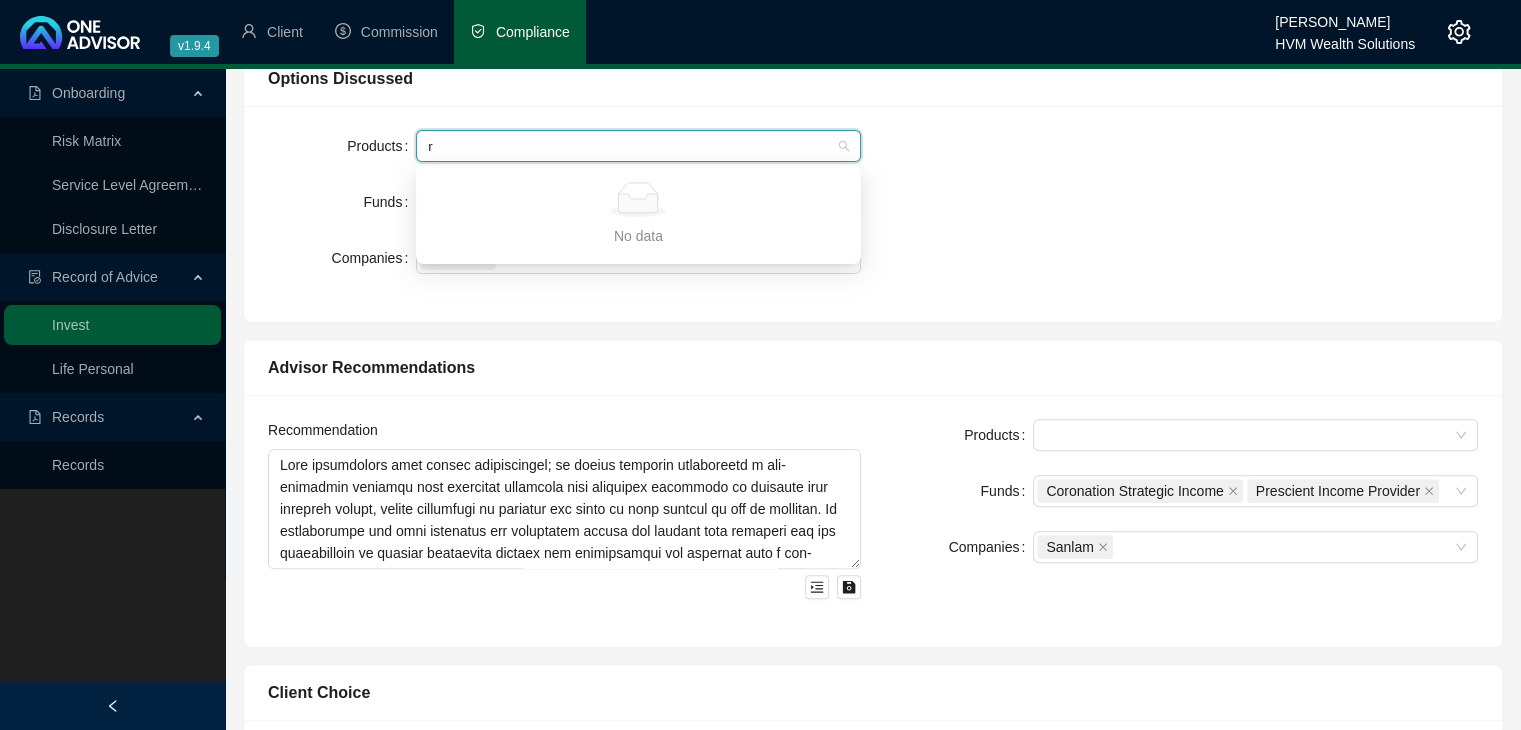 type 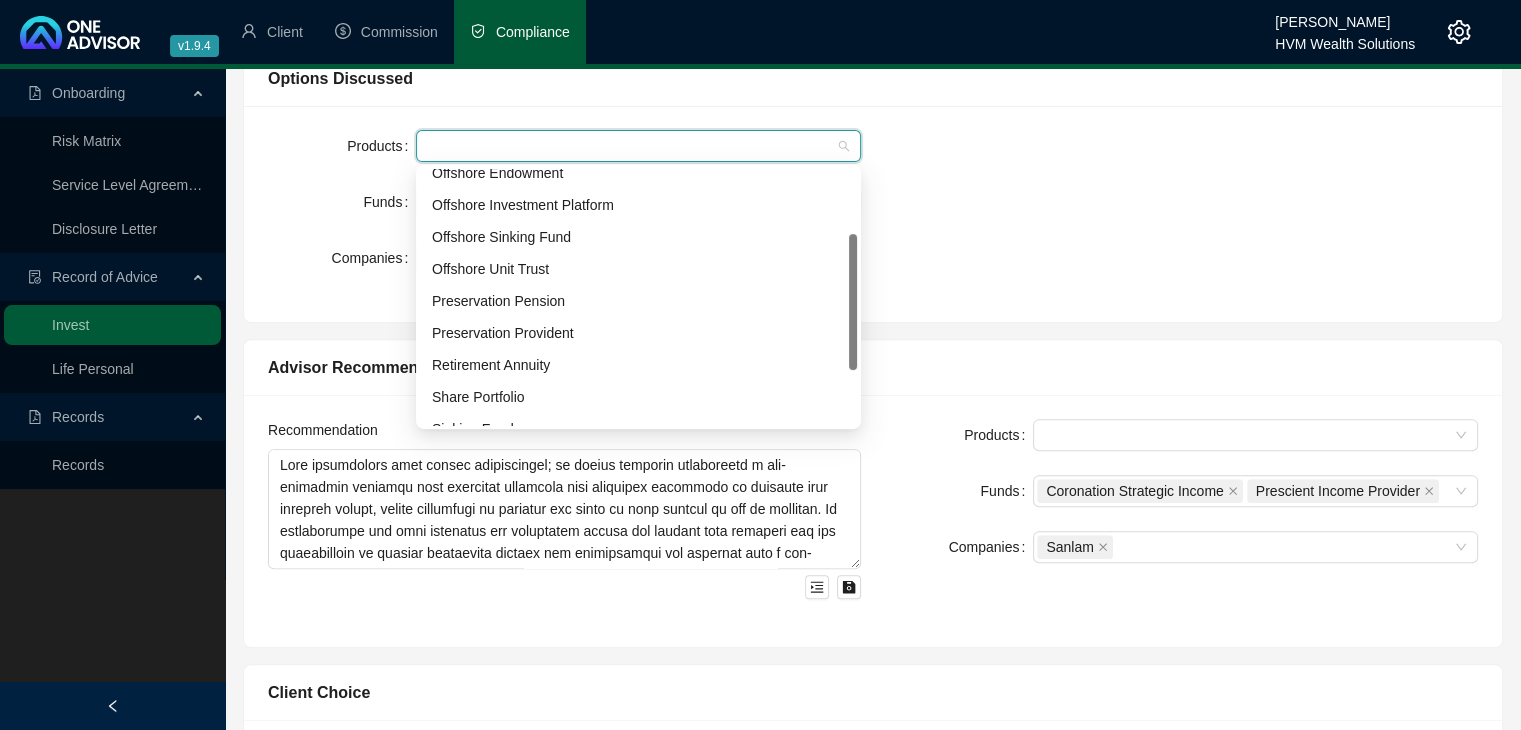 drag, startPoint x: 849, startPoint y: 273, endPoint x: 847, endPoint y: 349, distance: 76.02631 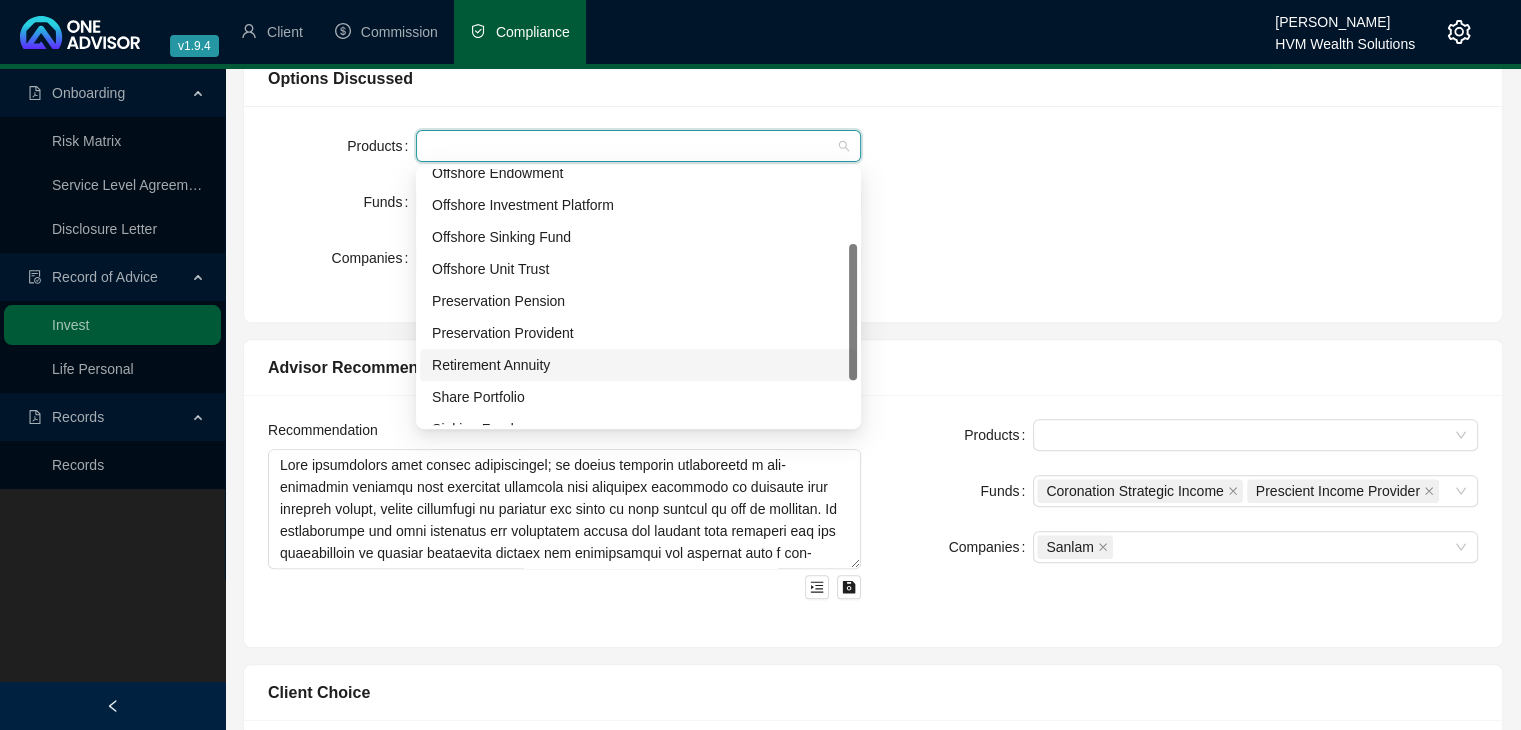 click on "Retirement Annuity" at bounding box center (638, 365) 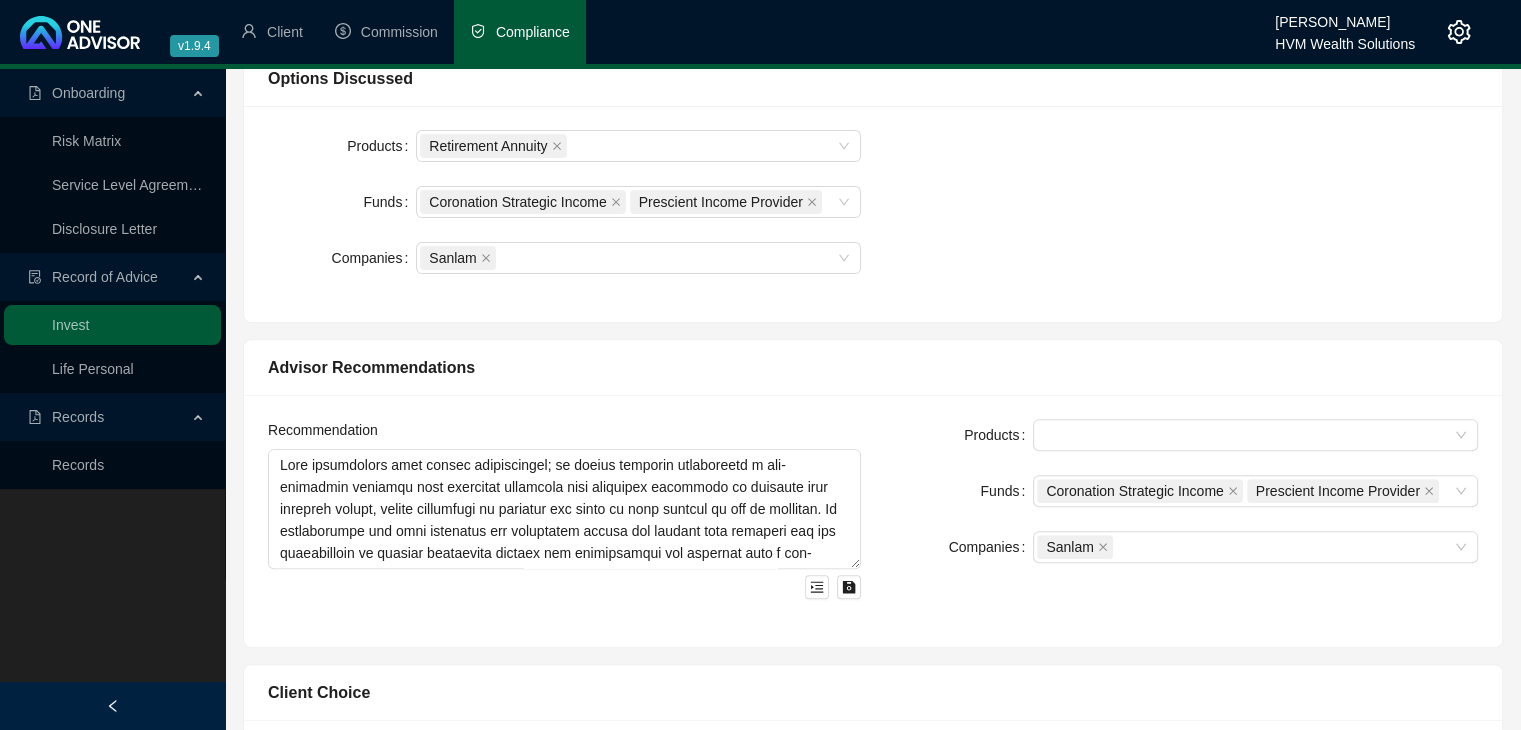 click on "Products Retirement Annuity   Funds Coronation Strategic Income Prescient Income Provider   Companies Sanlam" at bounding box center (873, 214) 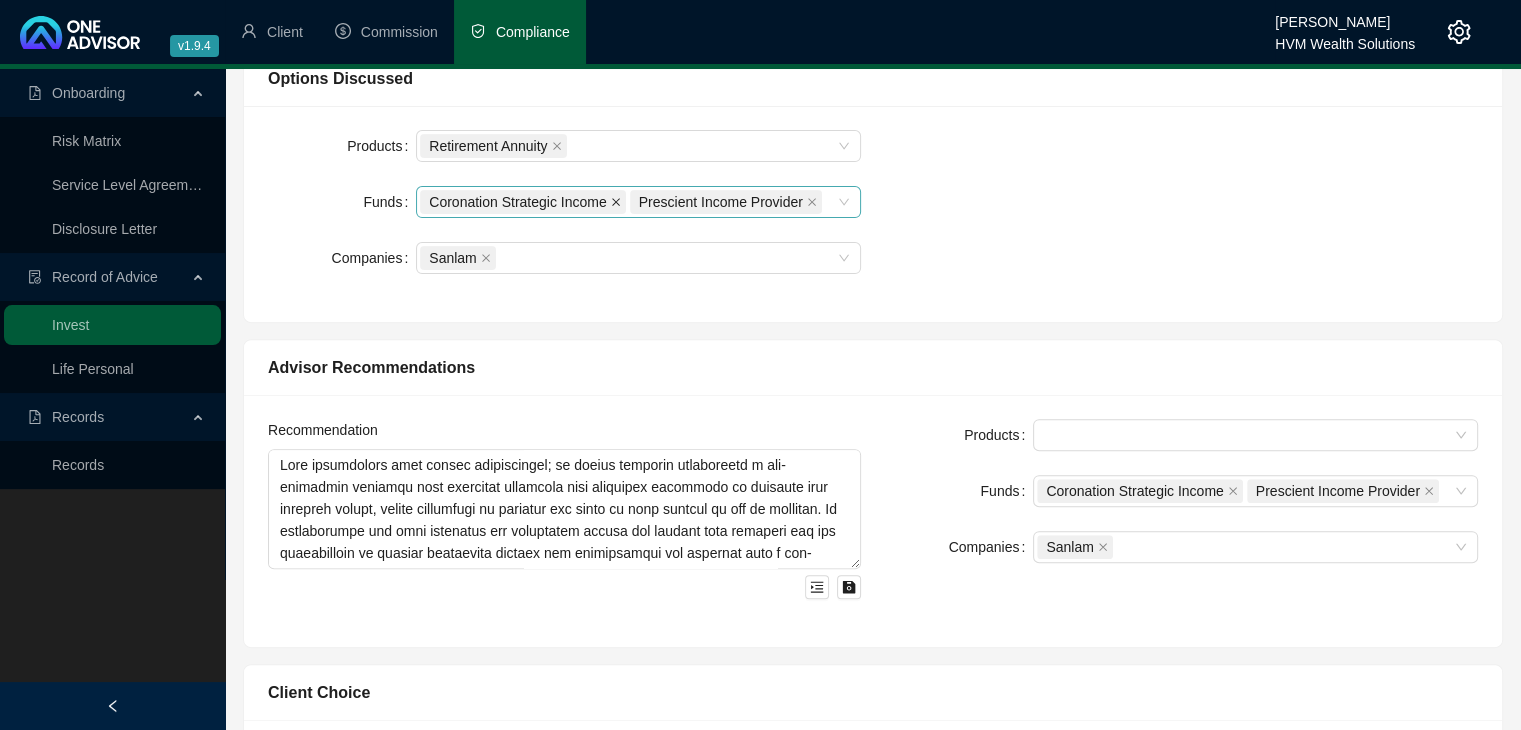 click 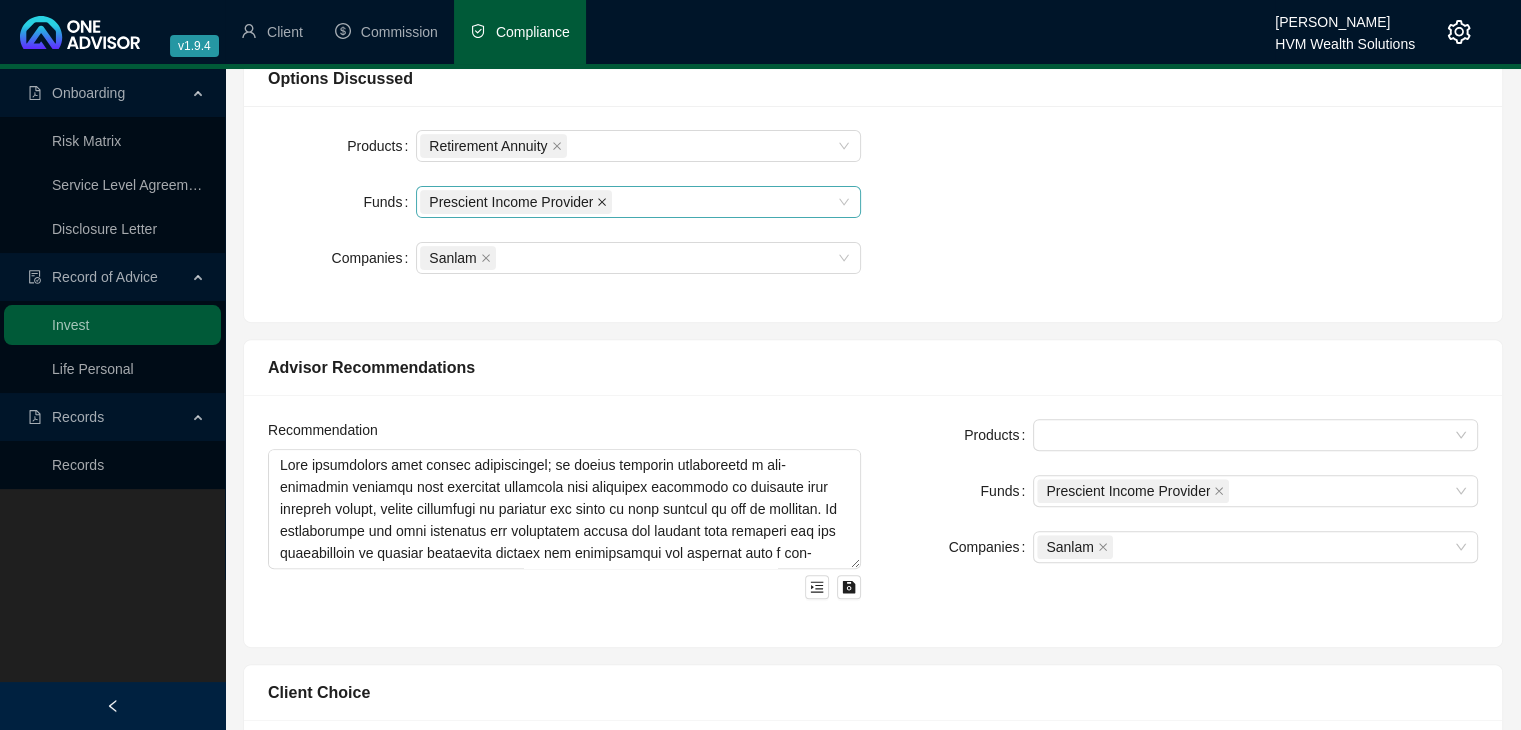 click 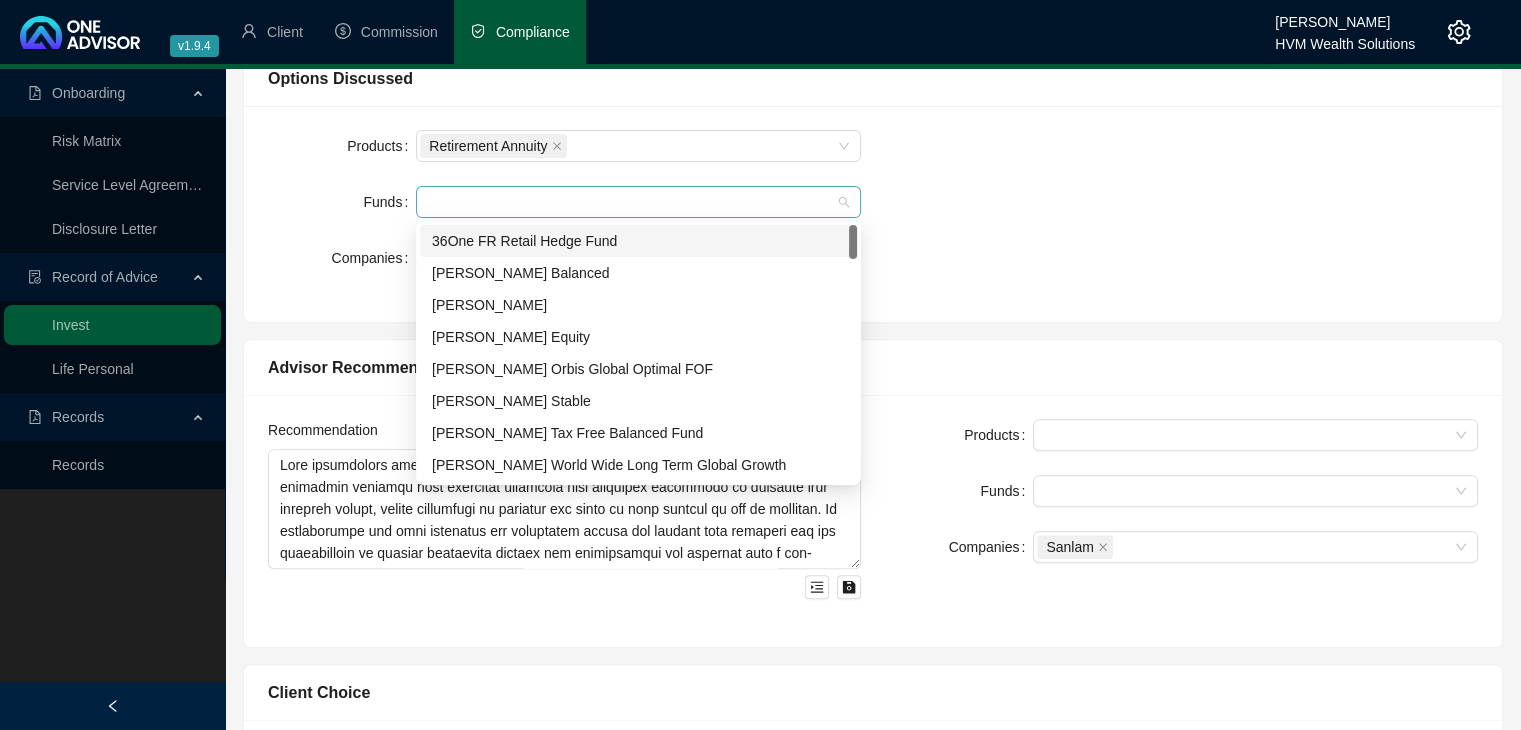 click at bounding box center [628, 202] 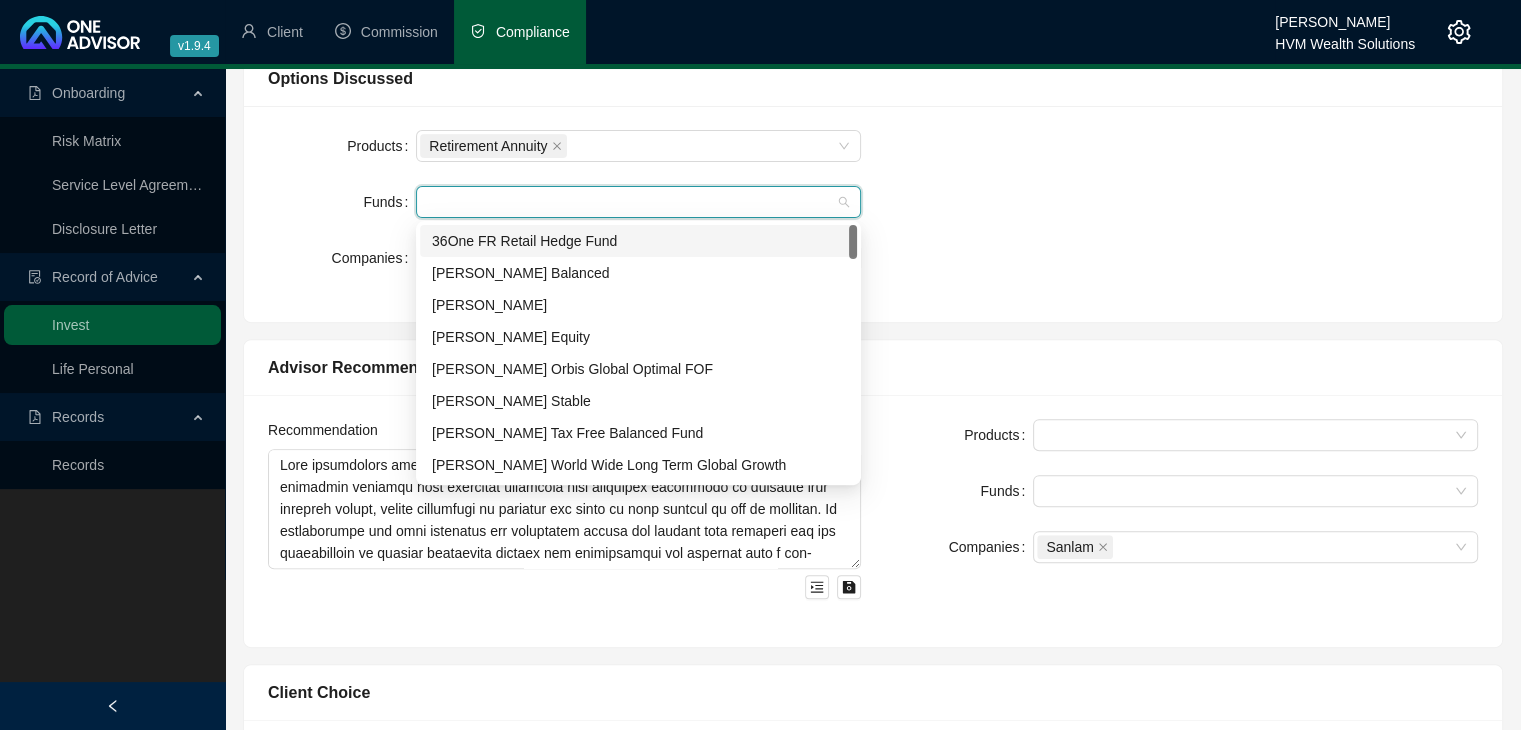 click at bounding box center [628, 202] 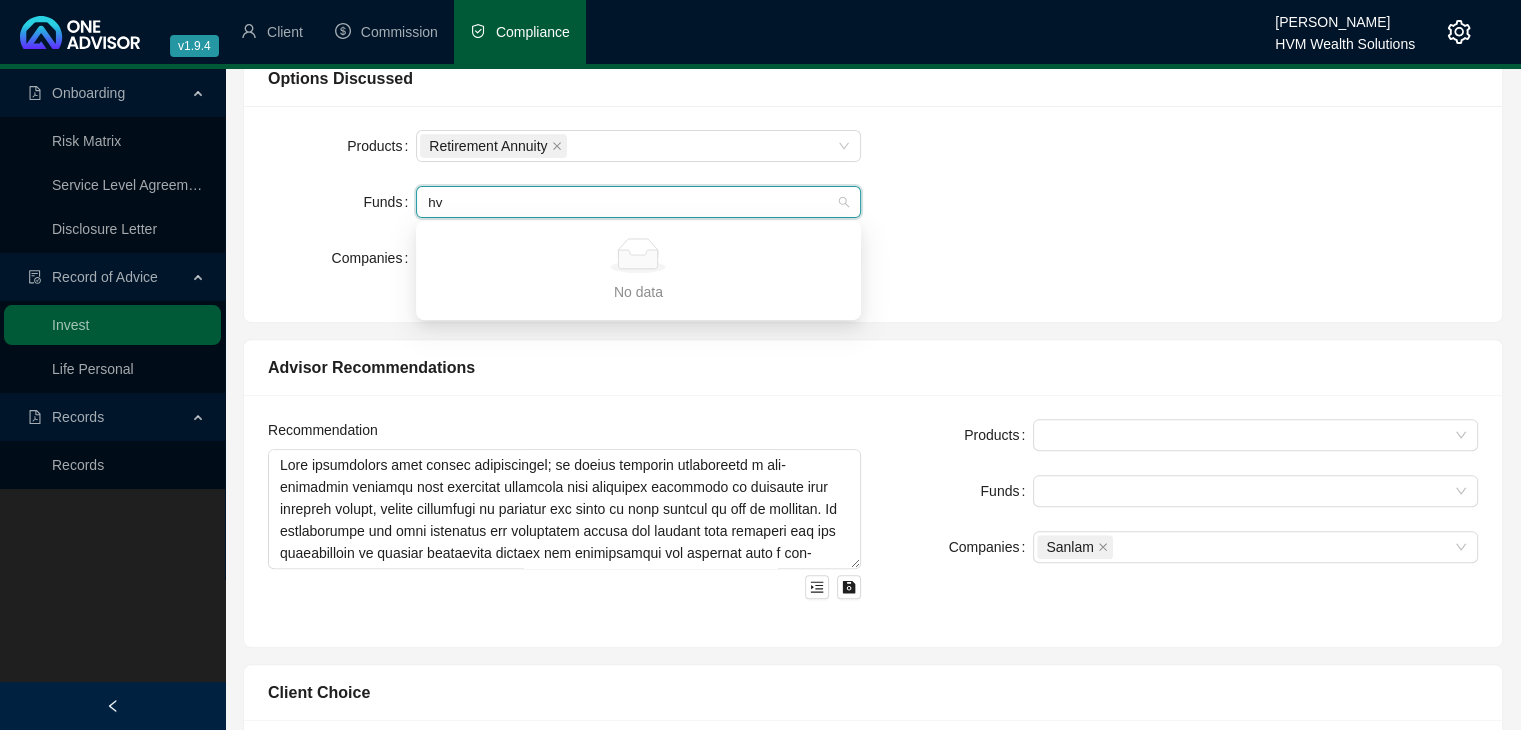 type on "h" 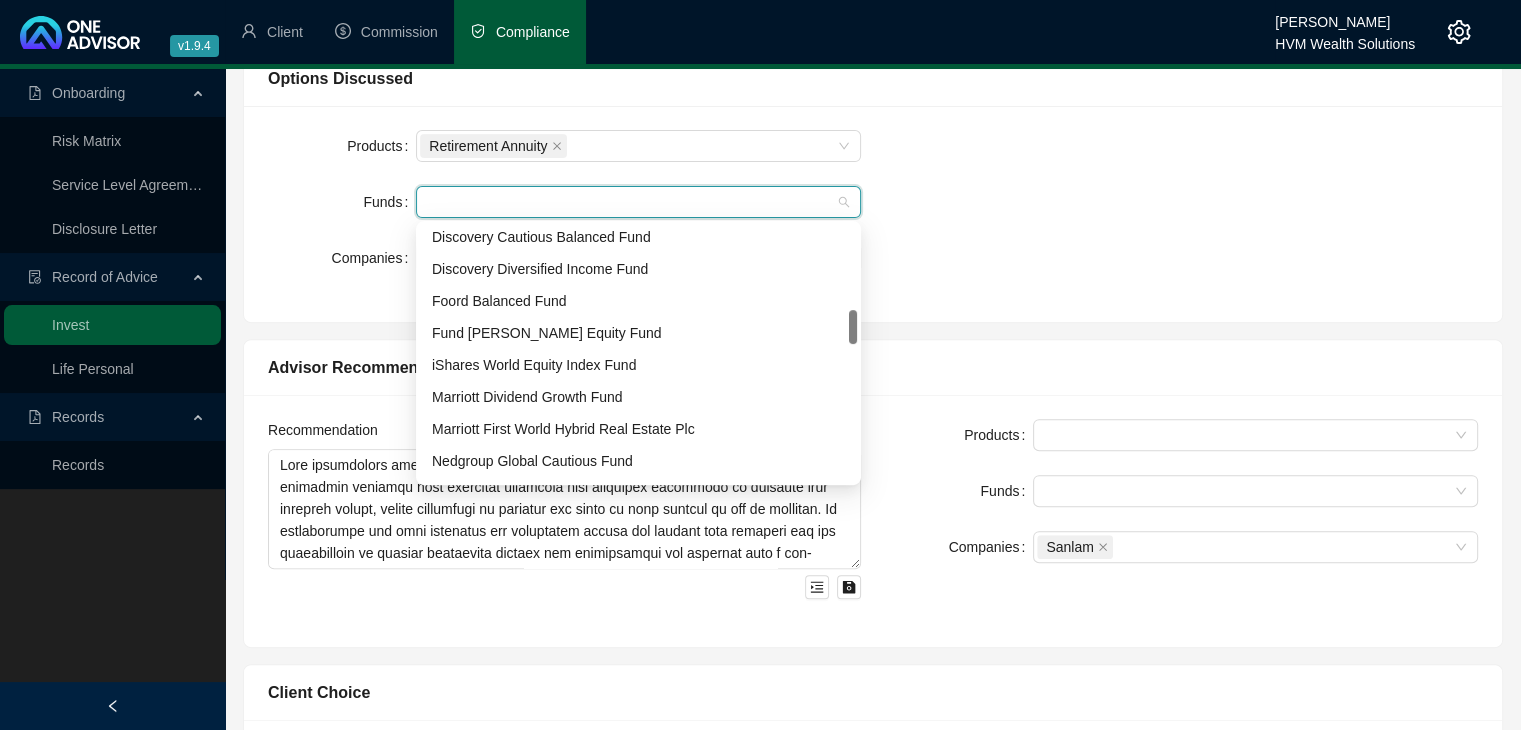 drag, startPoint x: 855, startPoint y: 251, endPoint x: 885, endPoint y: 337, distance: 91.08238 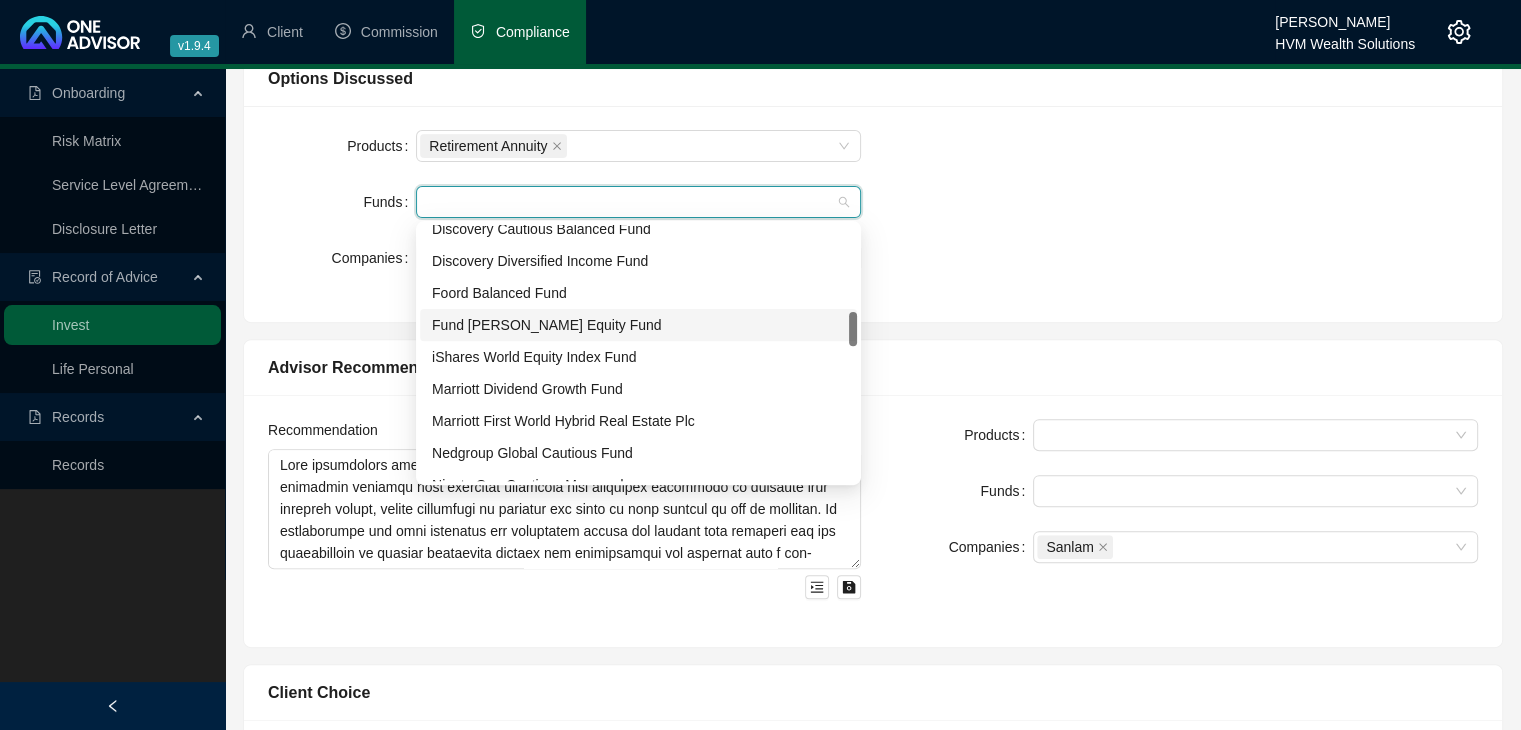 click on "Fund [PERSON_NAME] Equity Fund" at bounding box center (638, 325) 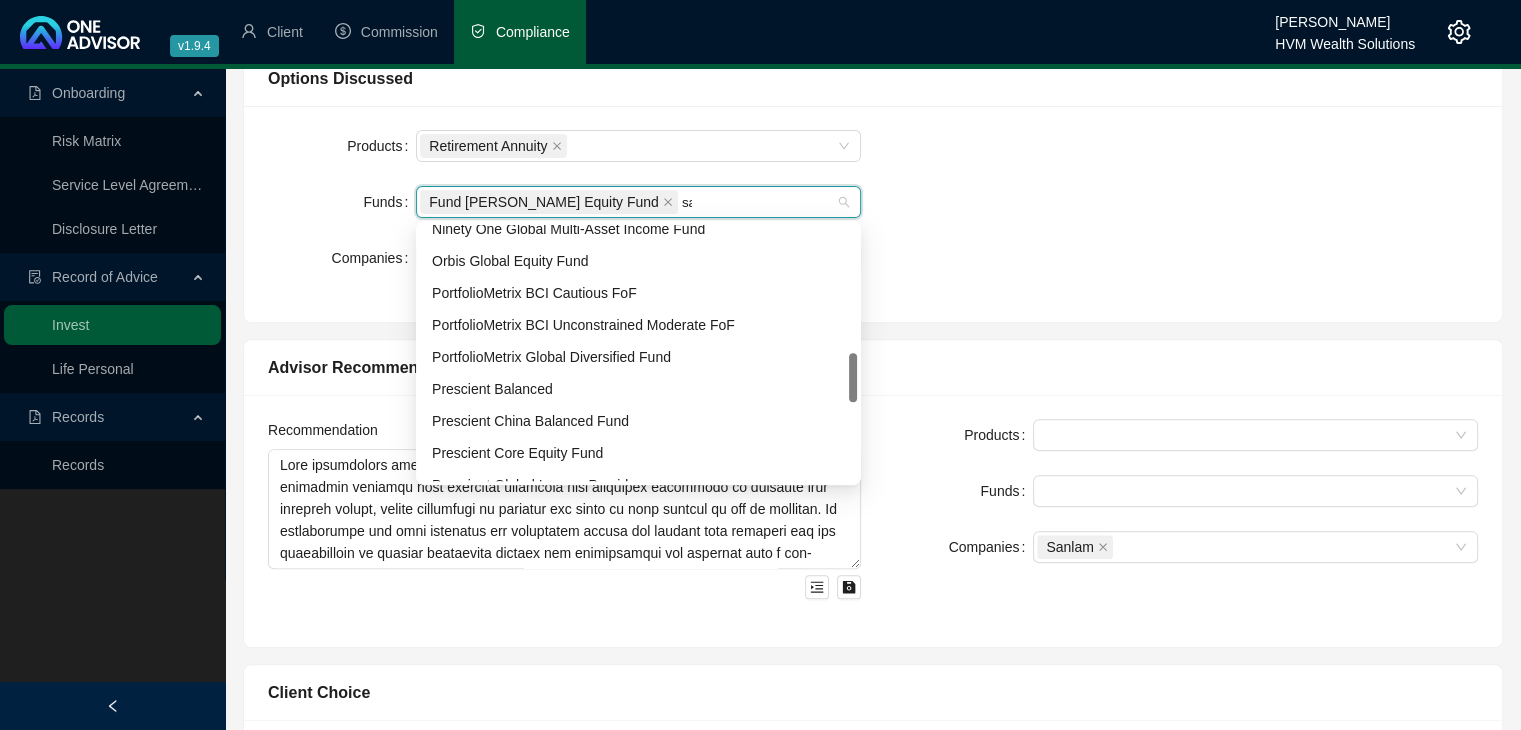scroll, scrollTop: 0, scrollLeft: 0, axis: both 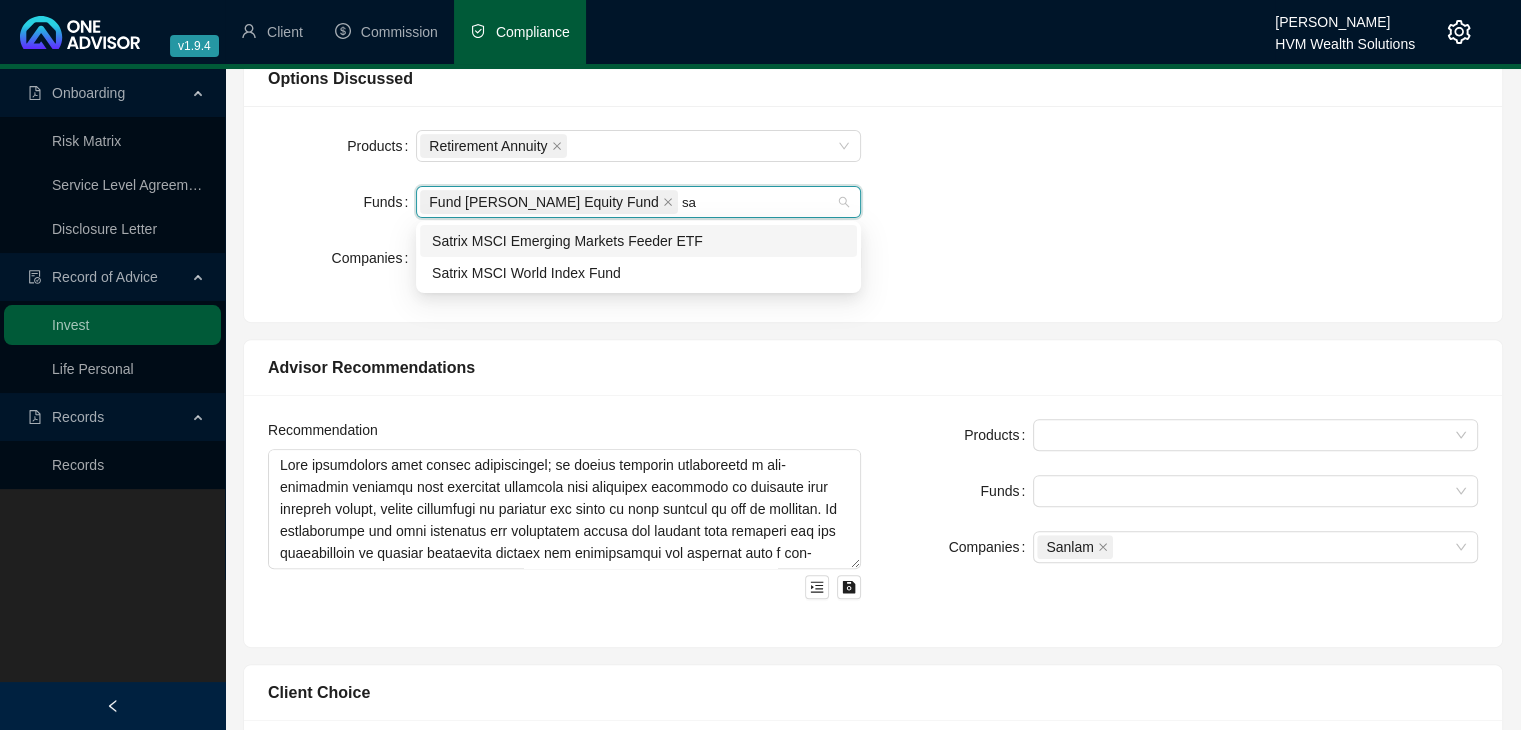type on "sat" 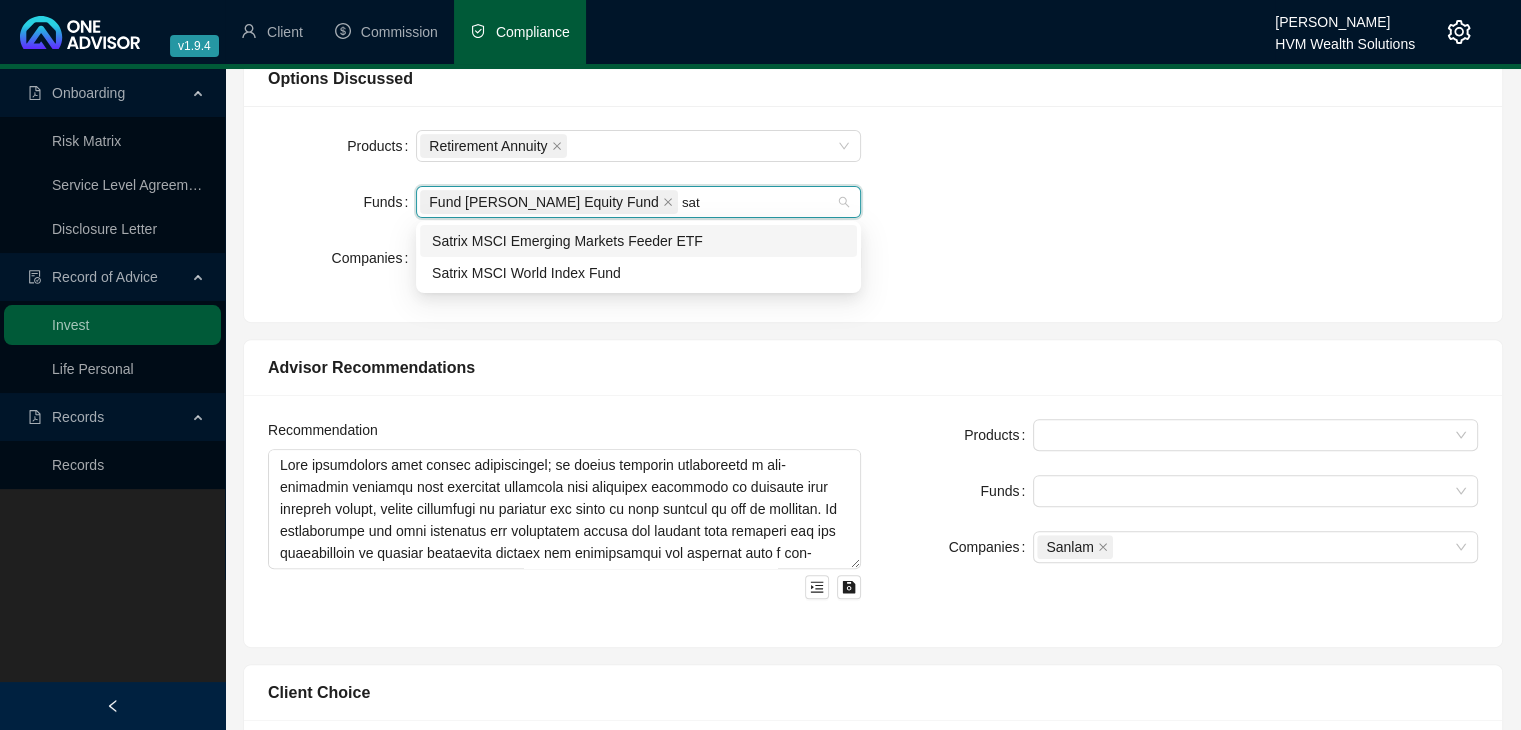 click on "Satrix MSCI Emerging Markets Feeder ETF" at bounding box center [638, 241] 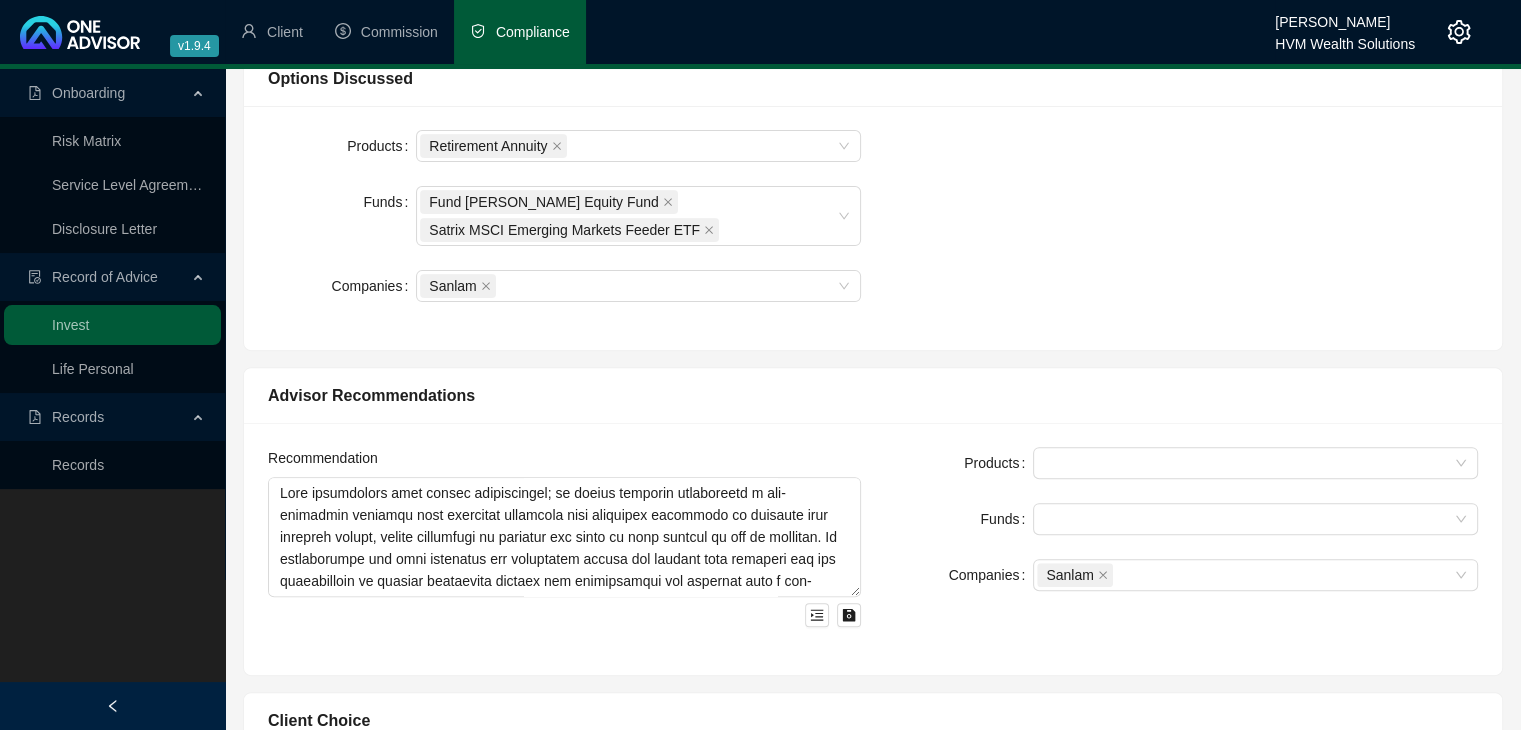 click on "Products Retirement Annuity   Funds Fund [PERSON_NAME] Equity Fund Satrix MSCI Emerging Markets Feeder ETF   Companies Sanlam" at bounding box center (873, 228) 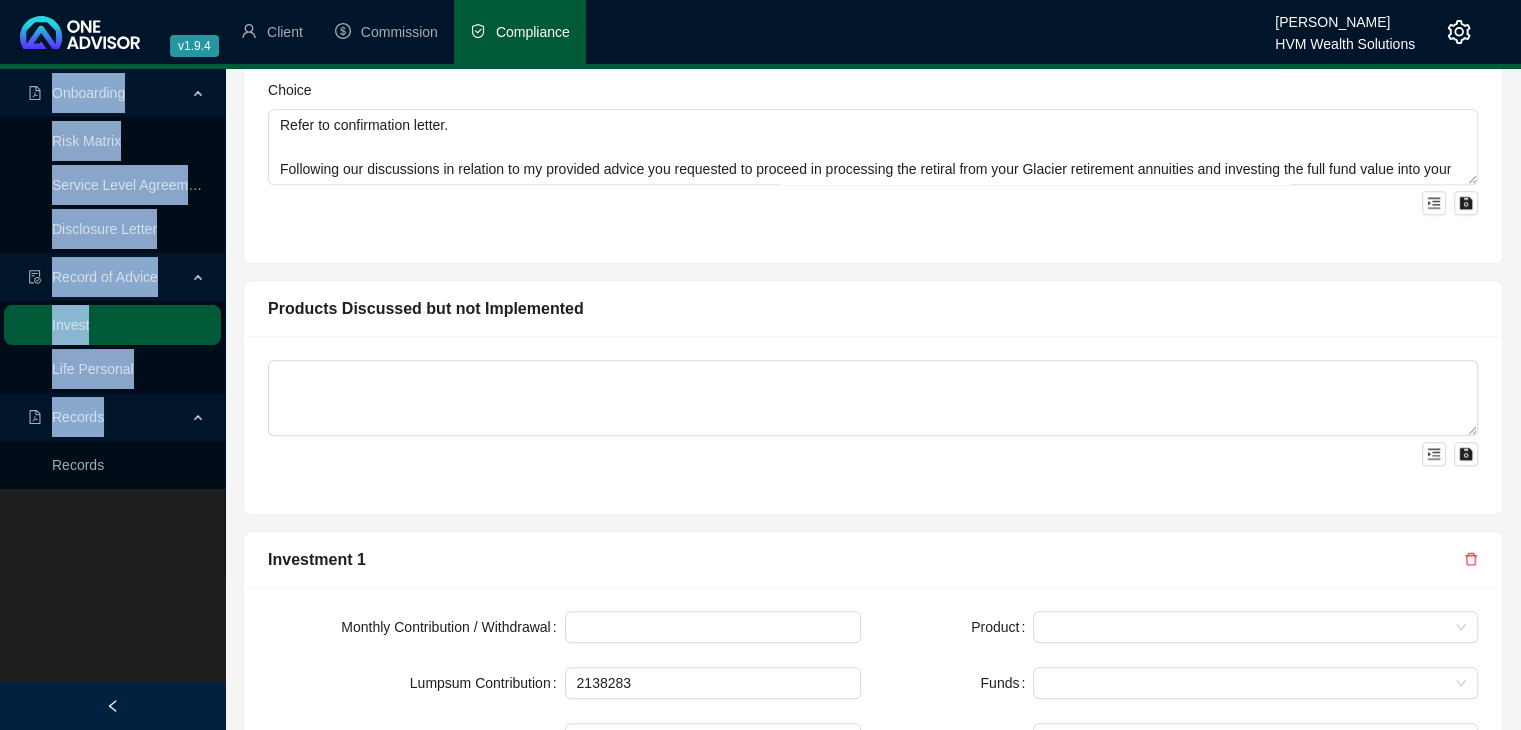 scroll, scrollTop: 1600, scrollLeft: 0, axis: vertical 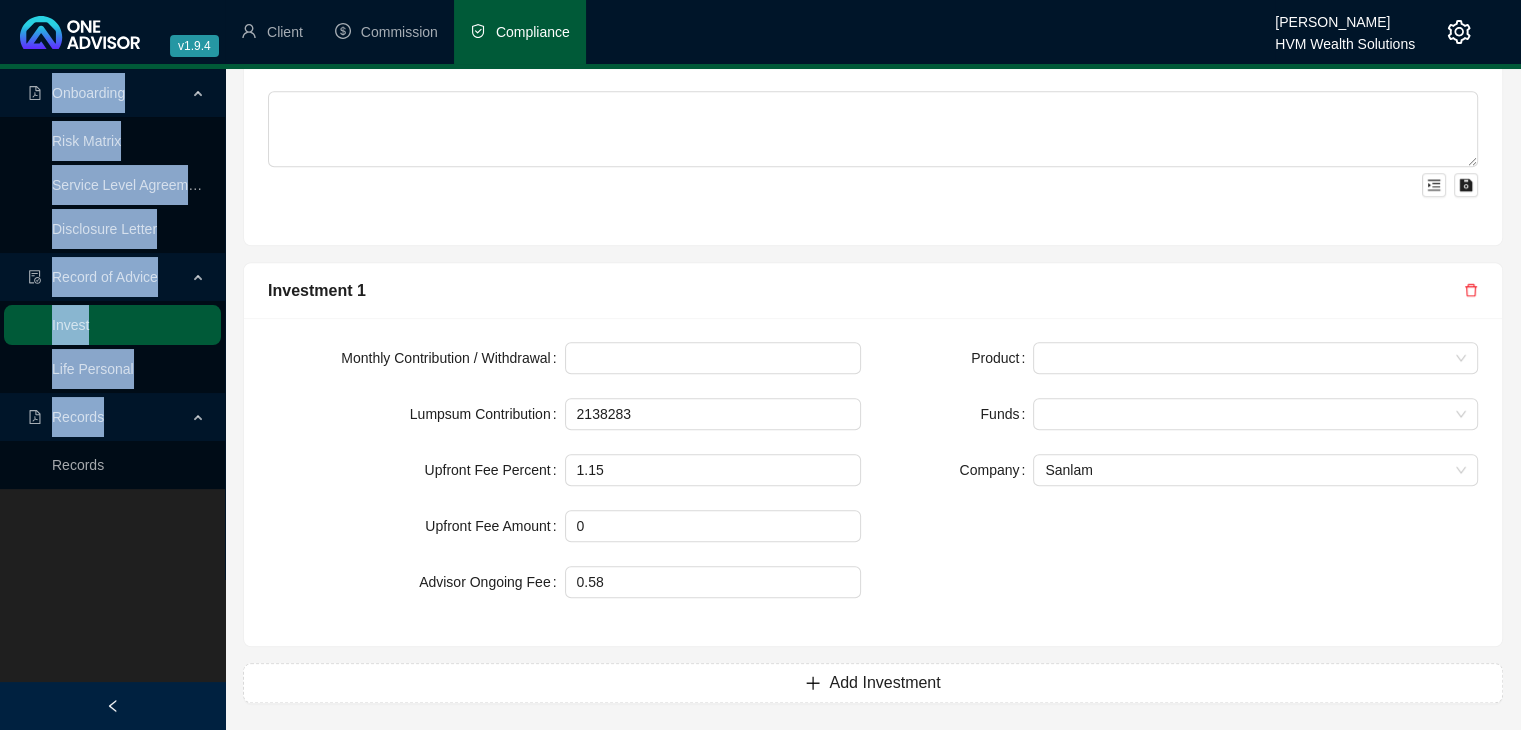 drag, startPoint x: 47, startPoint y: 549, endPoint x: -494, endPoint y: 744, distance: 575.07043 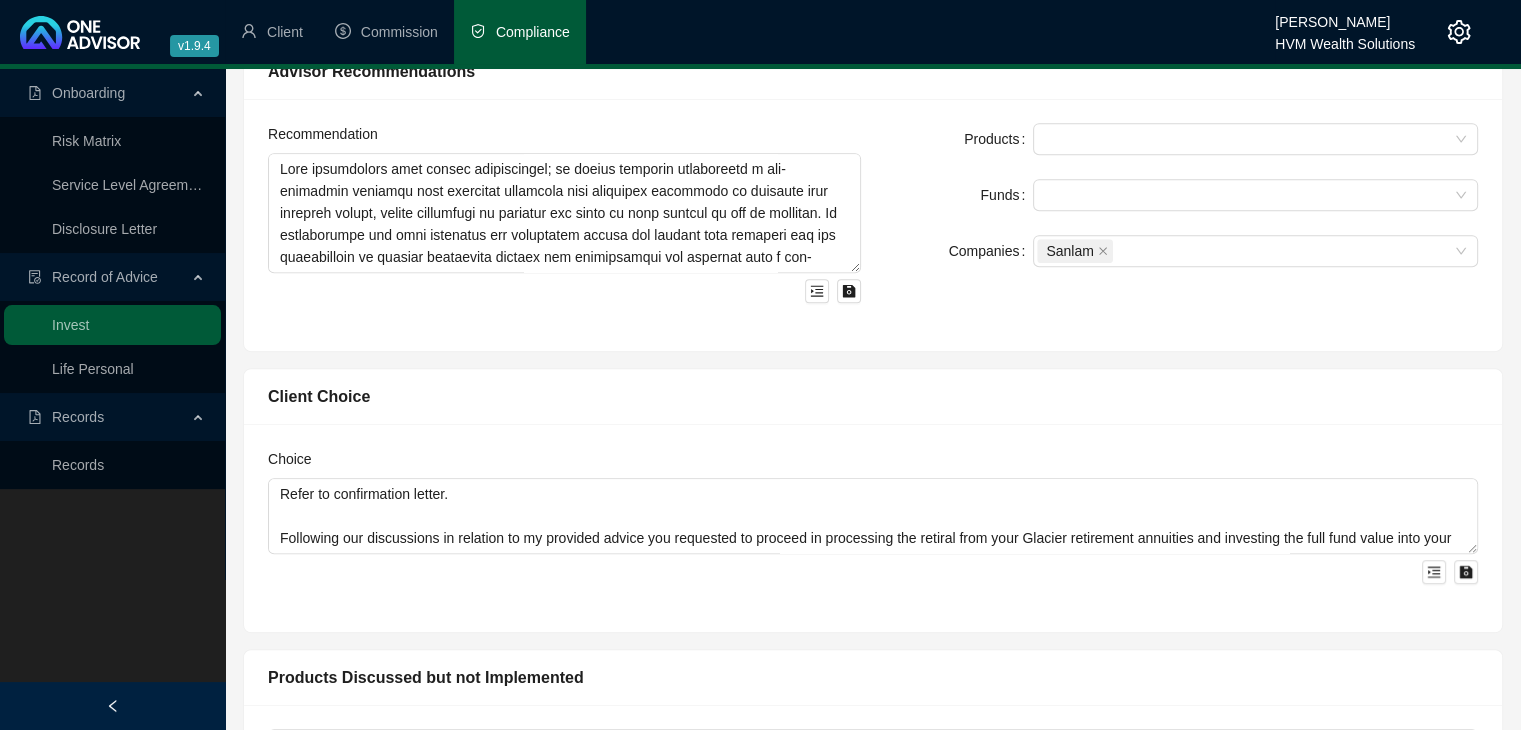 click on "Products Discussed but not Implemented" at bounding box center [873, 678] 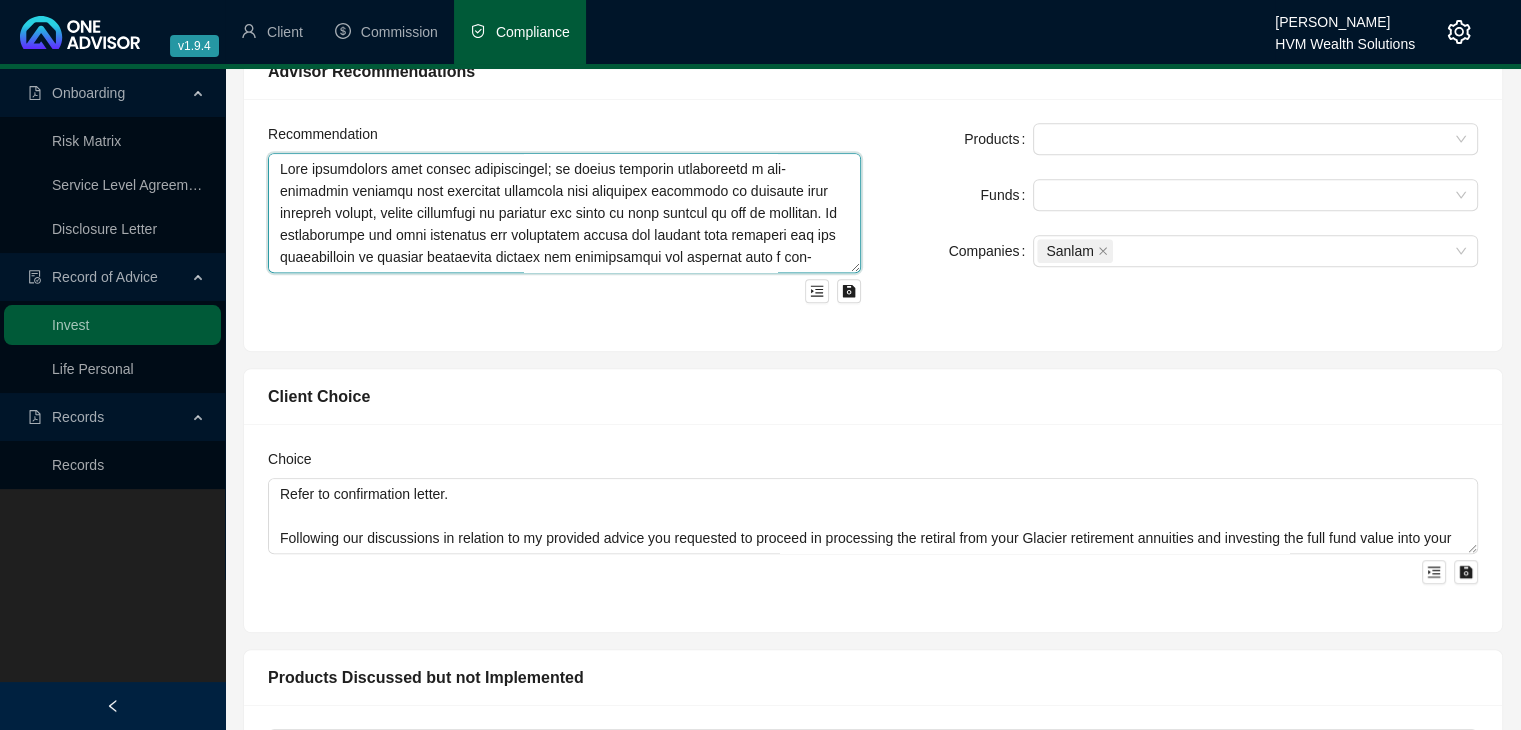 click at bounding box center (564, 213) 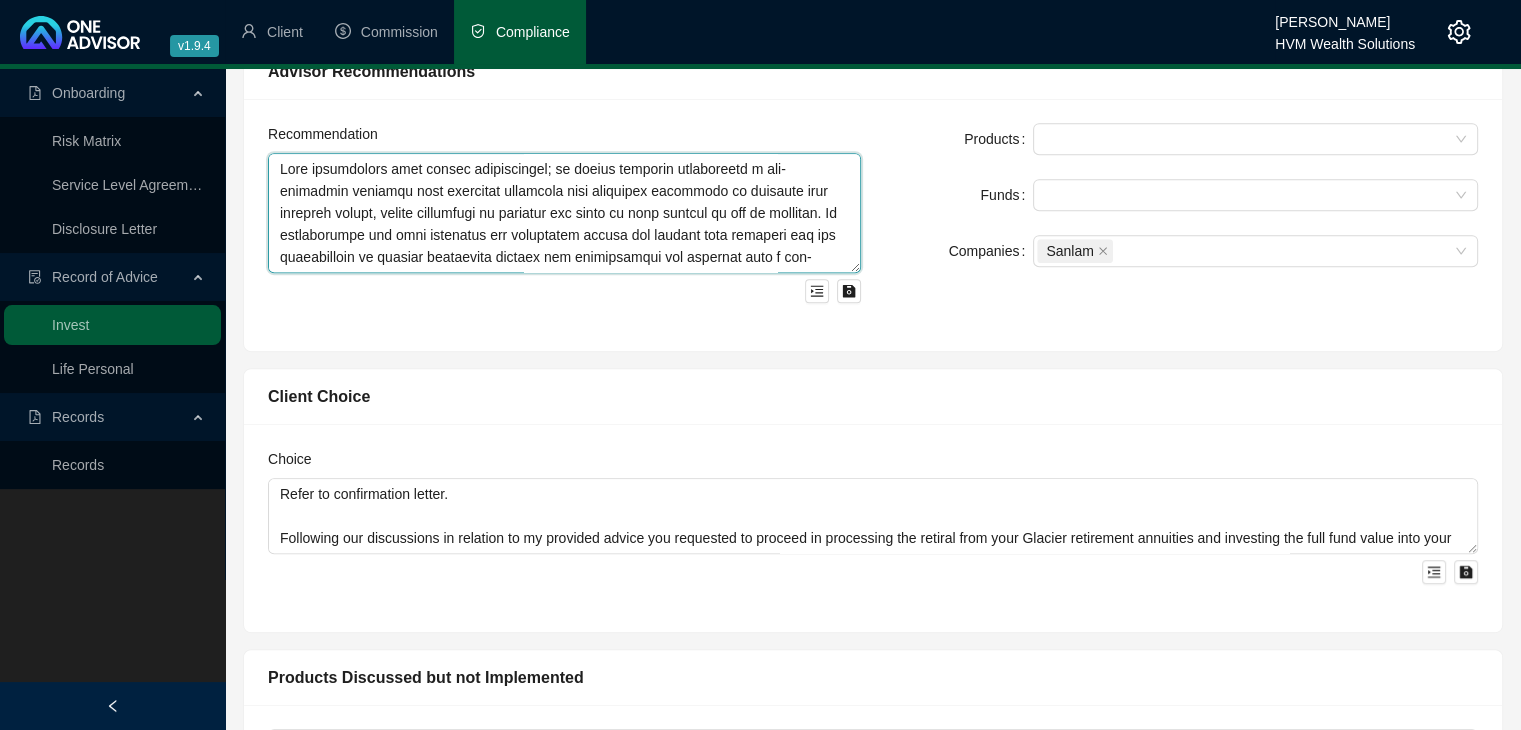paste on "My advice entailed making use of your annual tax-deductible retirement funding contribution through directing your
available monthly surplus cashflow towards increasing your retirement funding investment capital. Your monthly
contribution into your retirement savings (retirement annuity) was previously +-R1 464 and you have requested that this
be increased to R3 000. The automatic 10% annual contrubtion increase will remain in place on this contract." 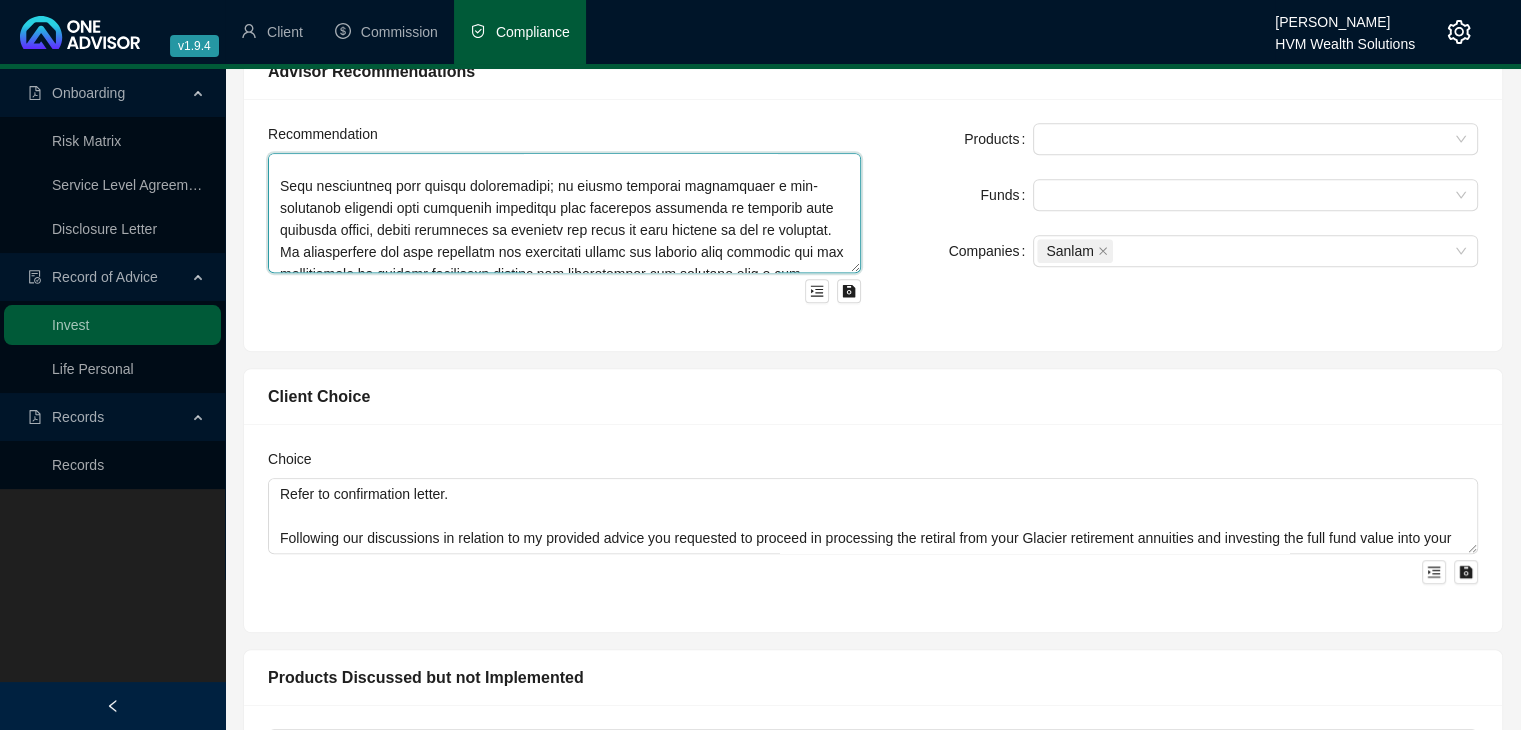 scroll, scrollTop: 204, scrollLeft: 0, axis: vertical 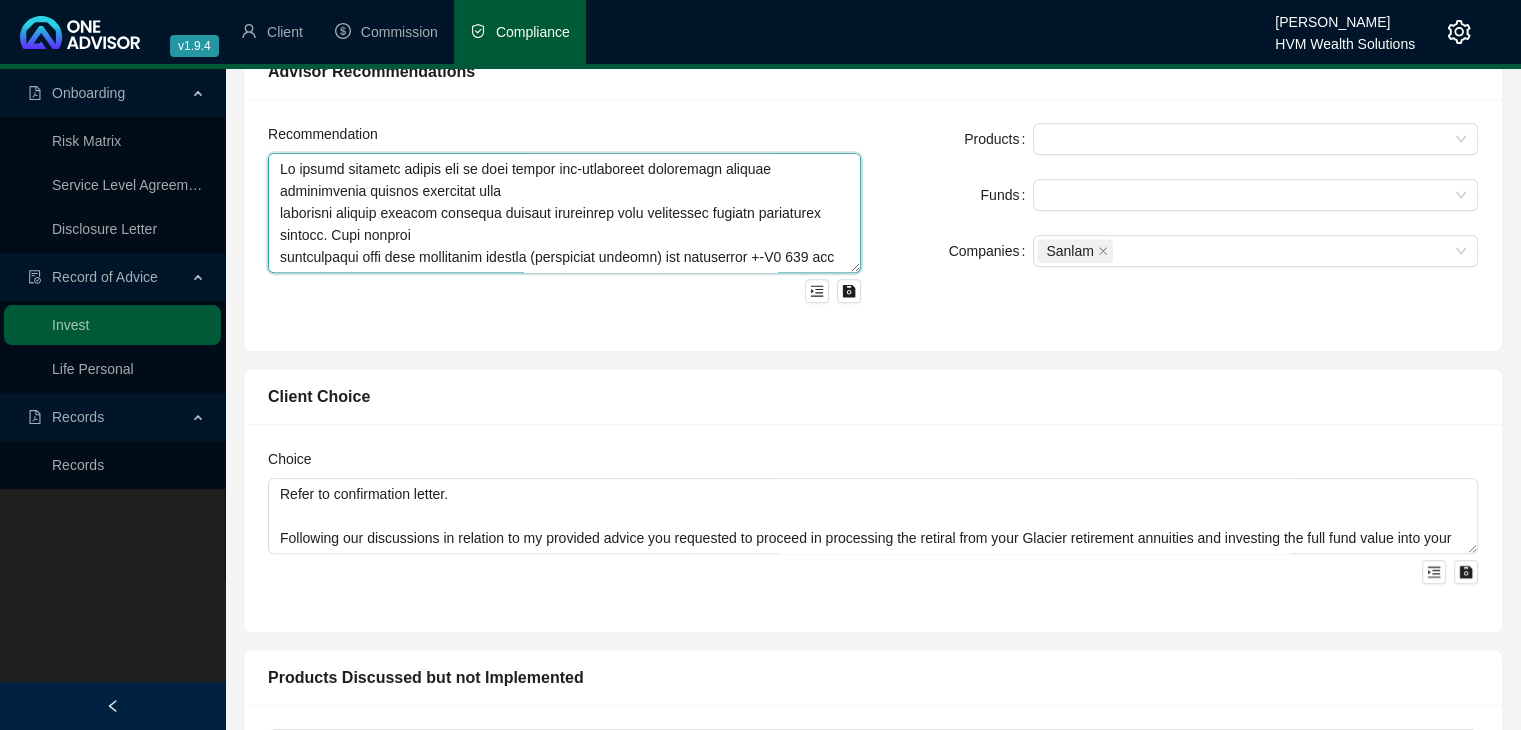click at bounding box center [564, 213] 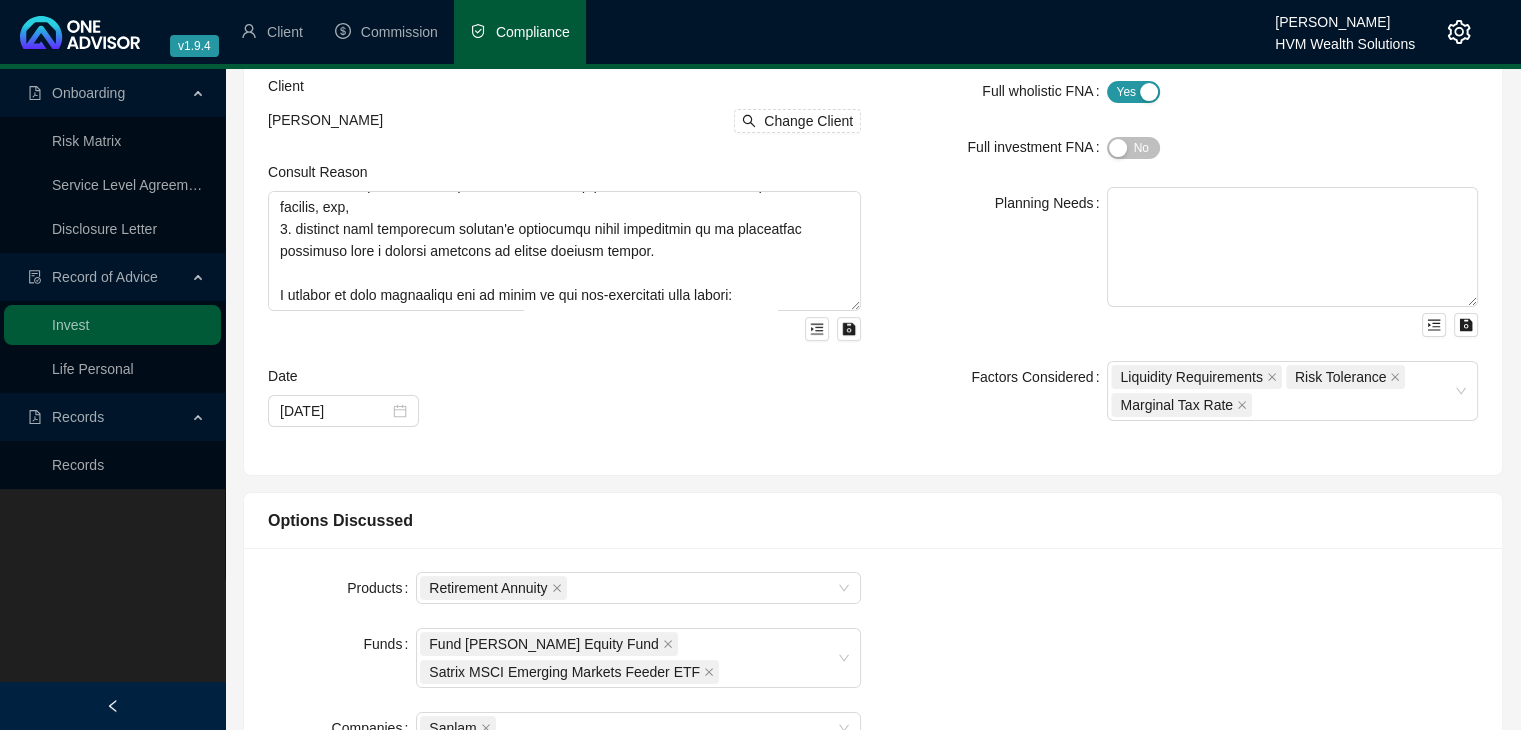 scroll, scrollTop: 0, scrollLeft: 0, axis: both 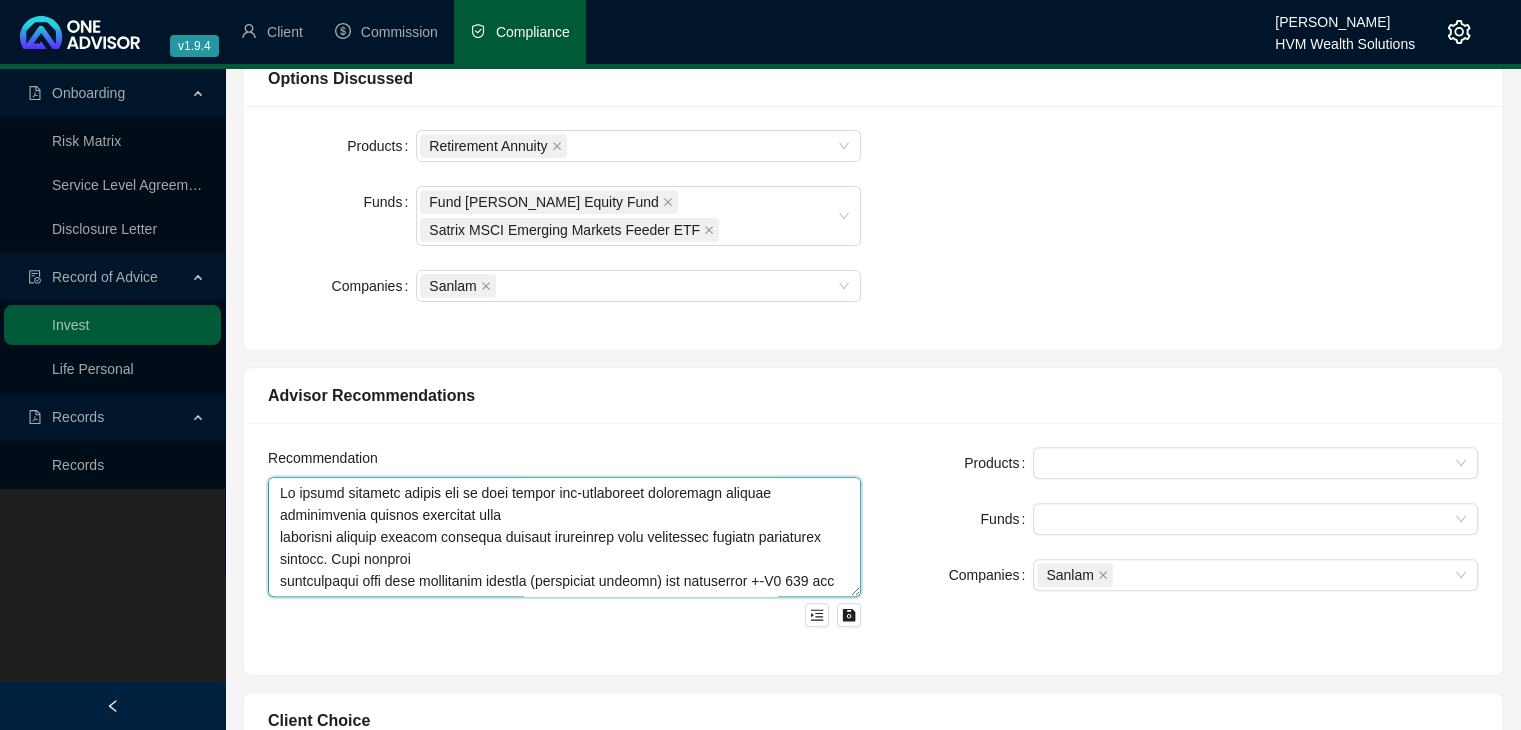 click at bounding box center (564, 537) 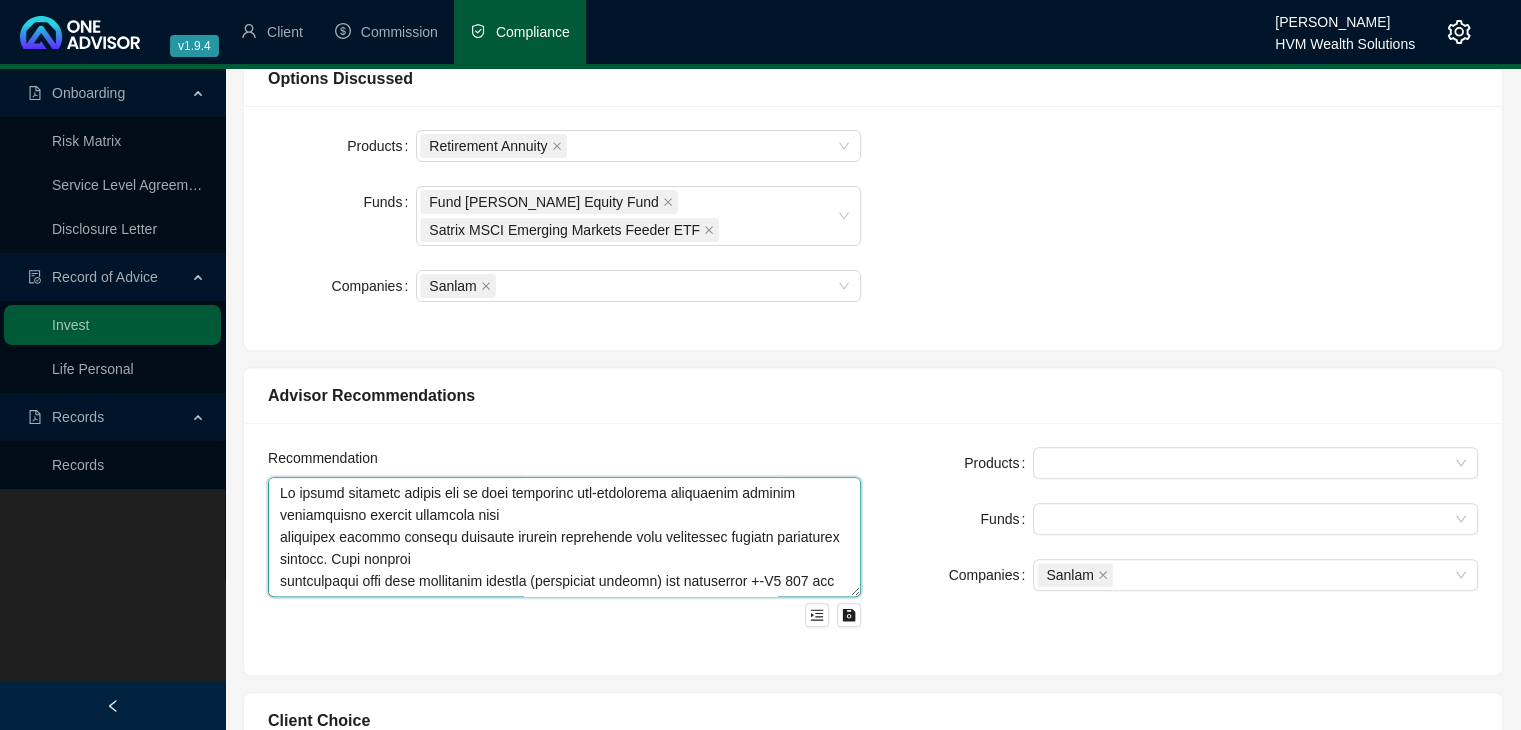 scroll, scrollTop: 0, scrollLeft: 0, axis: both 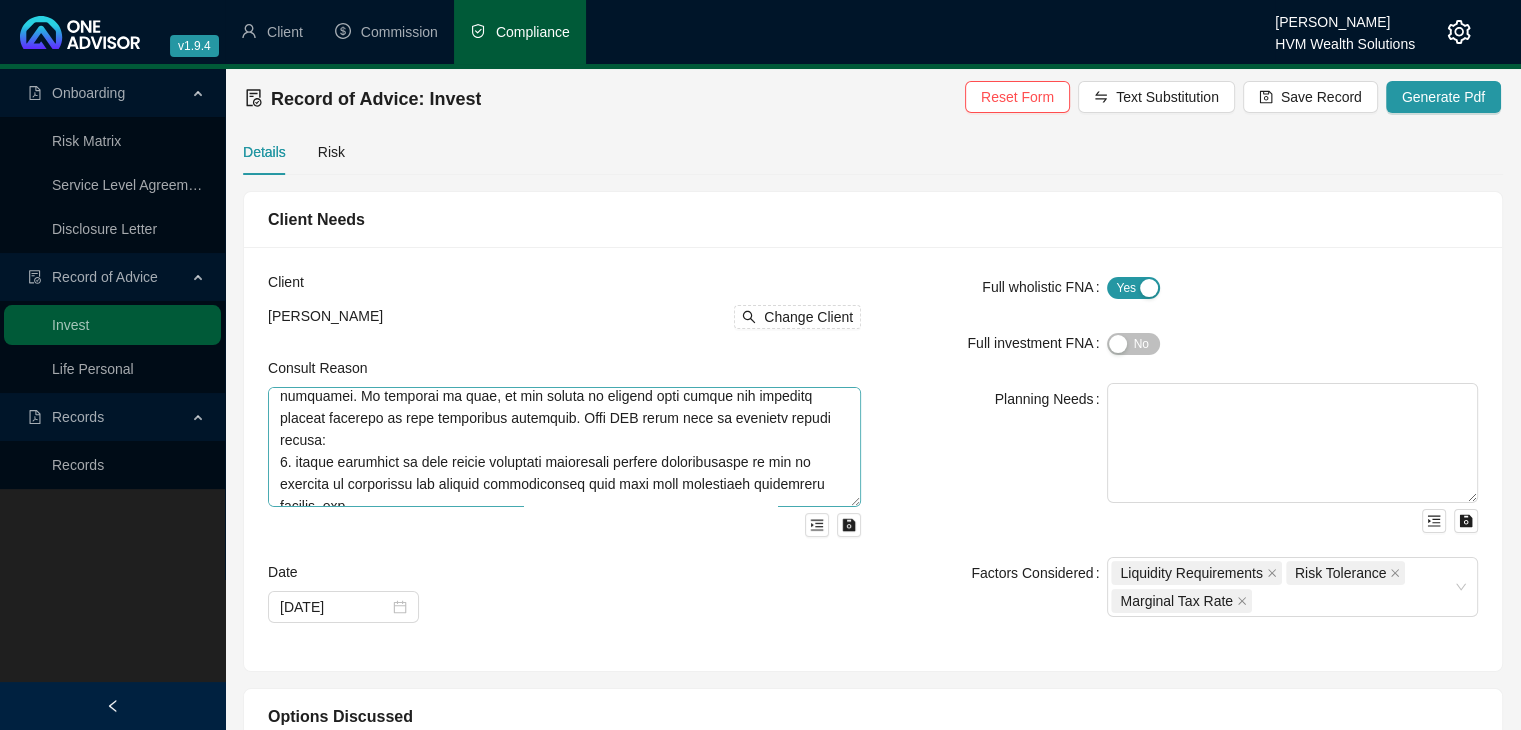 type on "My advice entailed making use of your allowable tax-deductible retirement funding contribution through directing your
available monthly surplus cashflow towards increasing your retirement funding investment capital. Your monthly
contribution into your retirement savings (retirement annuity) was previously +-R1 464 and you have requested that this
be increased to R3 000. The automatic 10% annual contrubtion increase will remain in place on this contract.
Upon considering your income requirements; my advice entailed identifying a tax-effective solution that optimally positions your available resources to generate your required income, whilst attempting to preserve the value of your capital as far as possible. An illustration was also presented for discussion during our meeting that reflects the tax implications of various investment options and demonstrates the benefits that a tax-effective structure can offer (such as the structure I have recommended).
The retiral from your Glacier retirement annuities a..." 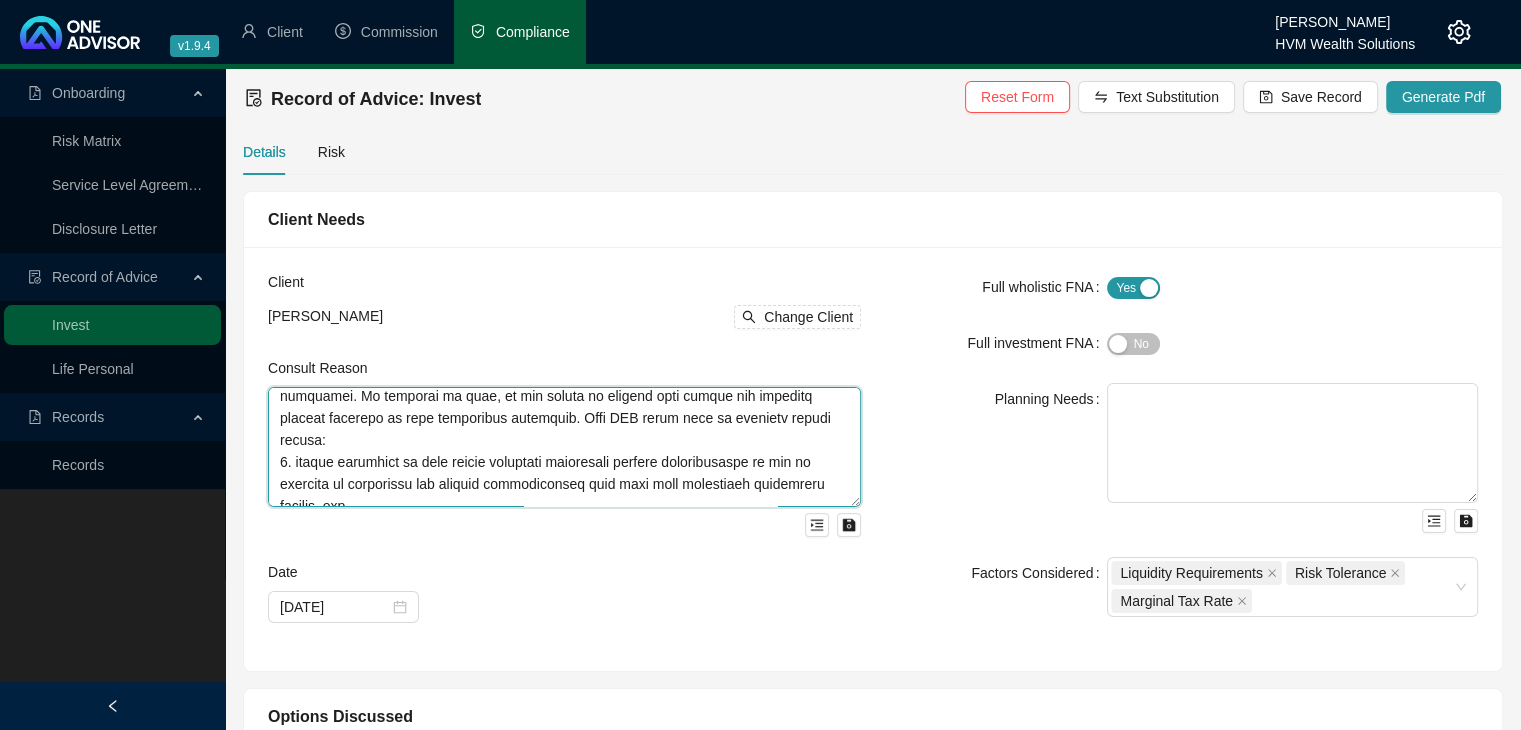 click at bounding box center (564, 447) 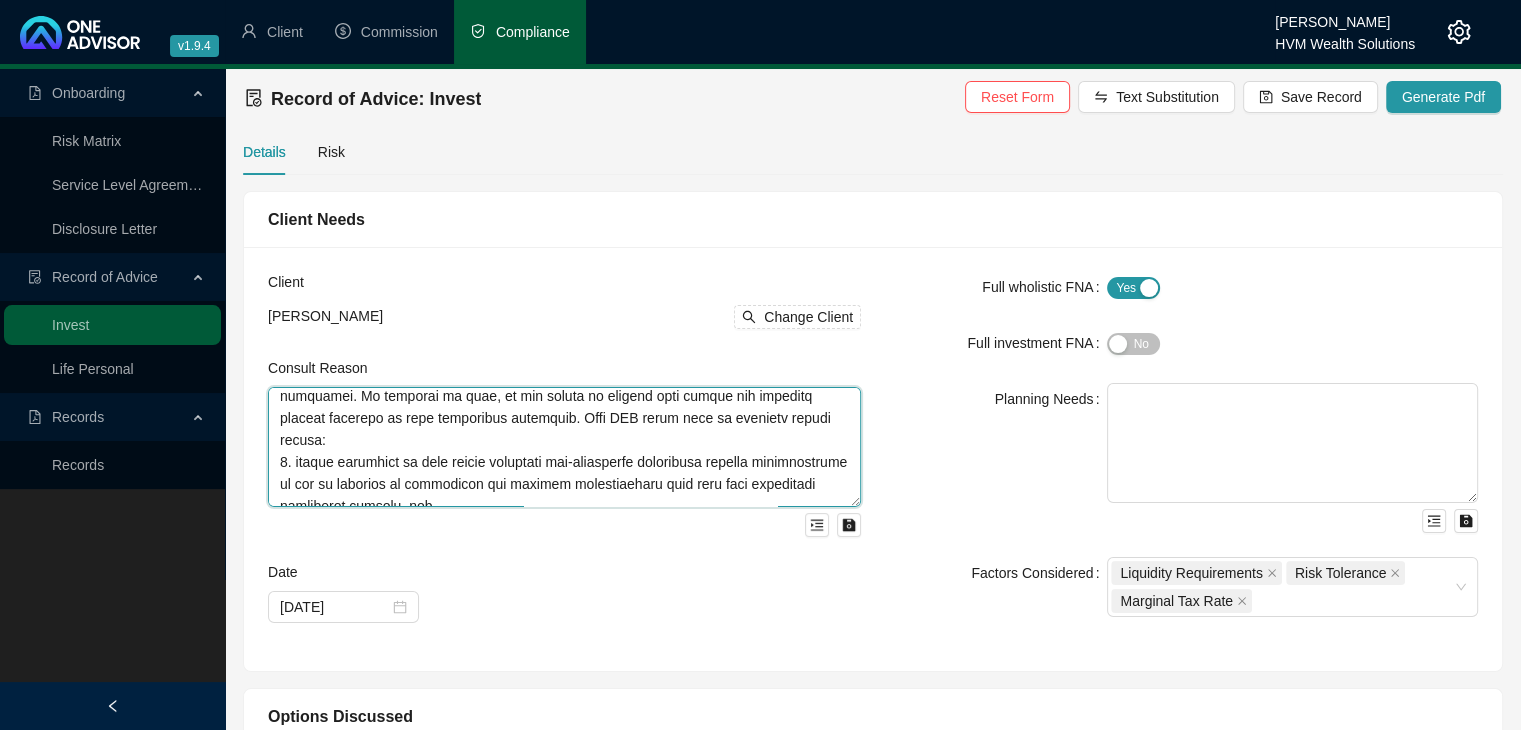 scroll, scrollTop: 201, scrollLeft: 0, axis: vertical 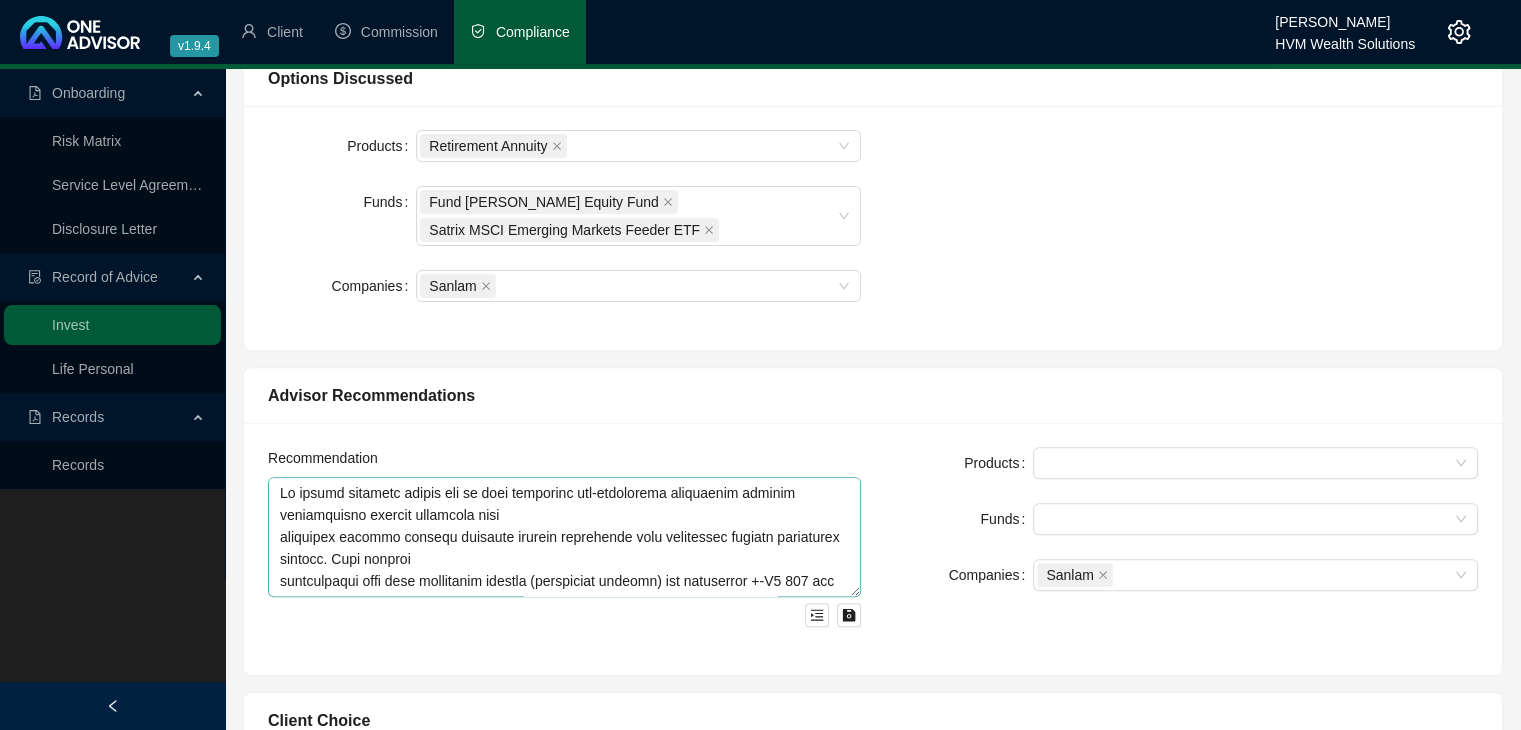 type on "This Record of Advice (ROA) serves to document the sequence of steps that were taken which led to the recent implementation of my advice.
During our meetings held over the [DATE] and [DATE] we discussed your current personal financial position and circumstances. A financial needs analysis (FNA) exercise was conducted which assisted in identifying the areas of your plan where financial shortfalls were identified - the results of this FNA reflected a shortfall in your retirement provision. In response to this, it was agreed to channel more energy and planning towards building up your retirement provision. This ROA deals with my provided advice  around:
1. taking advantage of your annual allowable tax-deductible retirement funding contributions as far as possible by increasing the monthly contributions paid into your retirement investment savings, and,
2. amending your retirement annuity's underlying asset allocation to an investment portfolio with a greater exposure to growth aligned assets.
A summary..." 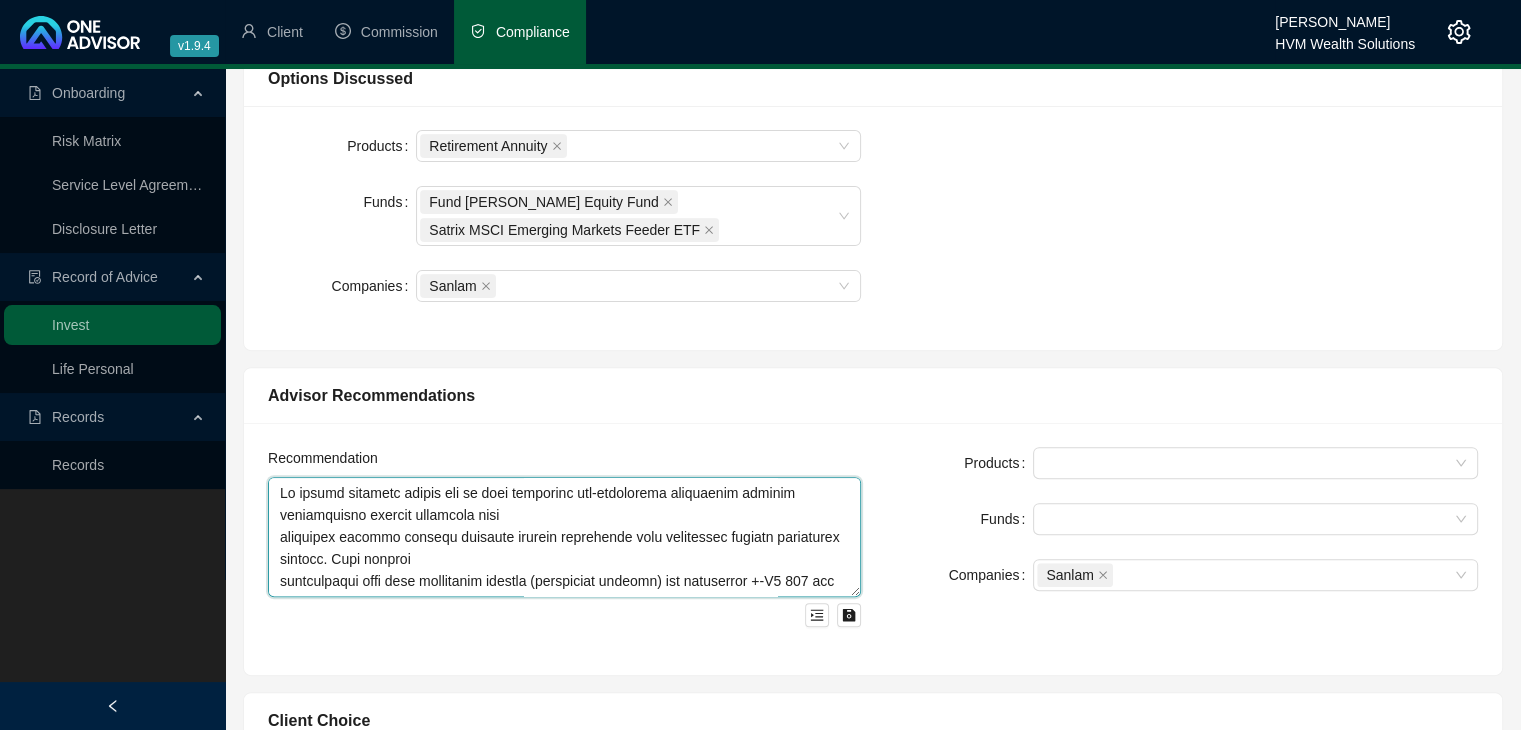 click at bounding box center (564, 537) 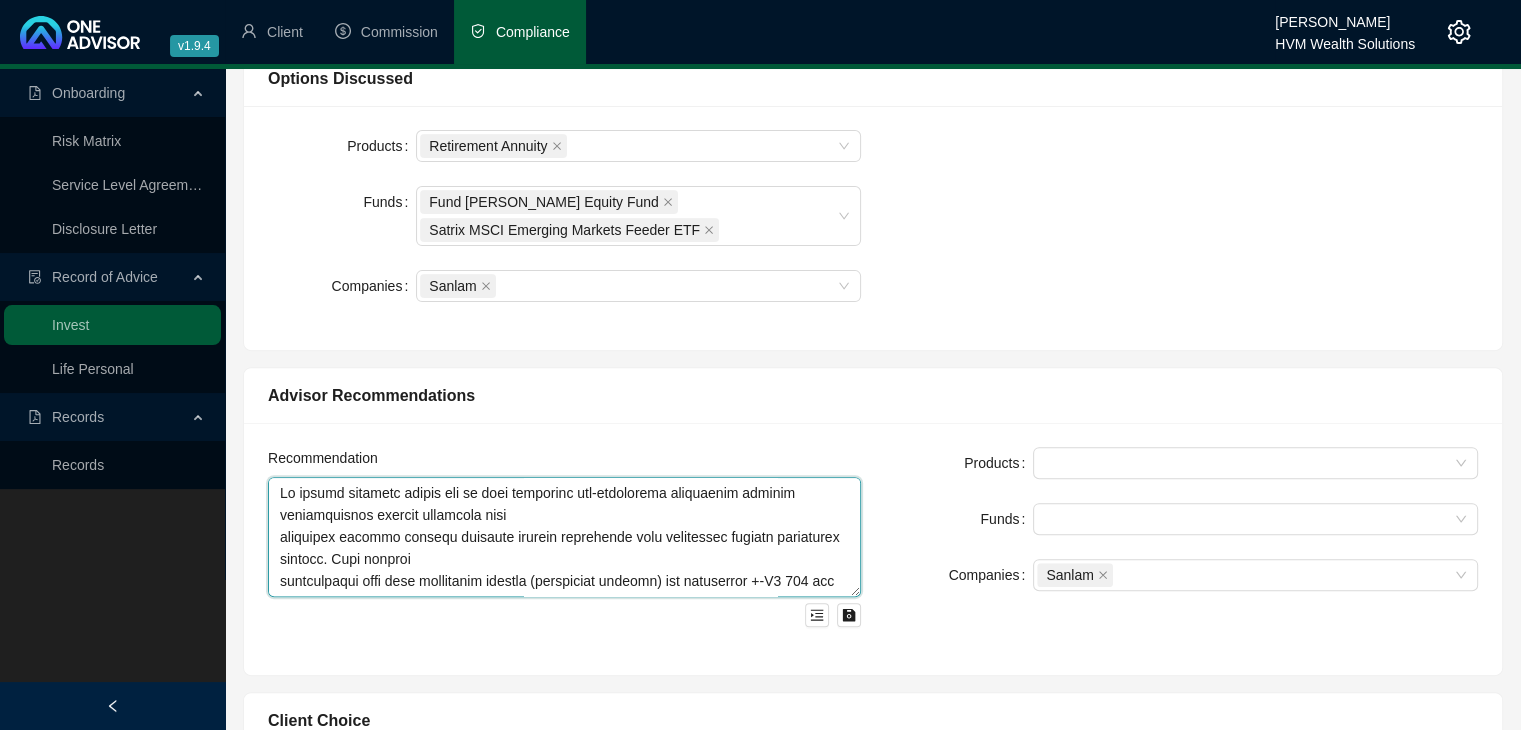scroll, scrollTop: 0, scrollLeft: 0, axis: both 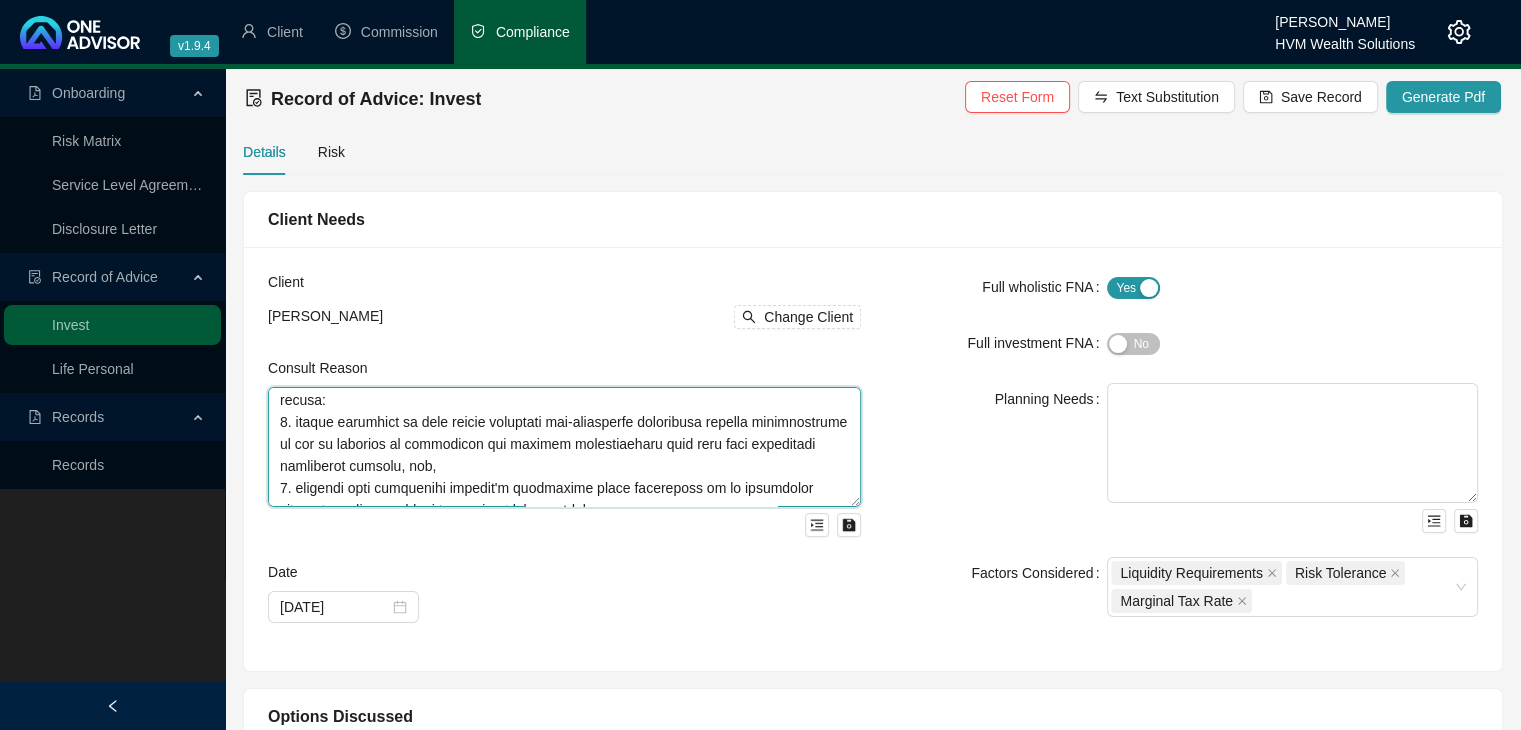 click at bounding box center (564, 447) 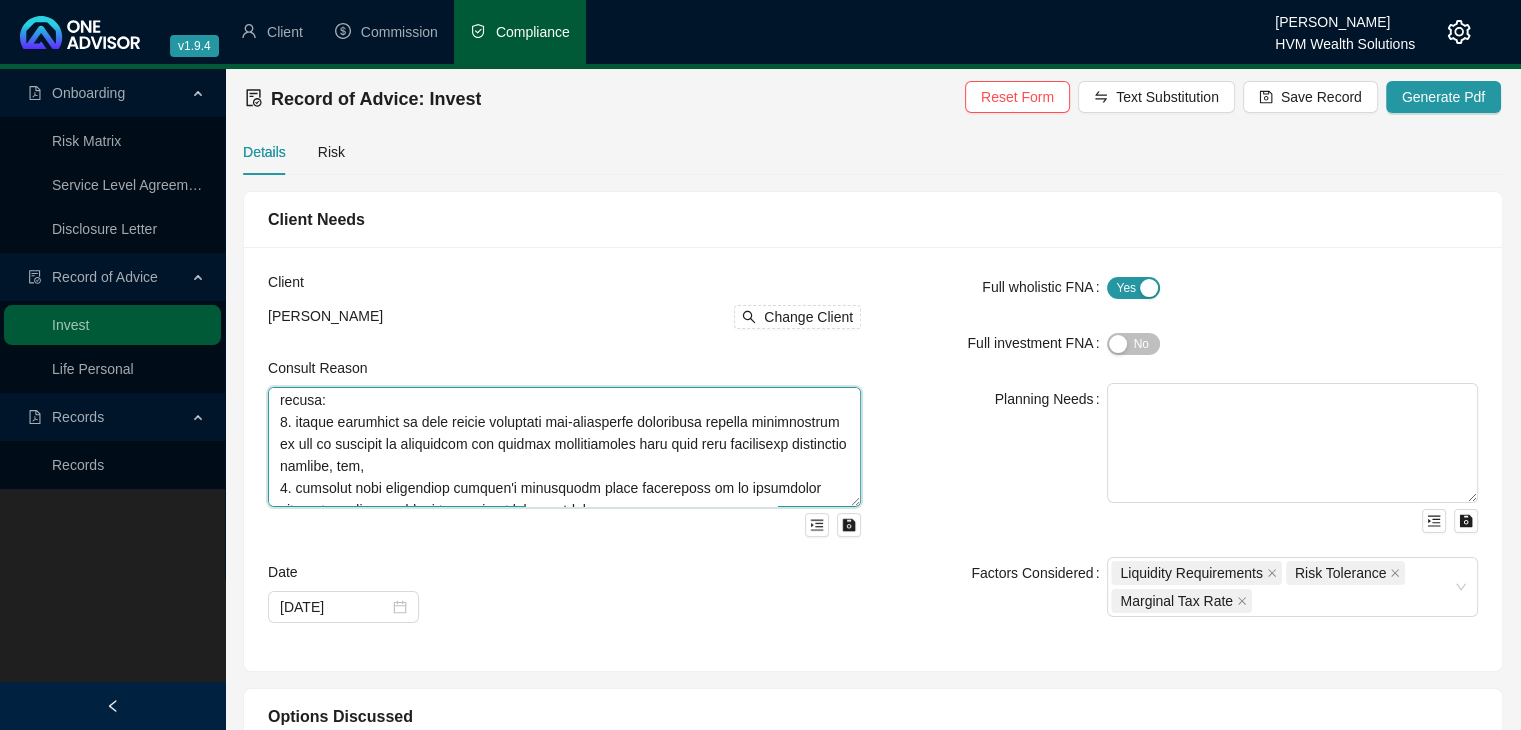 scroll, scrollTop: 638, scrollLeft: 0, axis: vertical 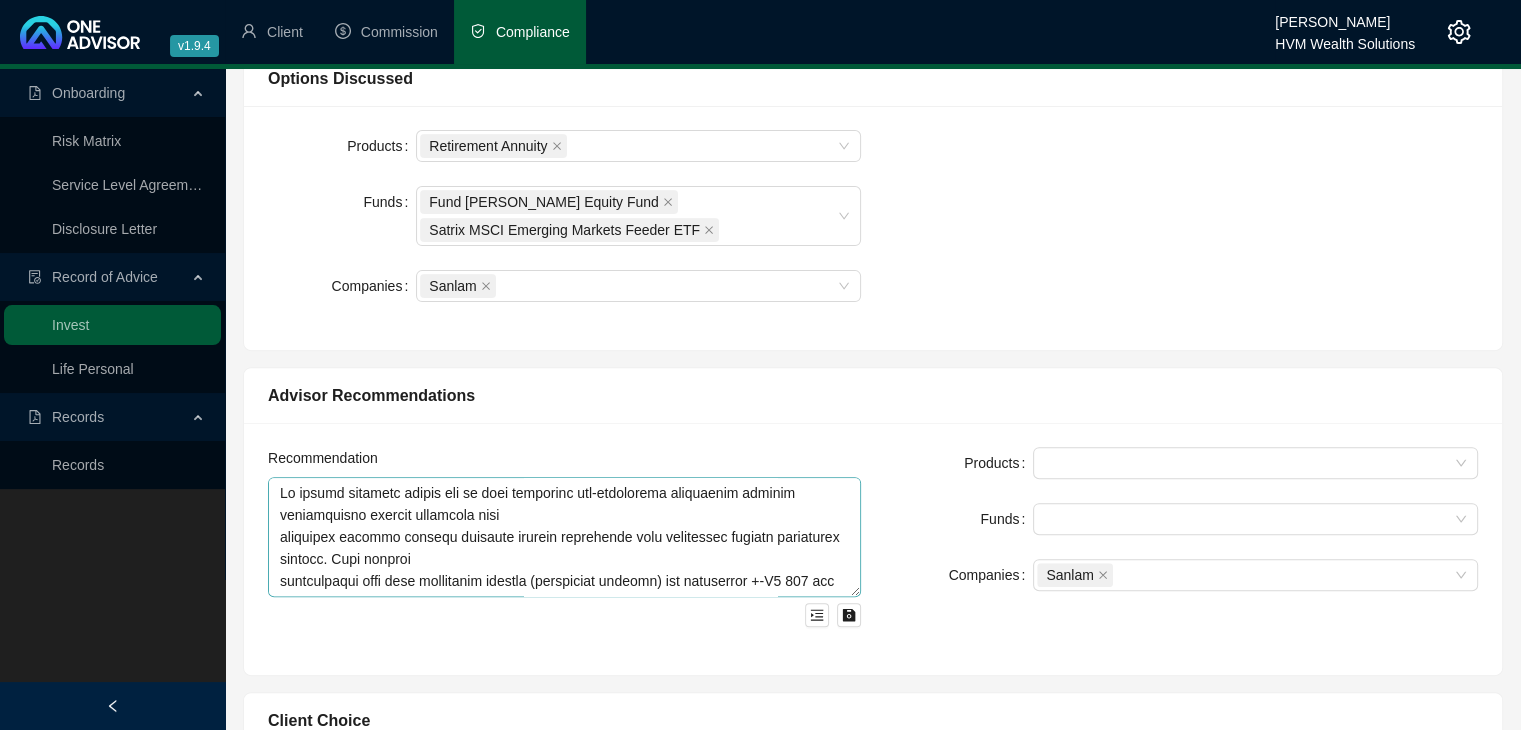 type on "This Record of Advice (ROA) serves to document the sequence of steps that were taken which led to the recent implementation of my advice.
During our meetings held over the [DATE] and [DATE] we discussed your current personal financial position and circumstances. A financial needs analysis (FNA) exercise was conducted which assisted in identifying the areas of your plan where financial shortfalls were identified - the results of this FNA reflected a shortfall in your retirement provision. In response to this, it was agreed to channel more energy and planning towards building up your retirement provision. This ROA deals with my provided advice  around:
1. taking advantage of your annual allowable tax-deductible retirement funding contribution as far as possible by increasing the monthly contributions paid into your retirement investment savings, and,
2. amending your retirement annuity's underlying asset allocation to an investment portfolio with a greater exposure to growth aligned assets.
A summary ..." 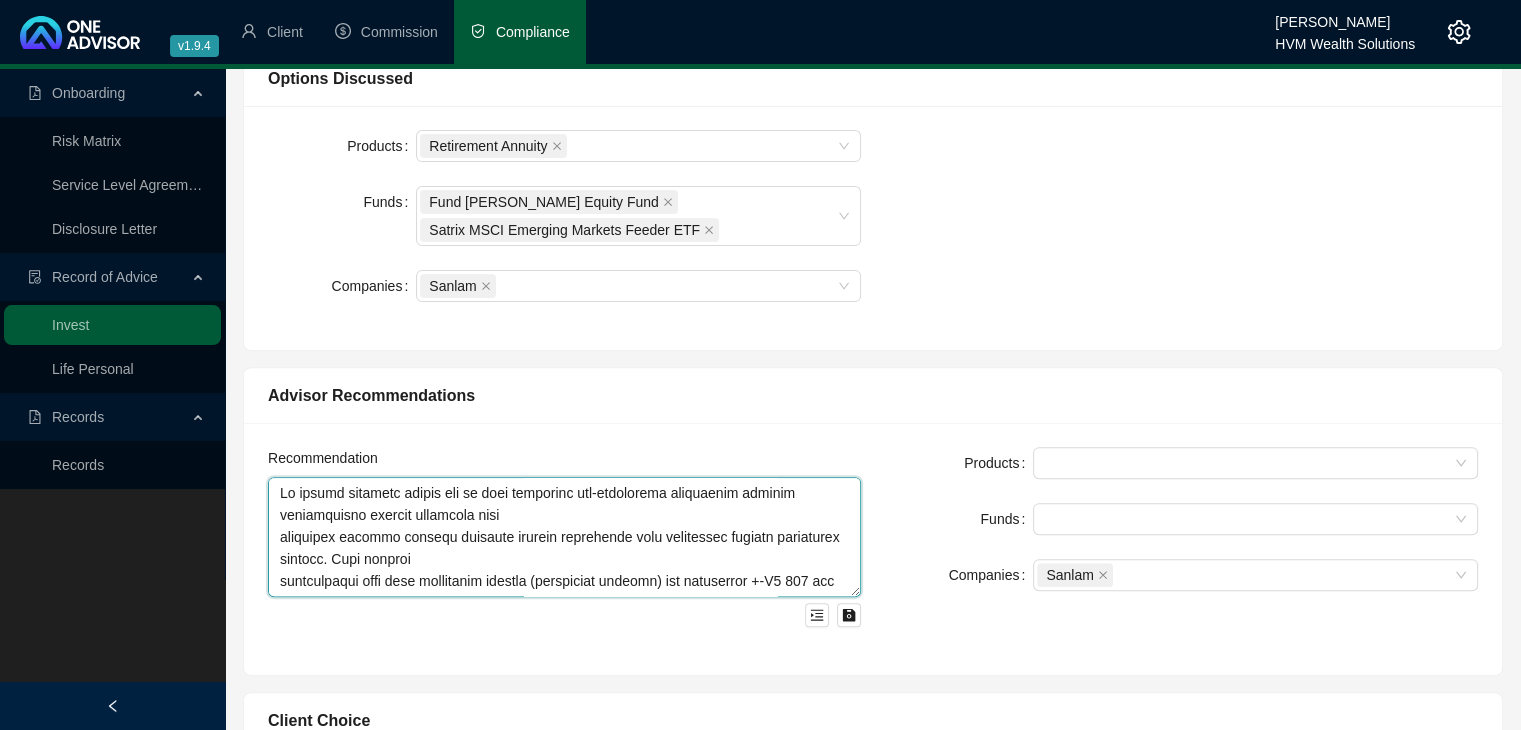 click at bounding box center (564, 537) 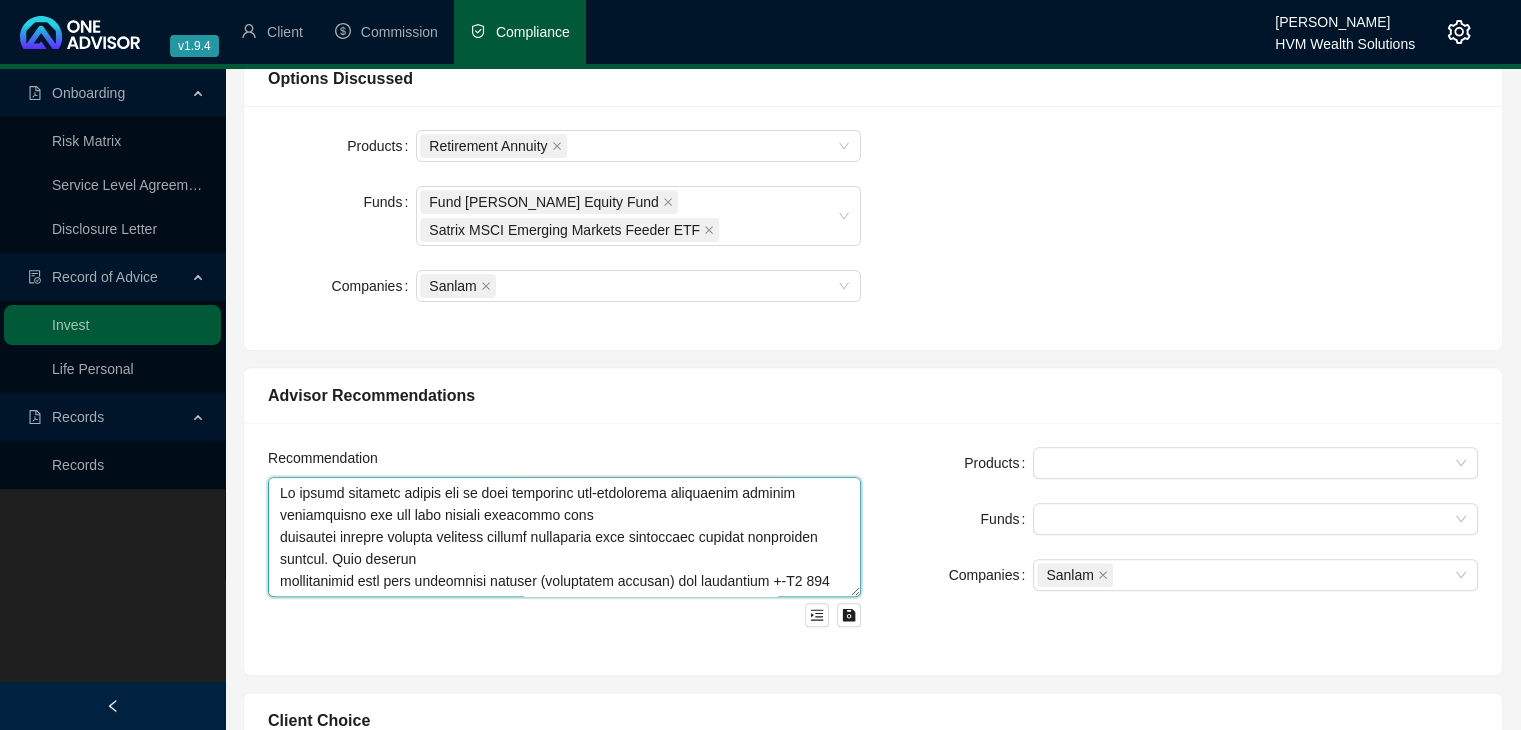 click at bounding box center [564, 537] 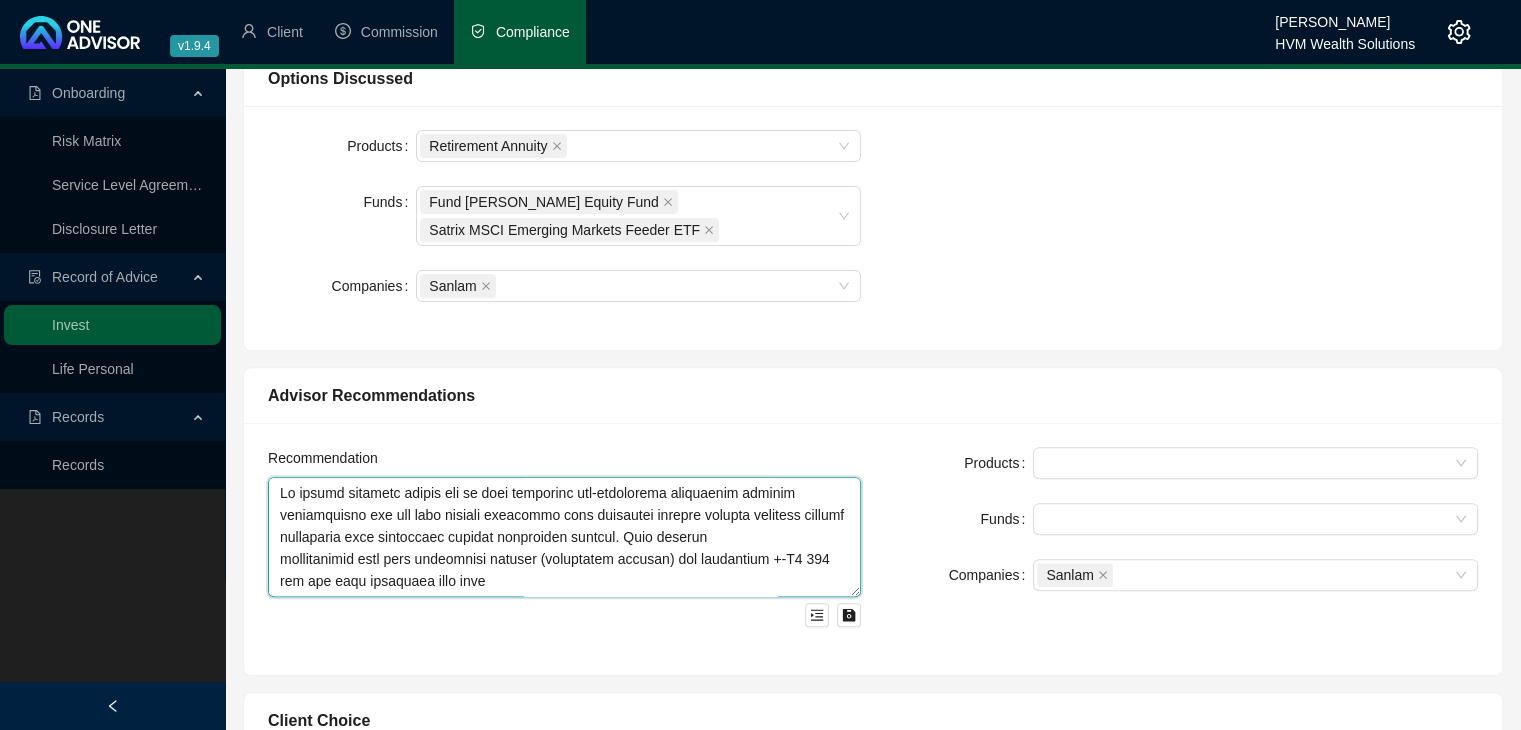 click at bounding box center (564, 537) 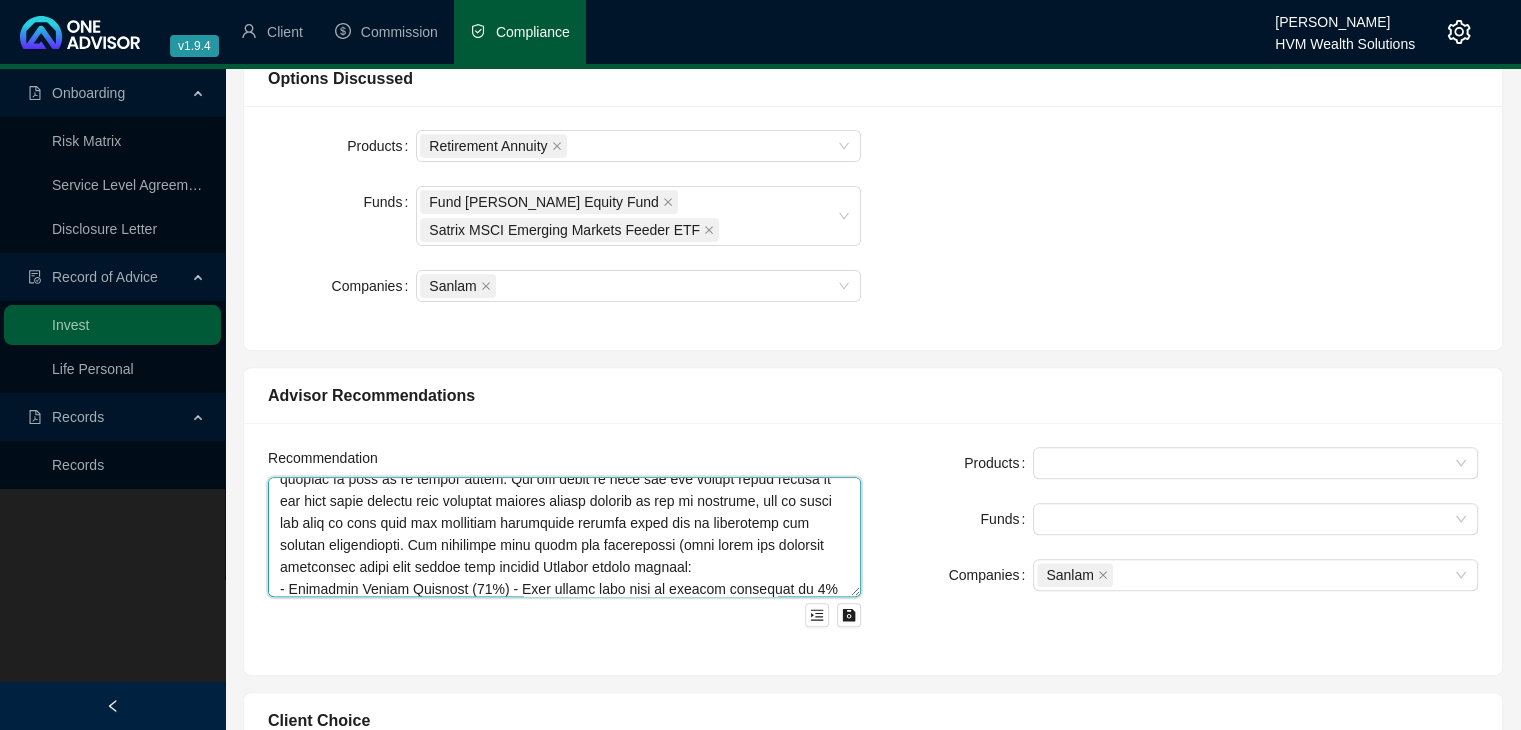 drag, startPoint x: 620, startPoint y: 577, endPoint x: 400, endPoint y: 615, distance: 223.2577 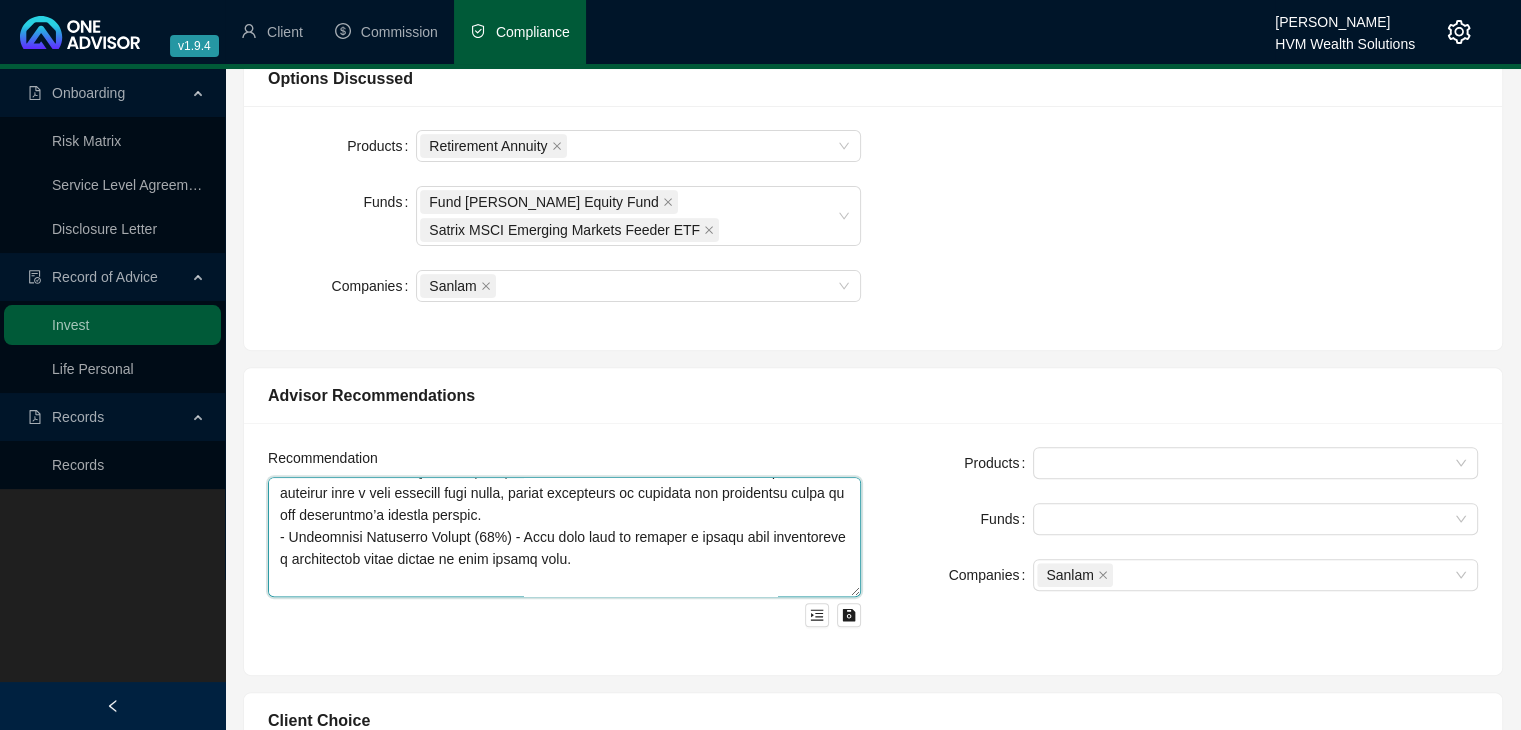 click at bounding box center [564, 537] 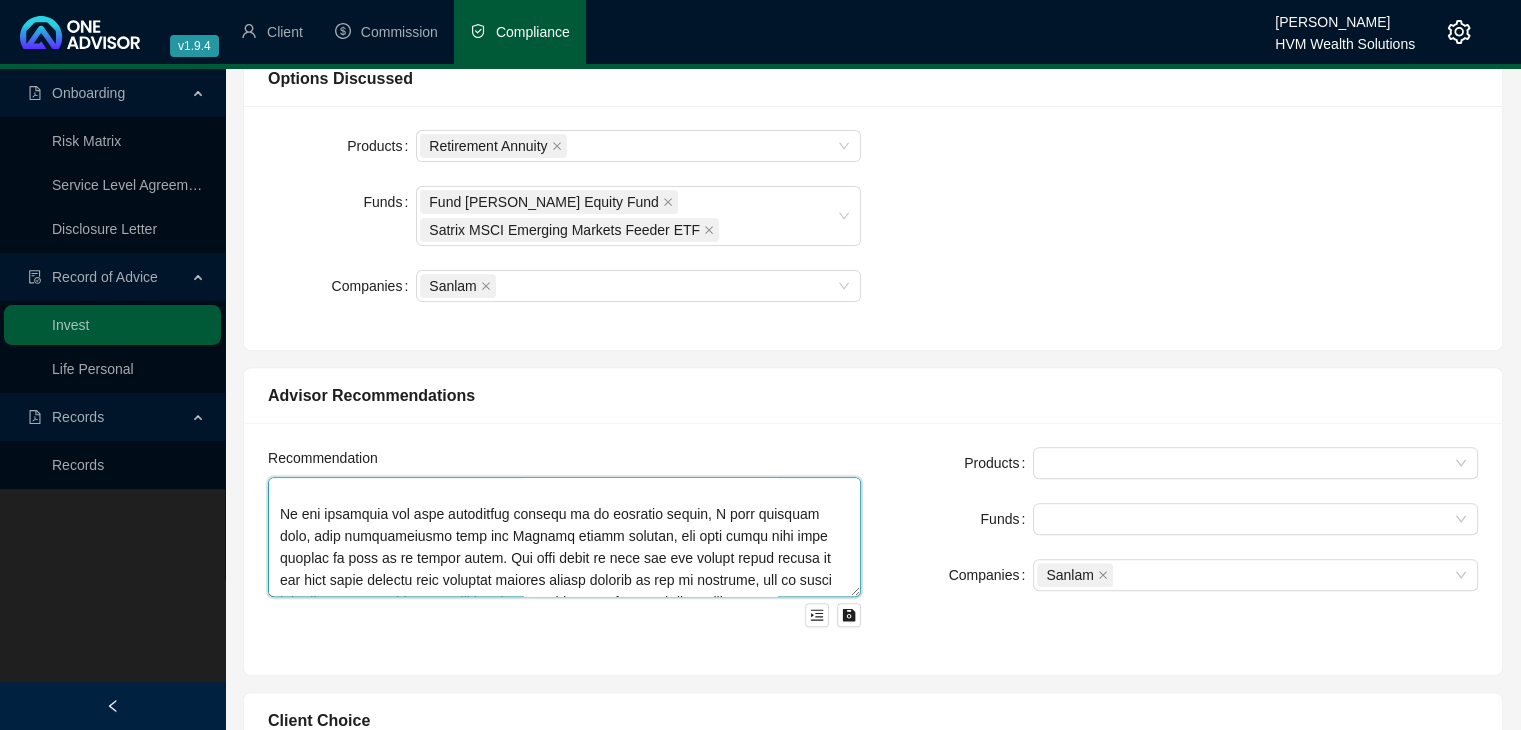 scroll, scrollTop: 477, scrollLeft: 0, axis: vertical 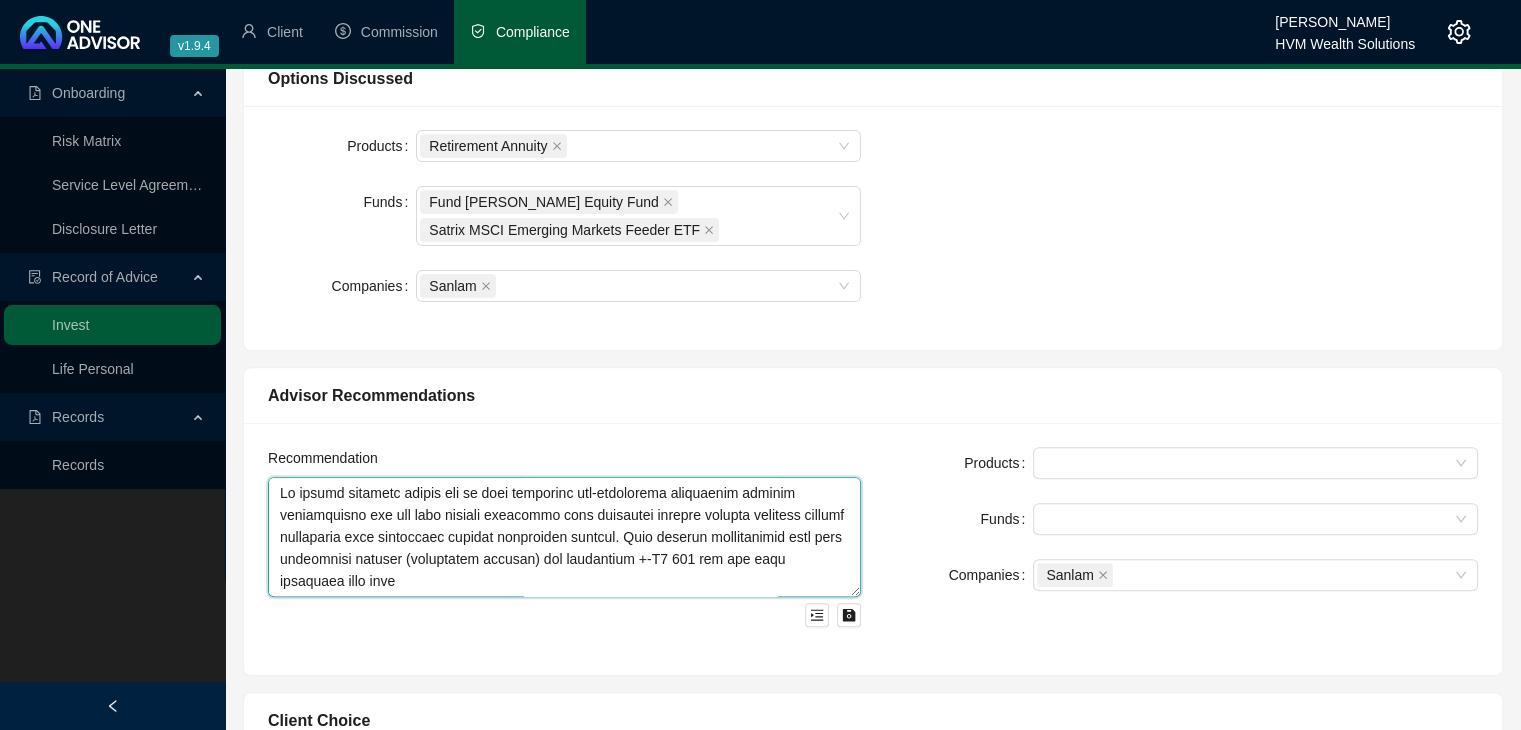 click at bounding box center (564, 537) 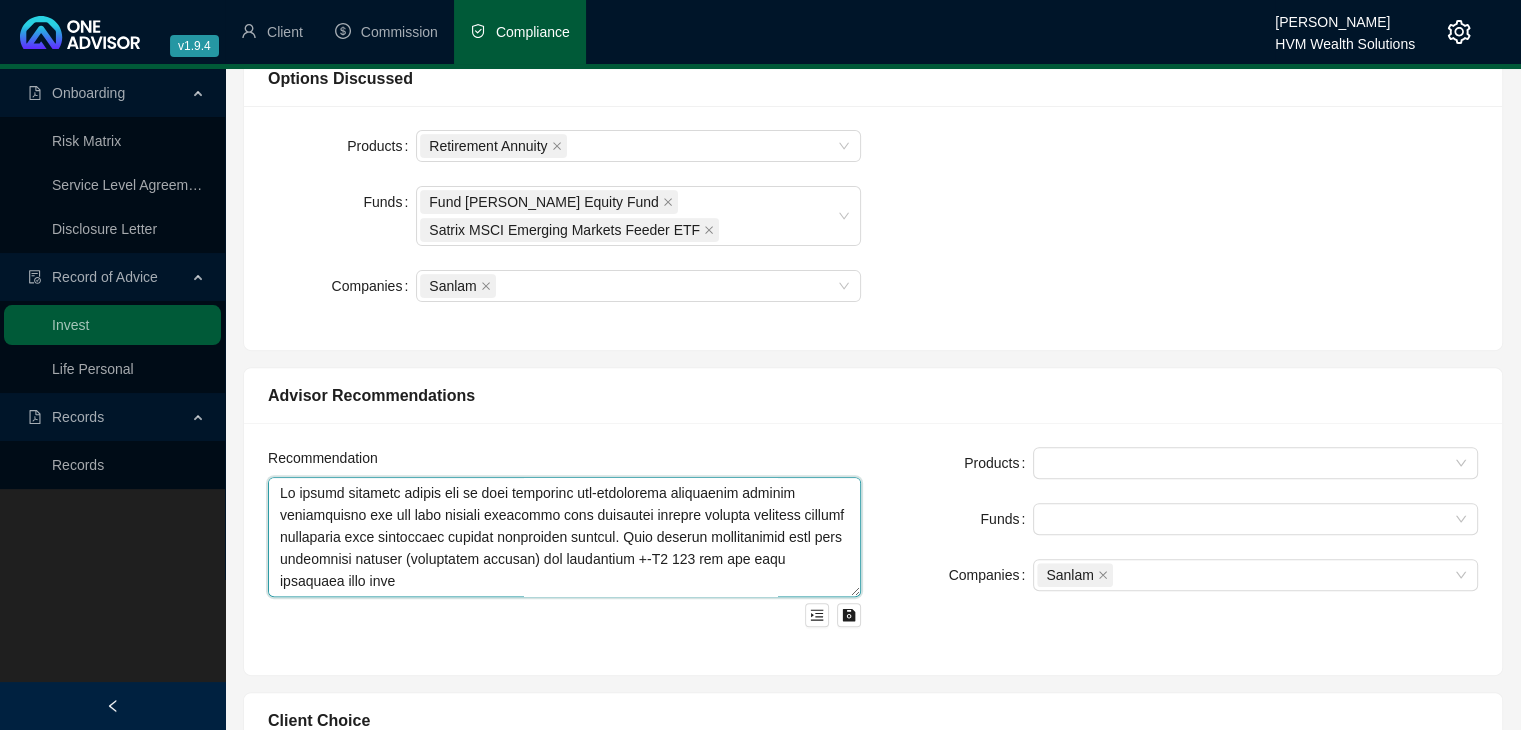 click at bounding box center (564, 537) 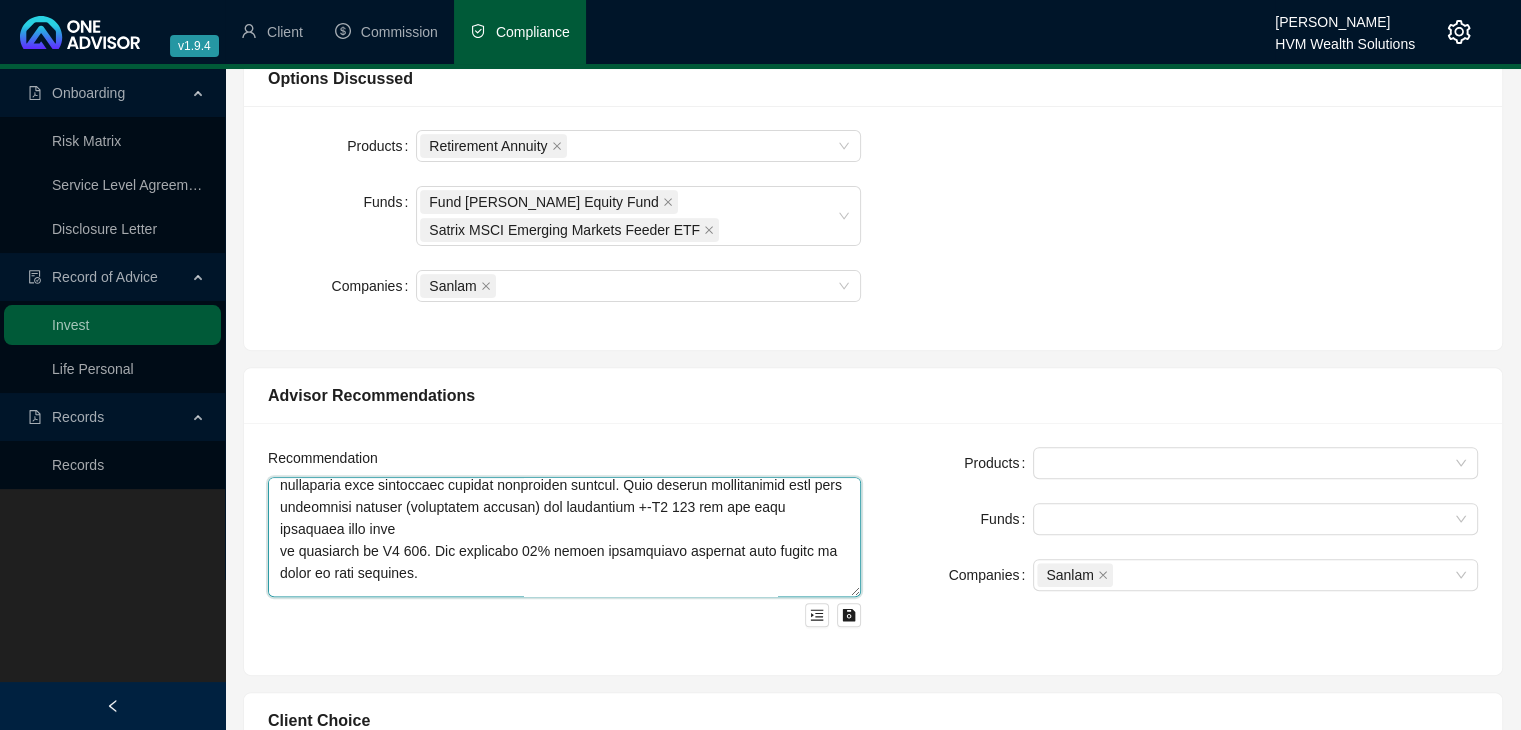 scroll, scrollTop: 40, scrollLeft: 0, axis: vertical 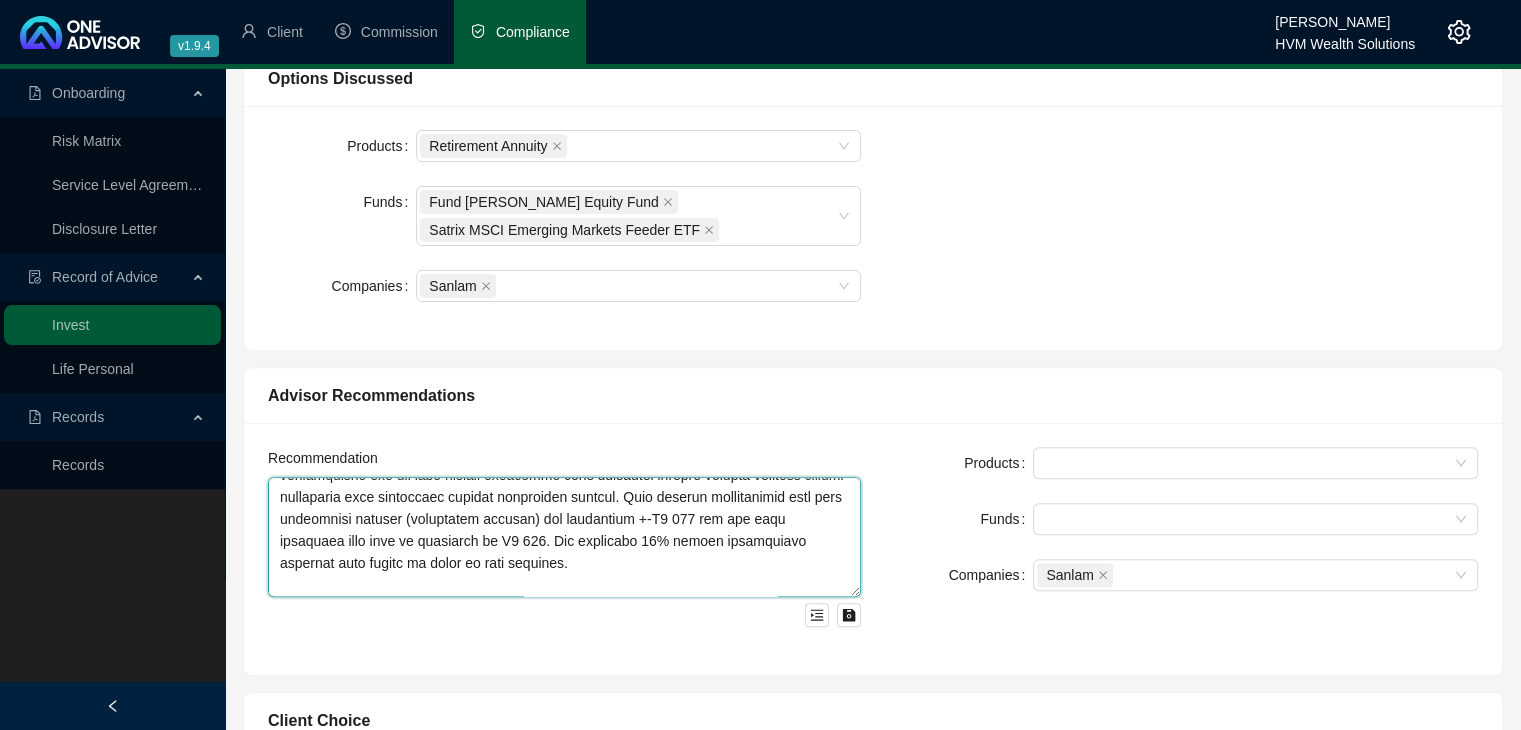 click at bounding box center [564, 537] 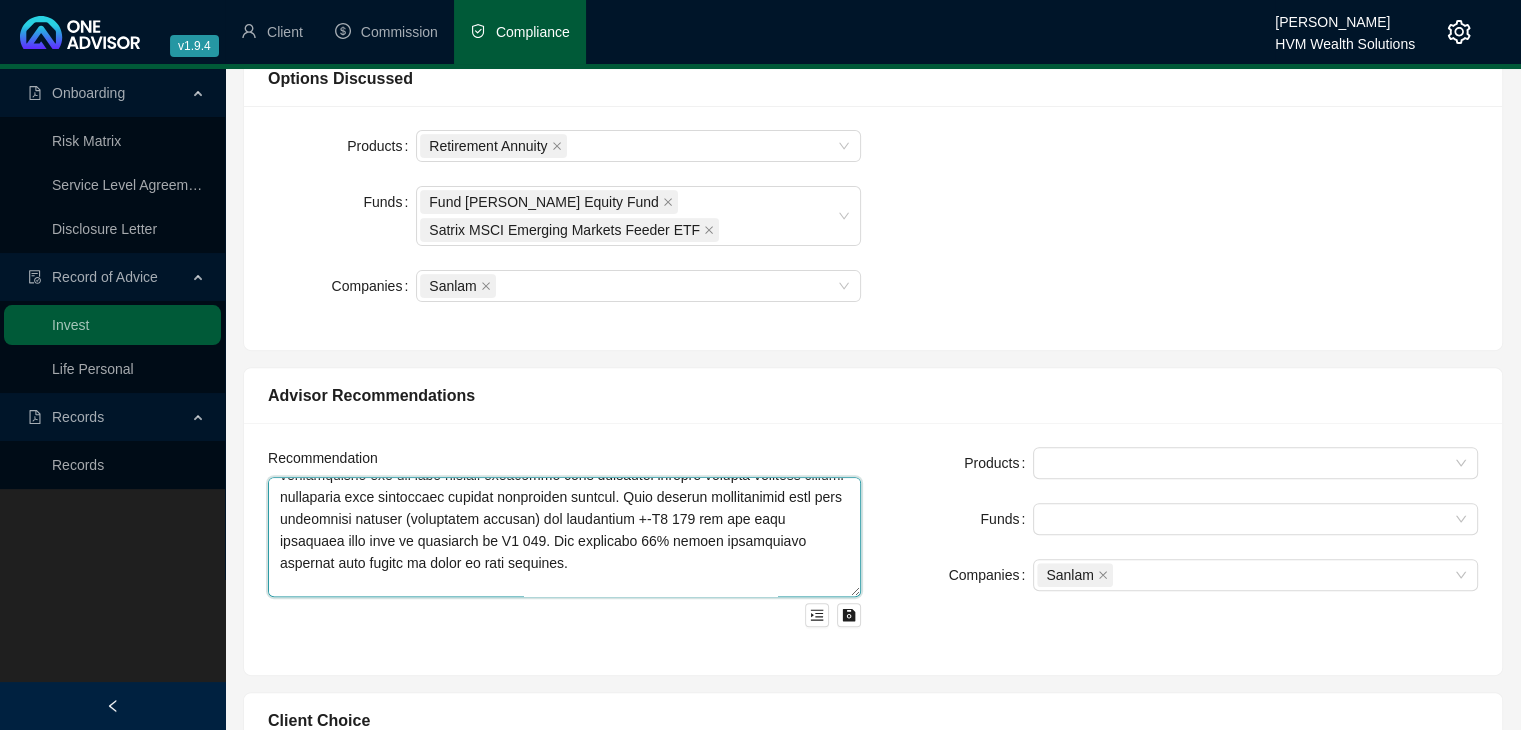 click at bounding box center (564, 537) 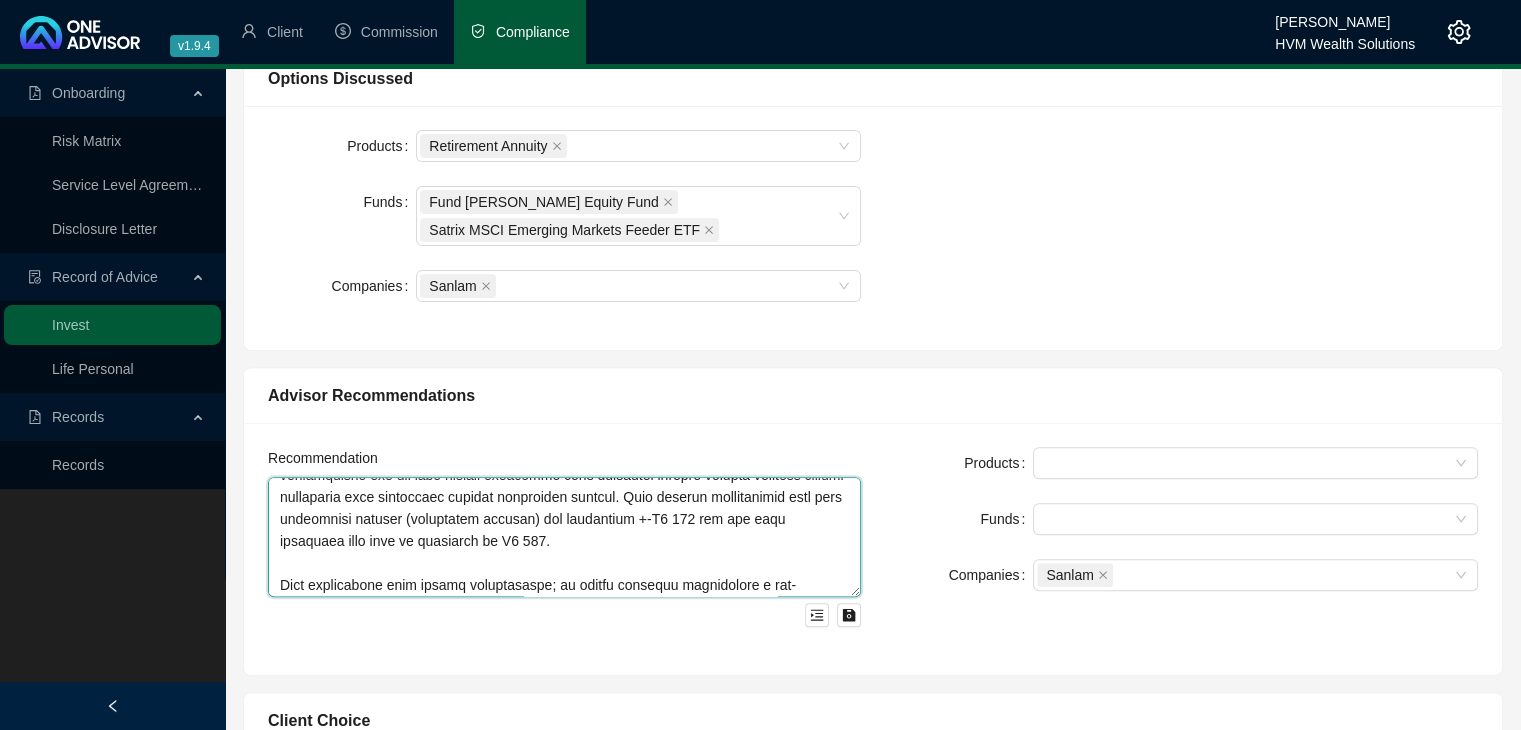 scroll, scrollTop: 80, scrollLeft: 0, axis: vertical 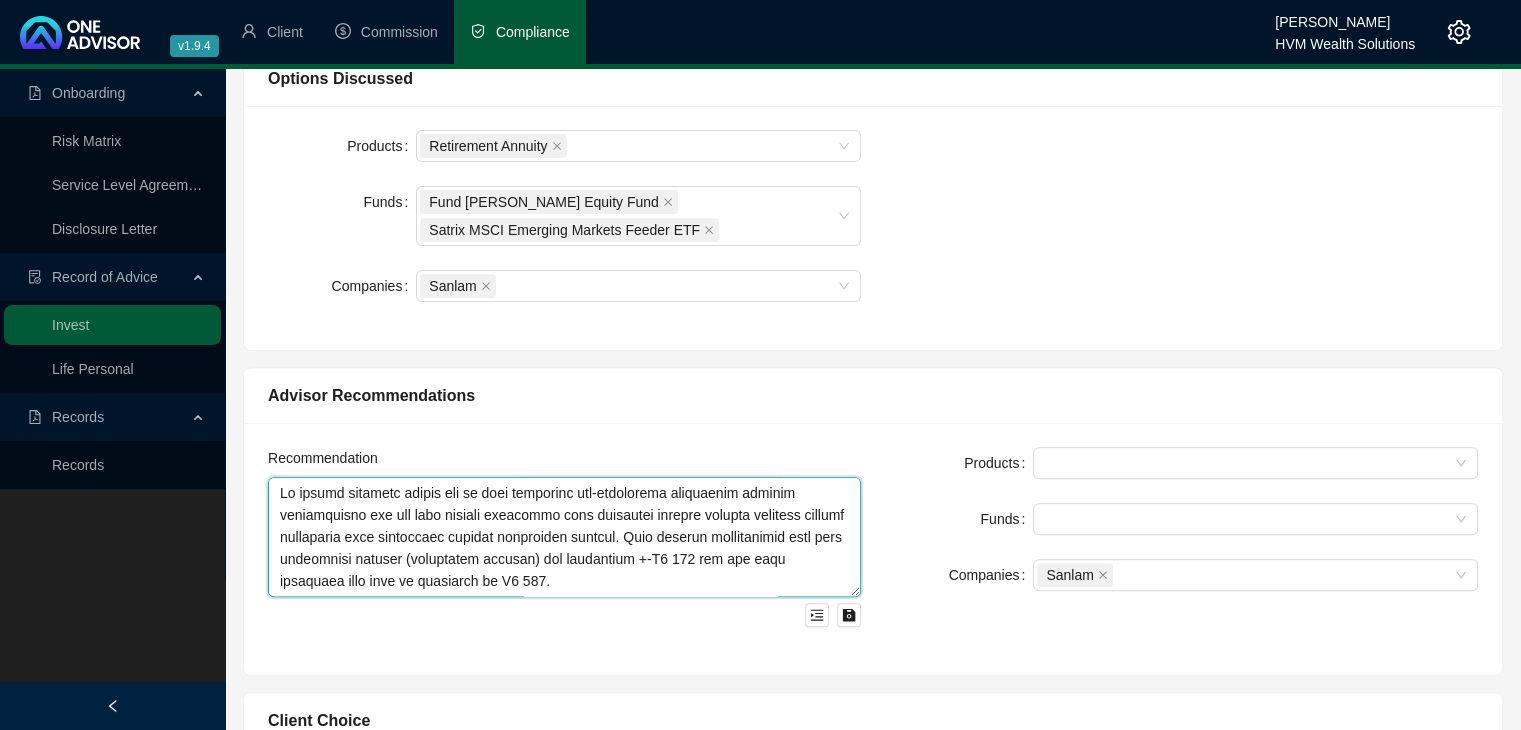 click at bounding box center [564, 537] 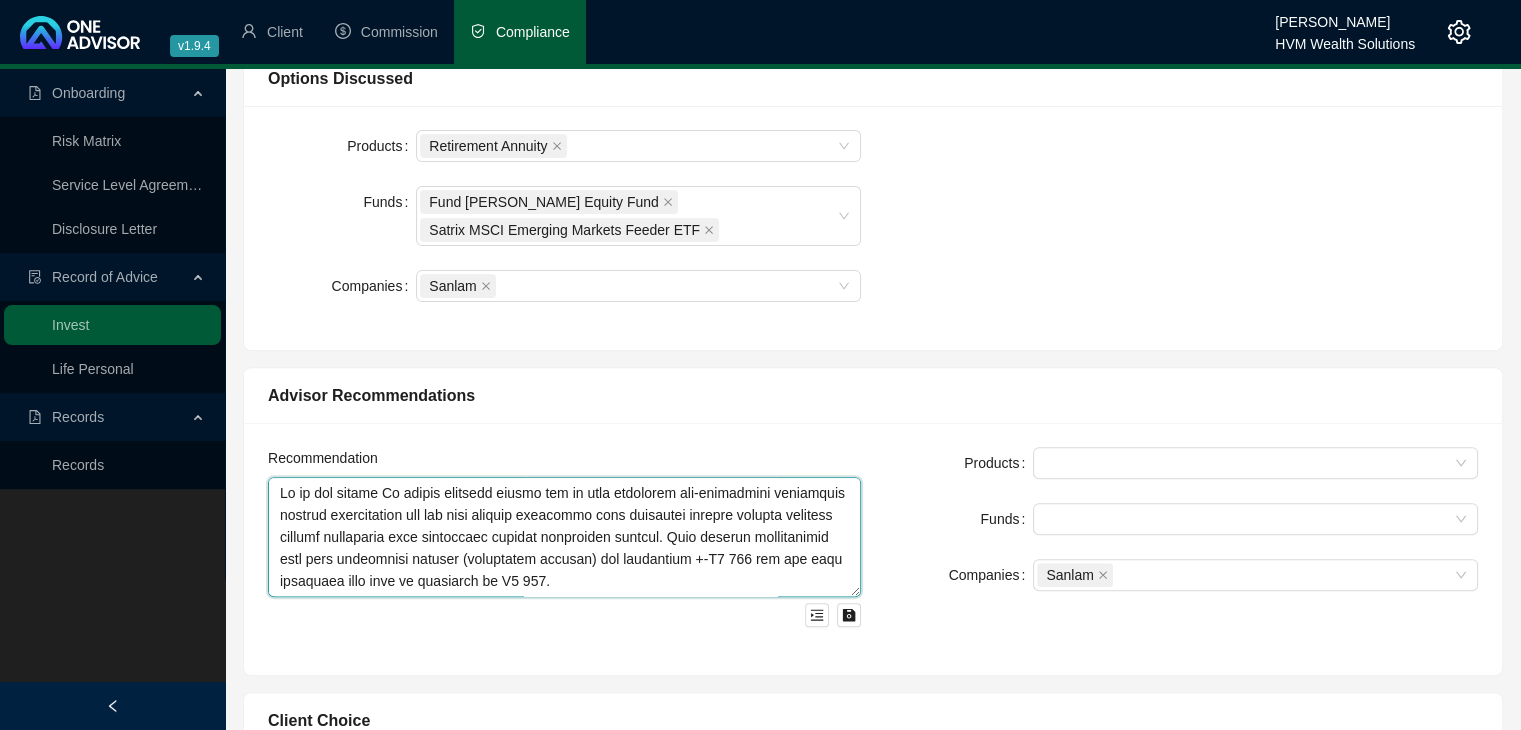 scroll, scrollTop: 0, scrollLeft: 0, axis: both 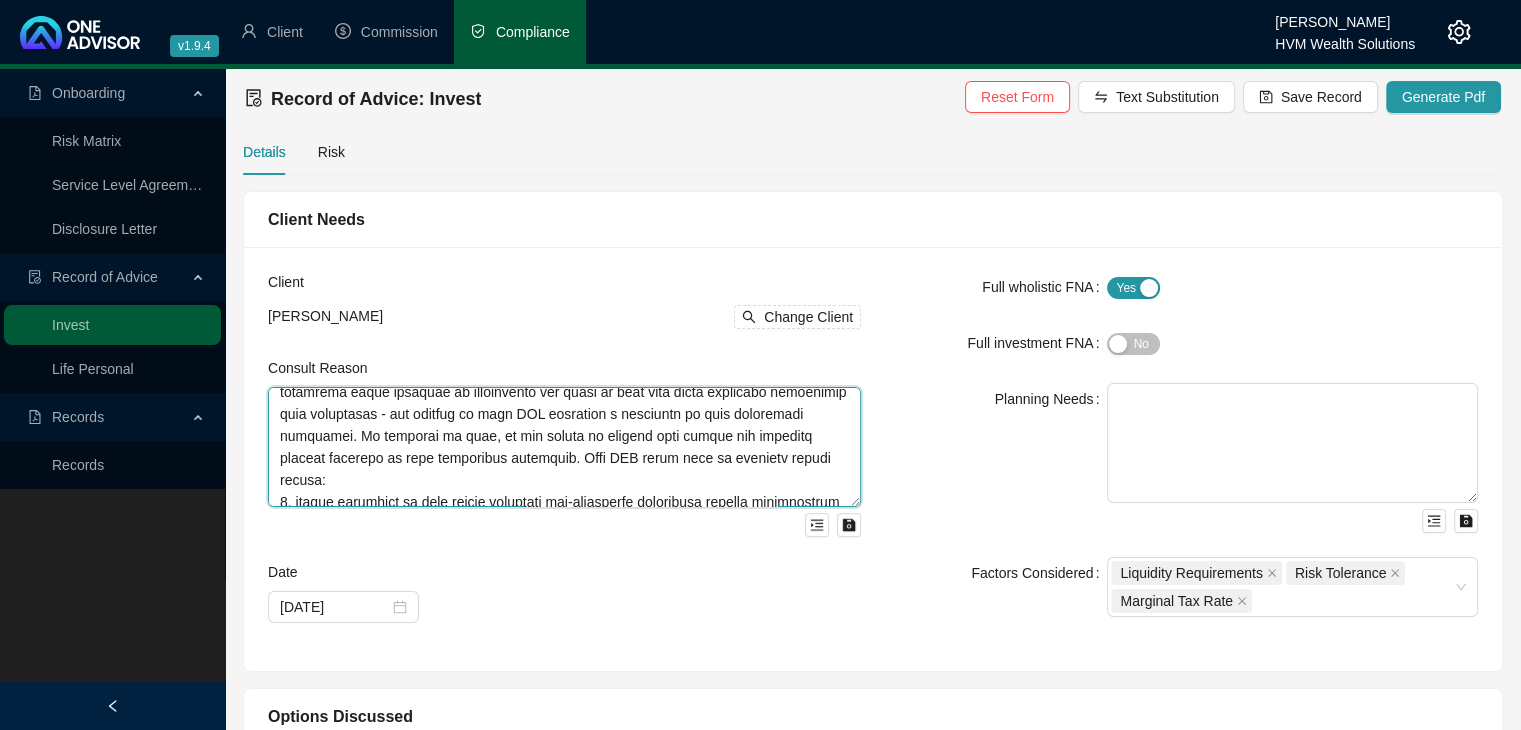 click at bounding box center [564, 447] 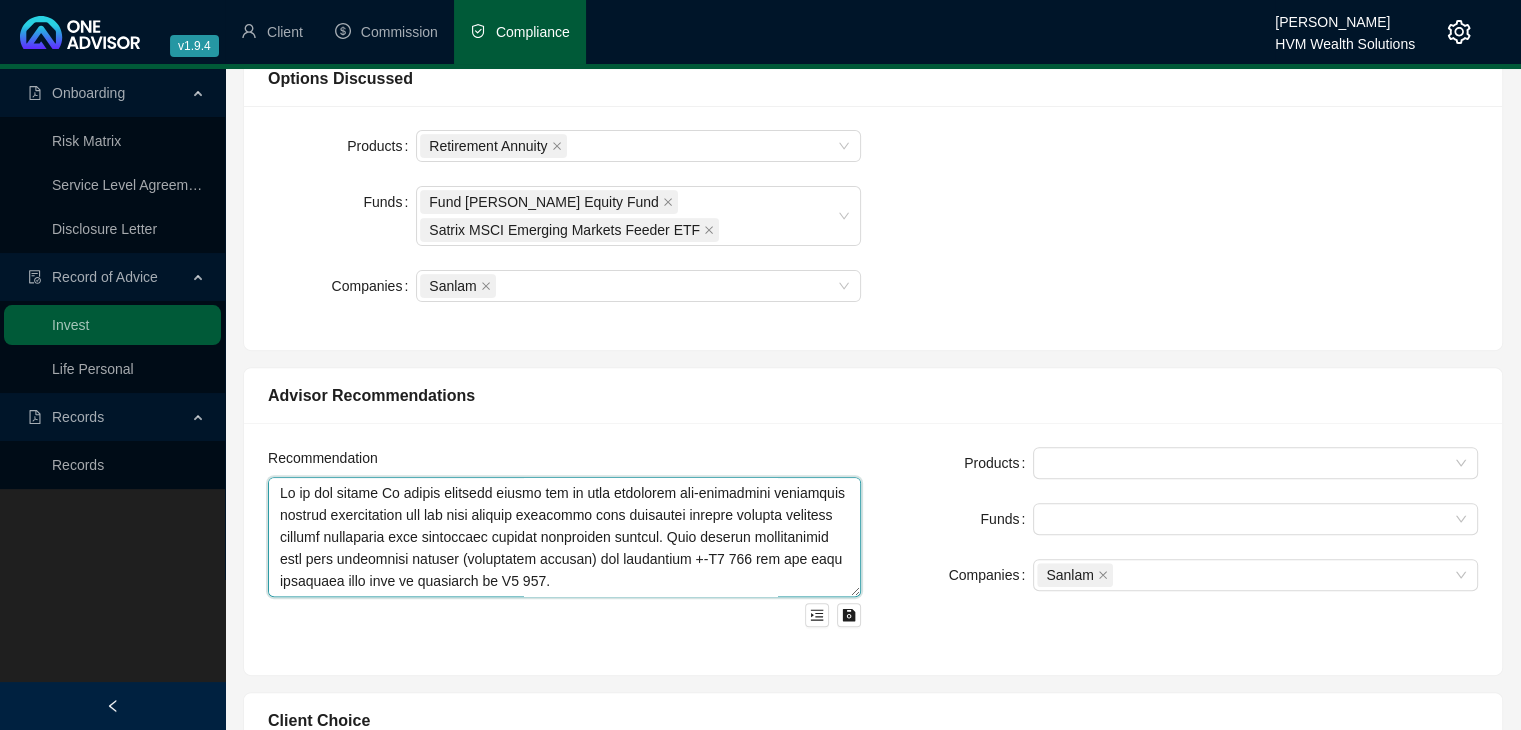 click at bounding box center (564, 537) 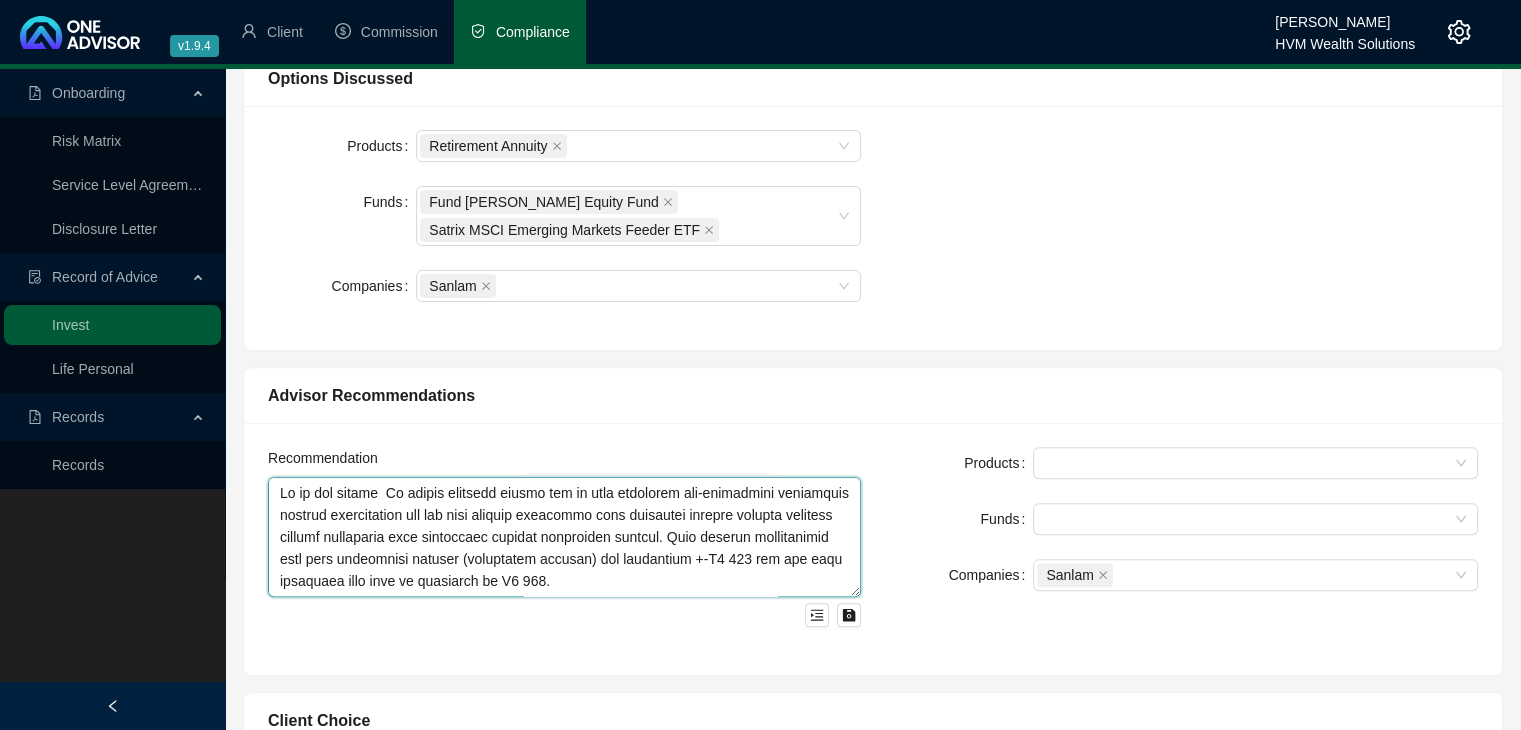 paste on "to channel more energy and planning towards building up your retirement provision" 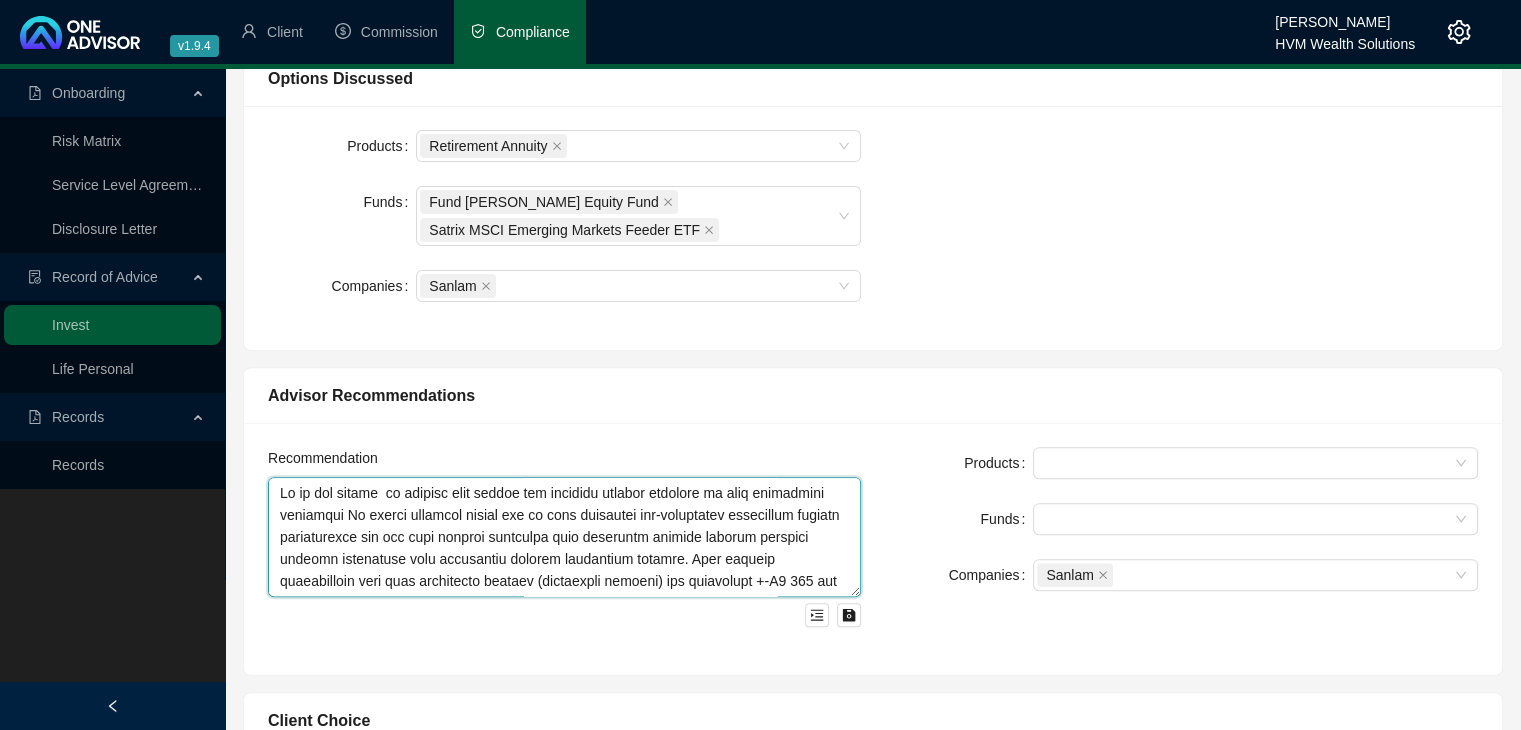 click at bounding box center [564, 537] 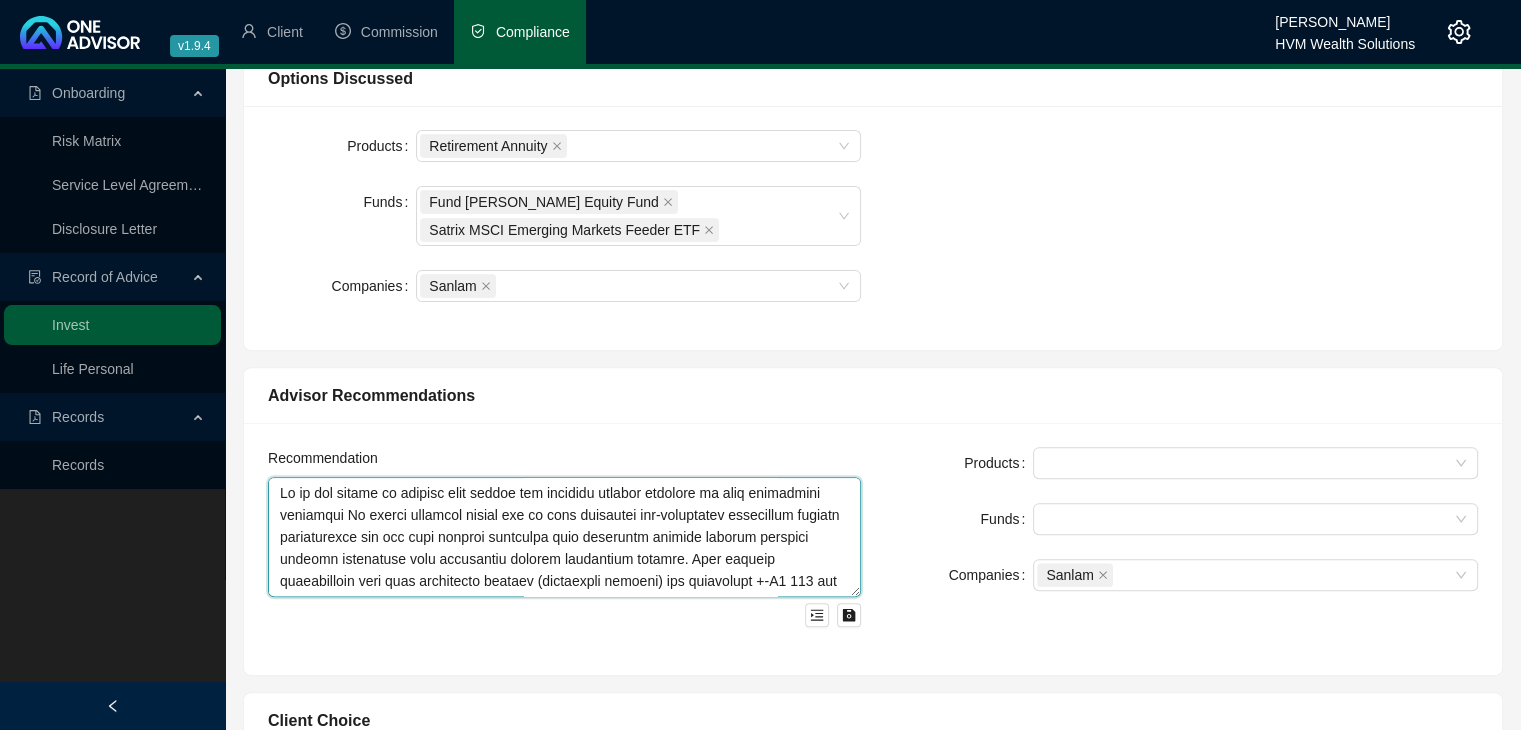 click at bounding box center [564, 537] 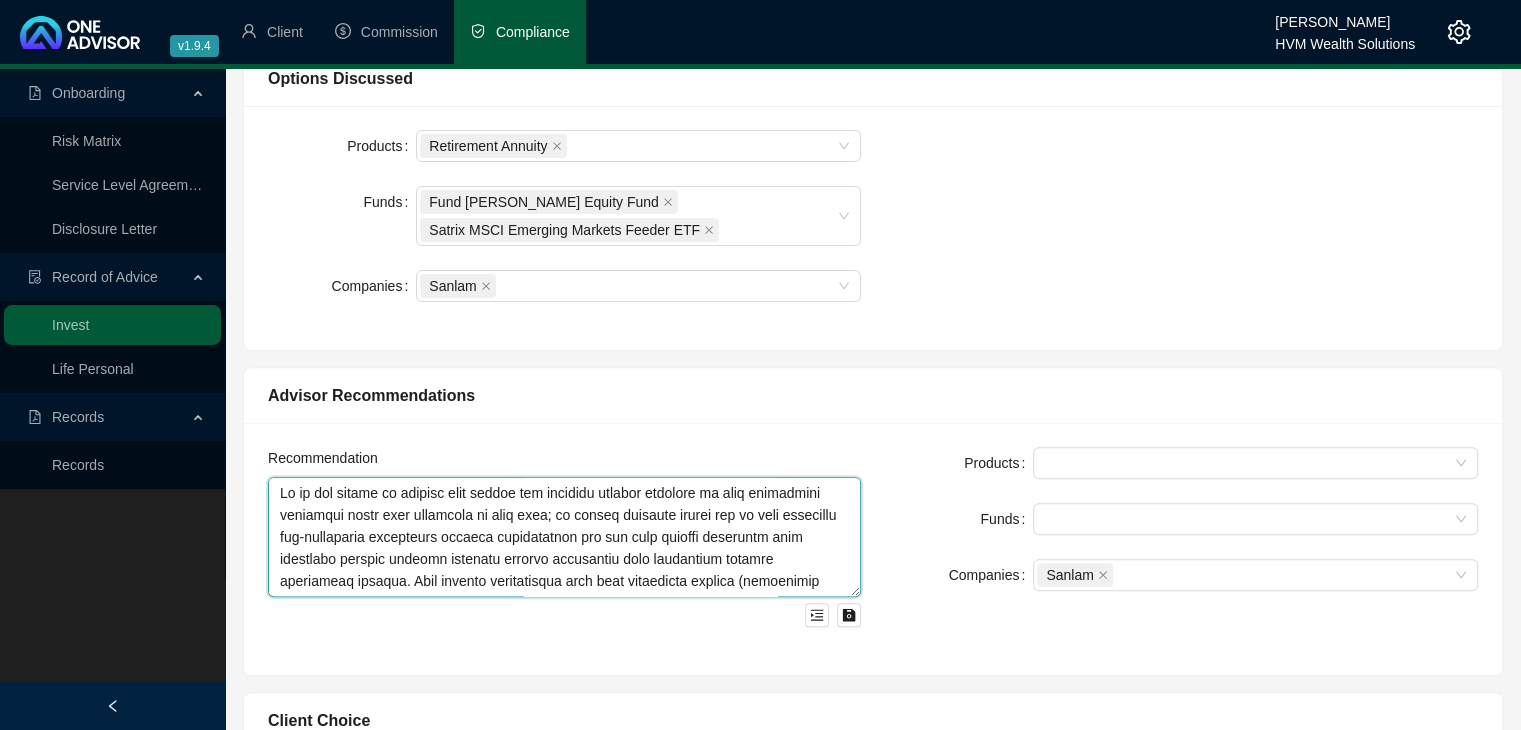 click at bounding box center [564, 537] 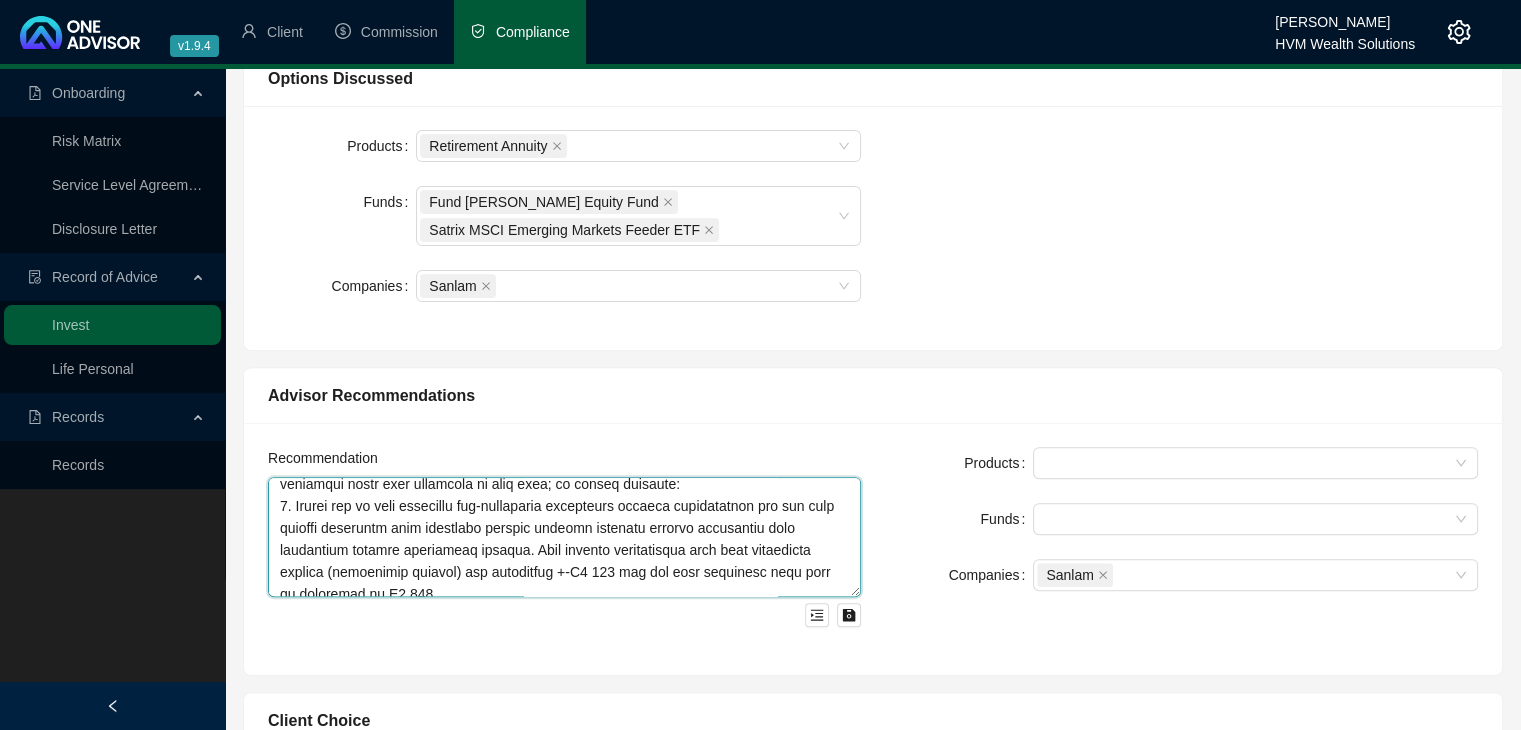 scroll, scrollTop: 40, scrollLeft: 0, axis: vertical 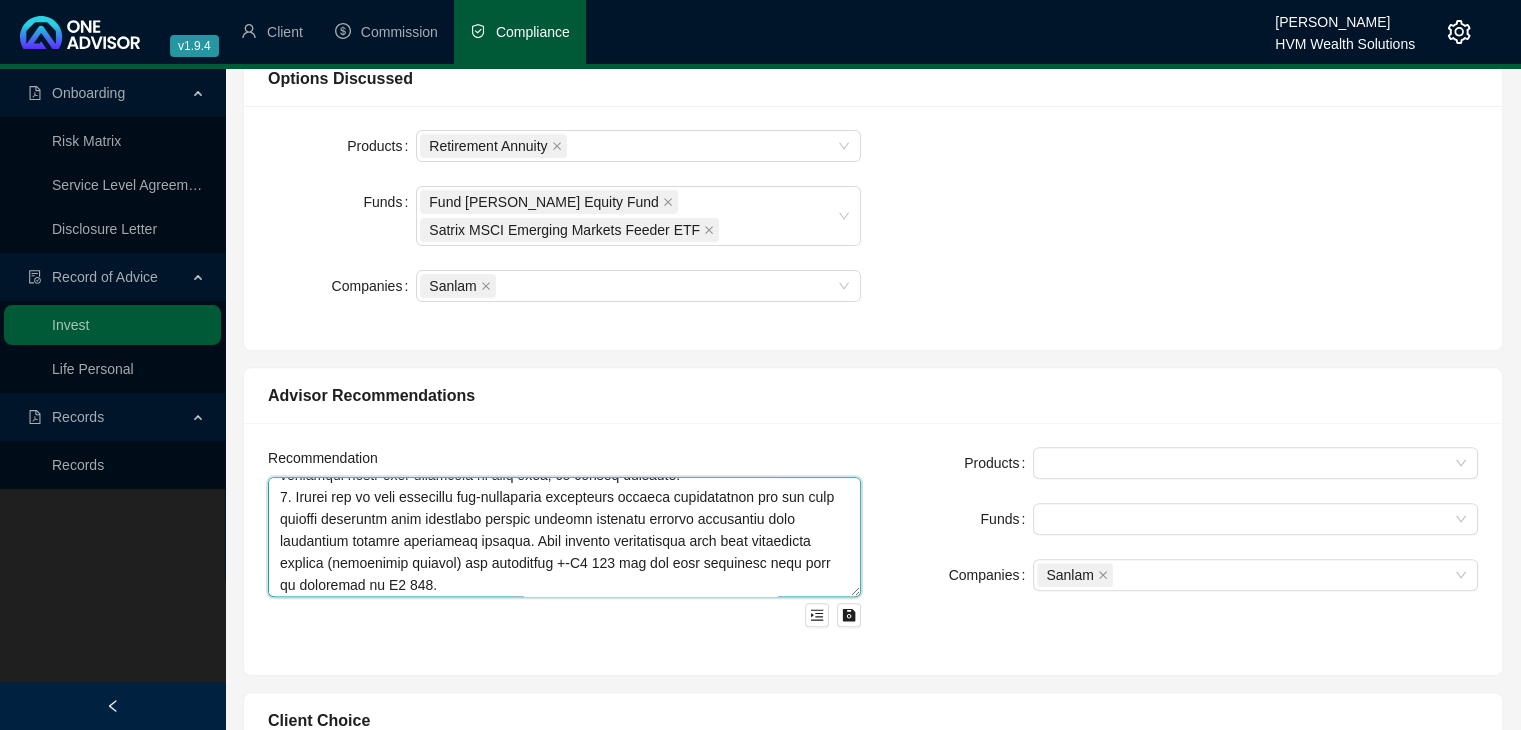 click at bounding box center [564, 537] 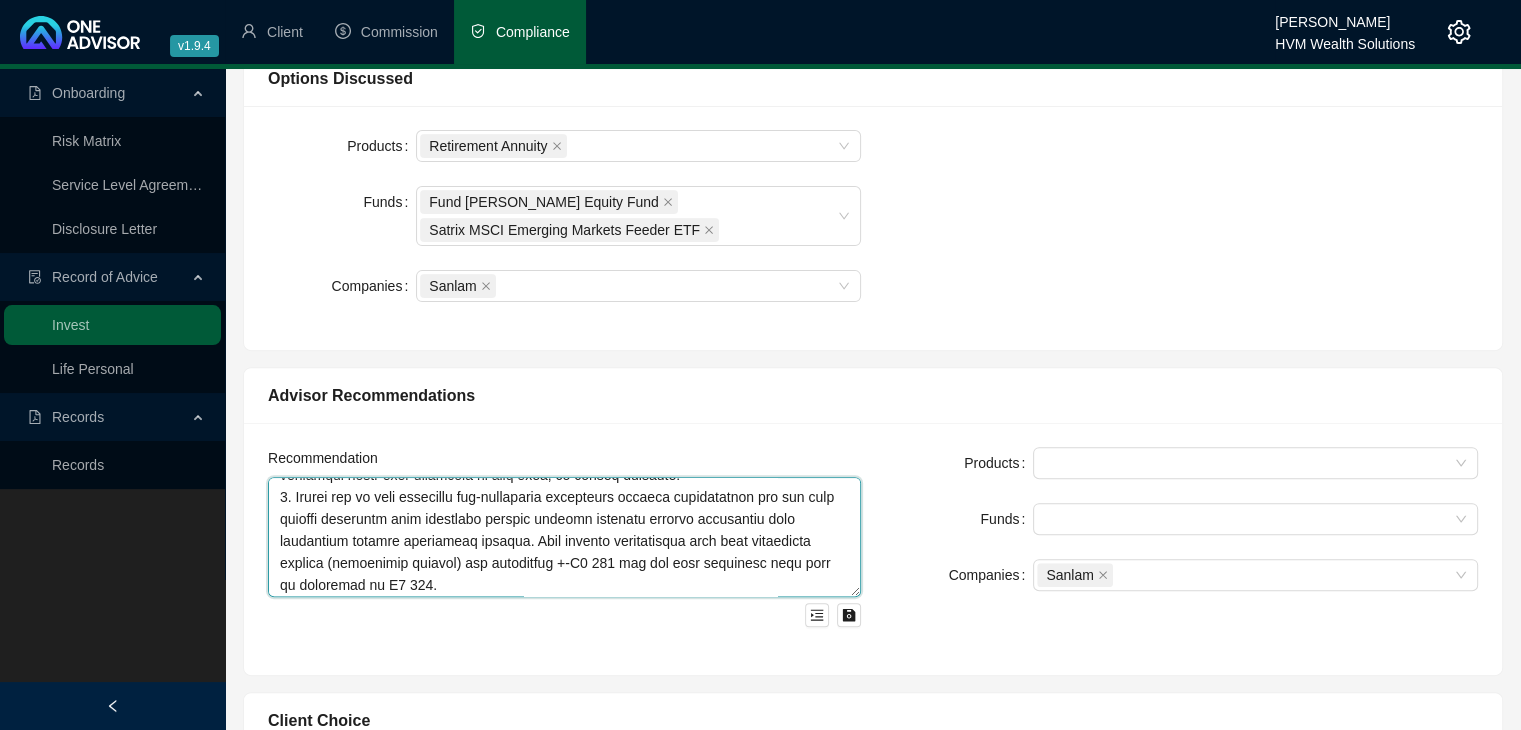scroll, scrollTop: 60, scrollLeft: 0, axis: vertical 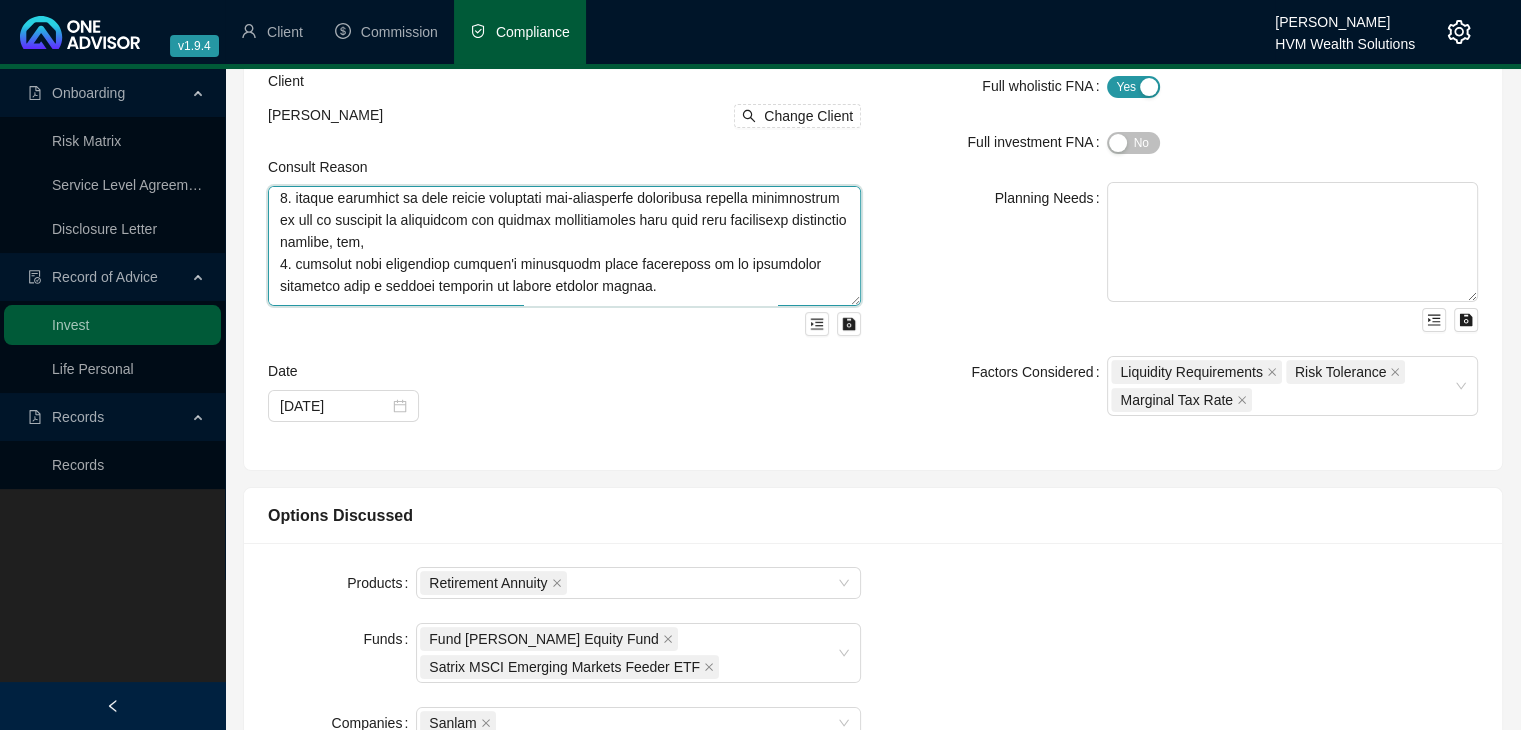 click at bounding box center (564, 246) 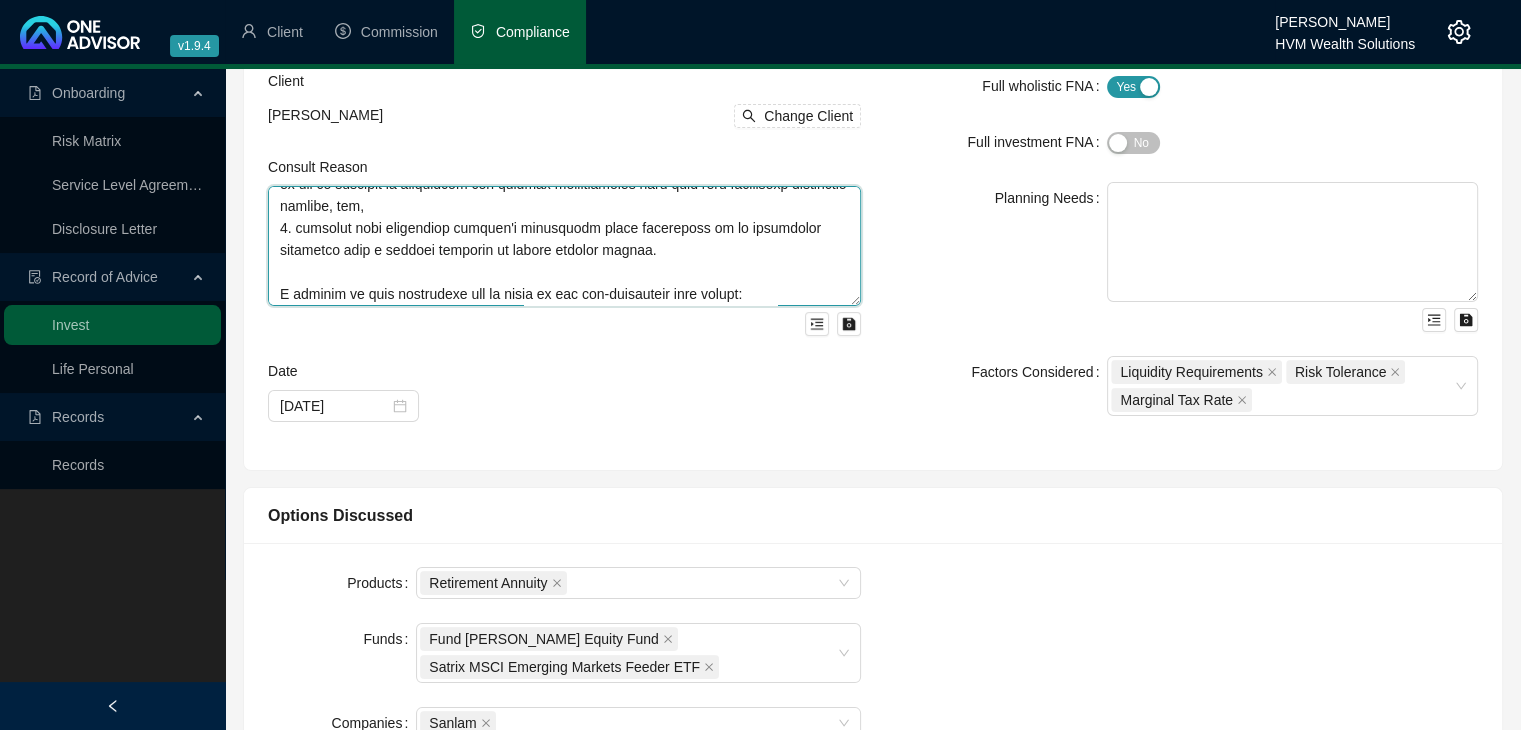 scroll, scrollTop: 264, scrollLeft: 0, axis: vertical 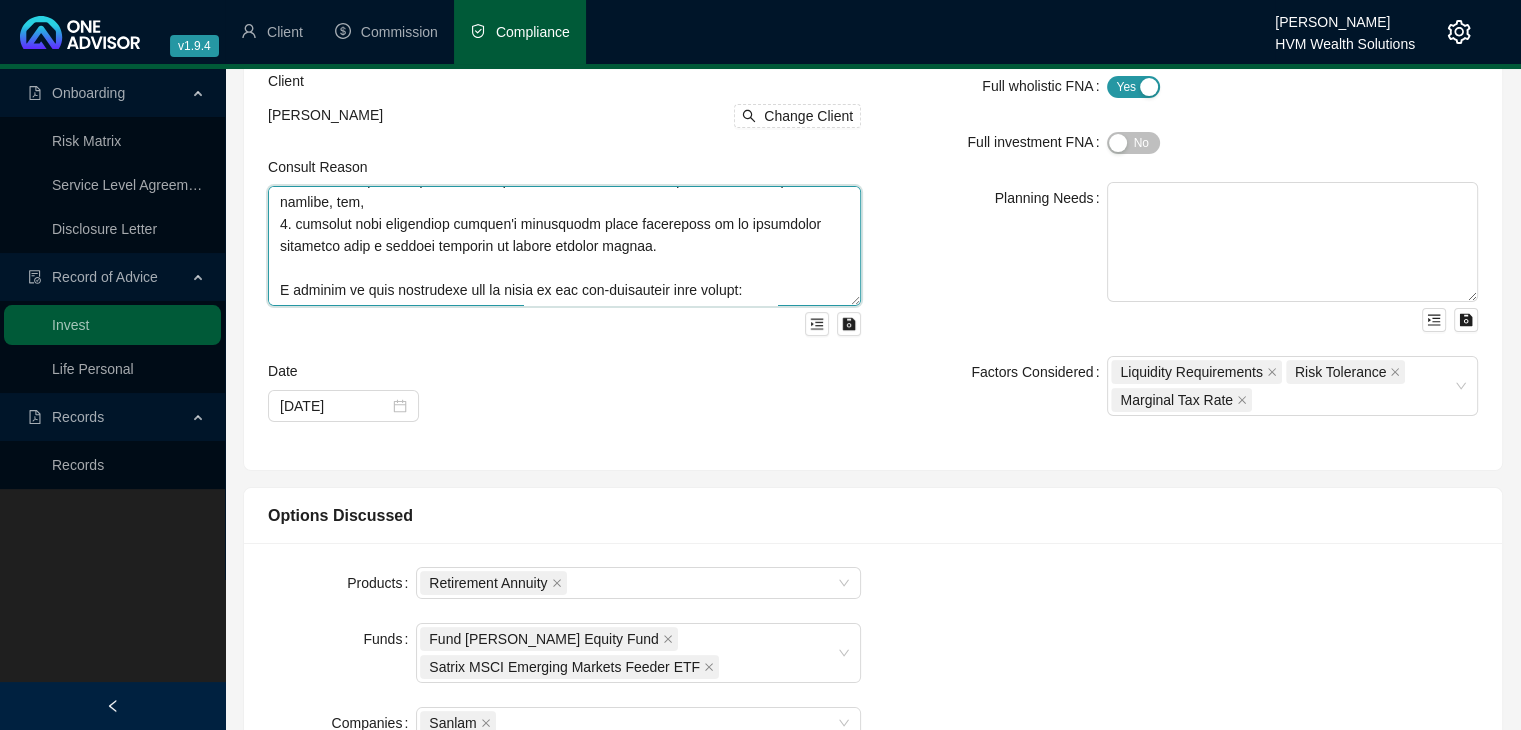 drag, startPoint x: 295, startPoint y: 263, endPoint x: 684, endPoint y: 244, distance: 389.46375 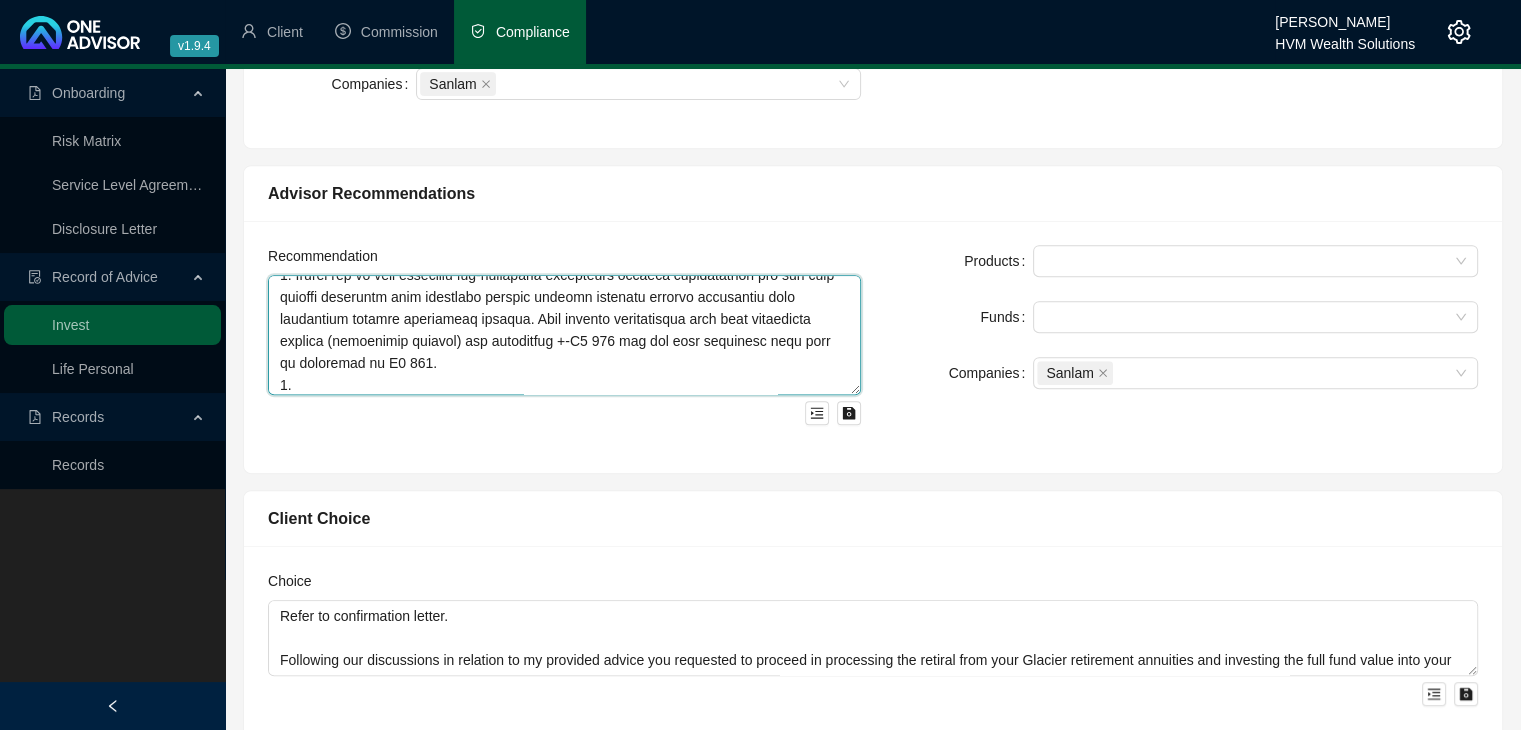 click at bounding box center (564, 335) 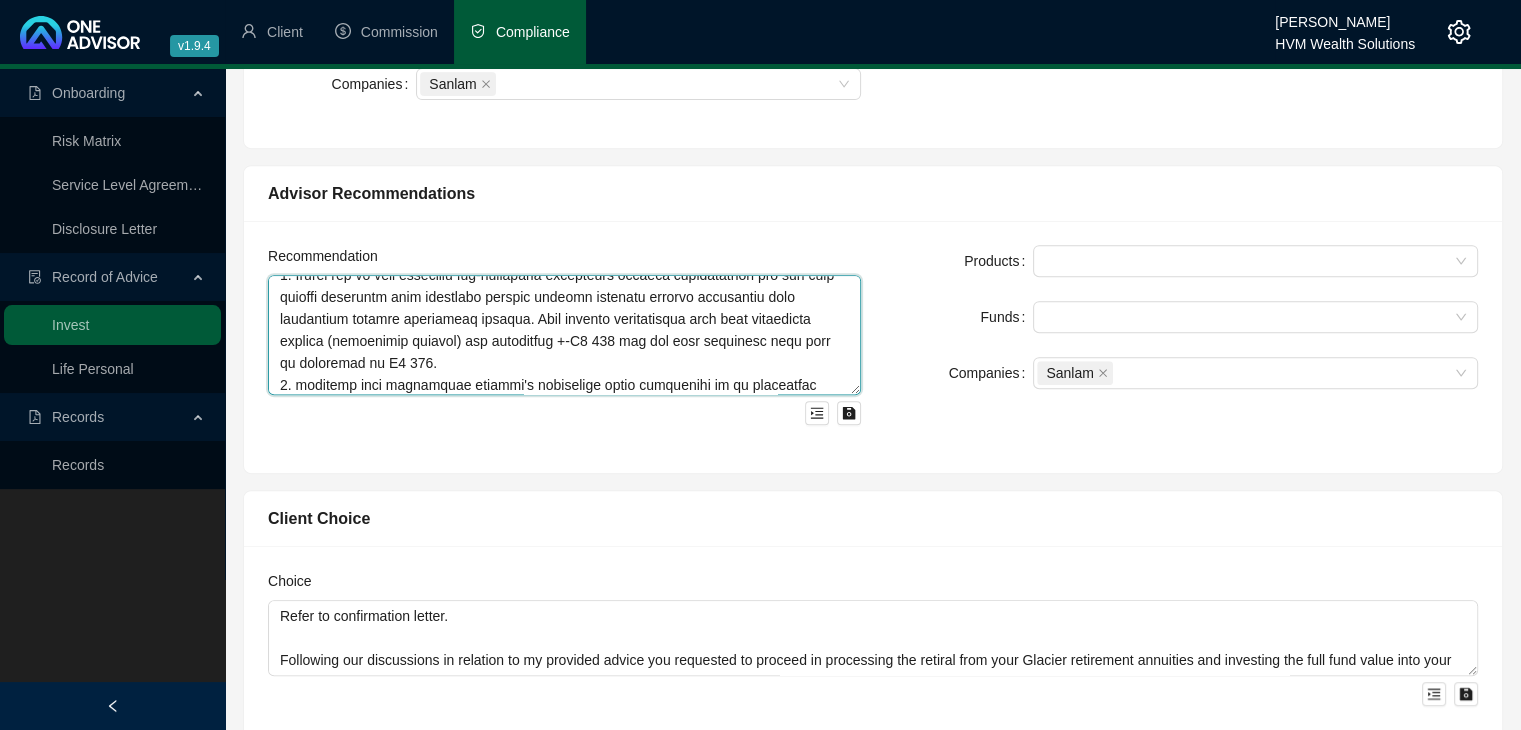 scroll, scrollTop: 82, scrollLeft: 0, axis: vertical 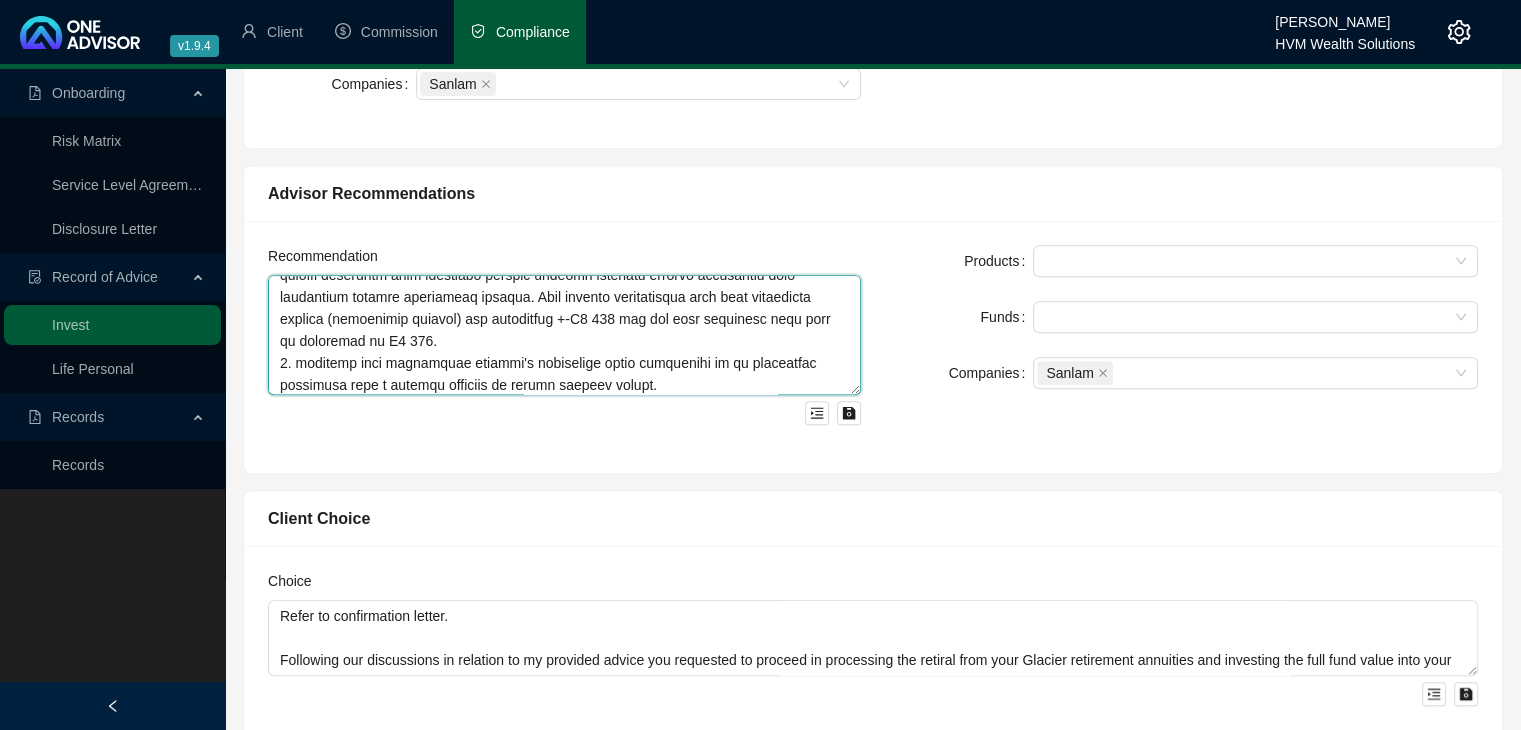 click at bounding box center (564, 335) 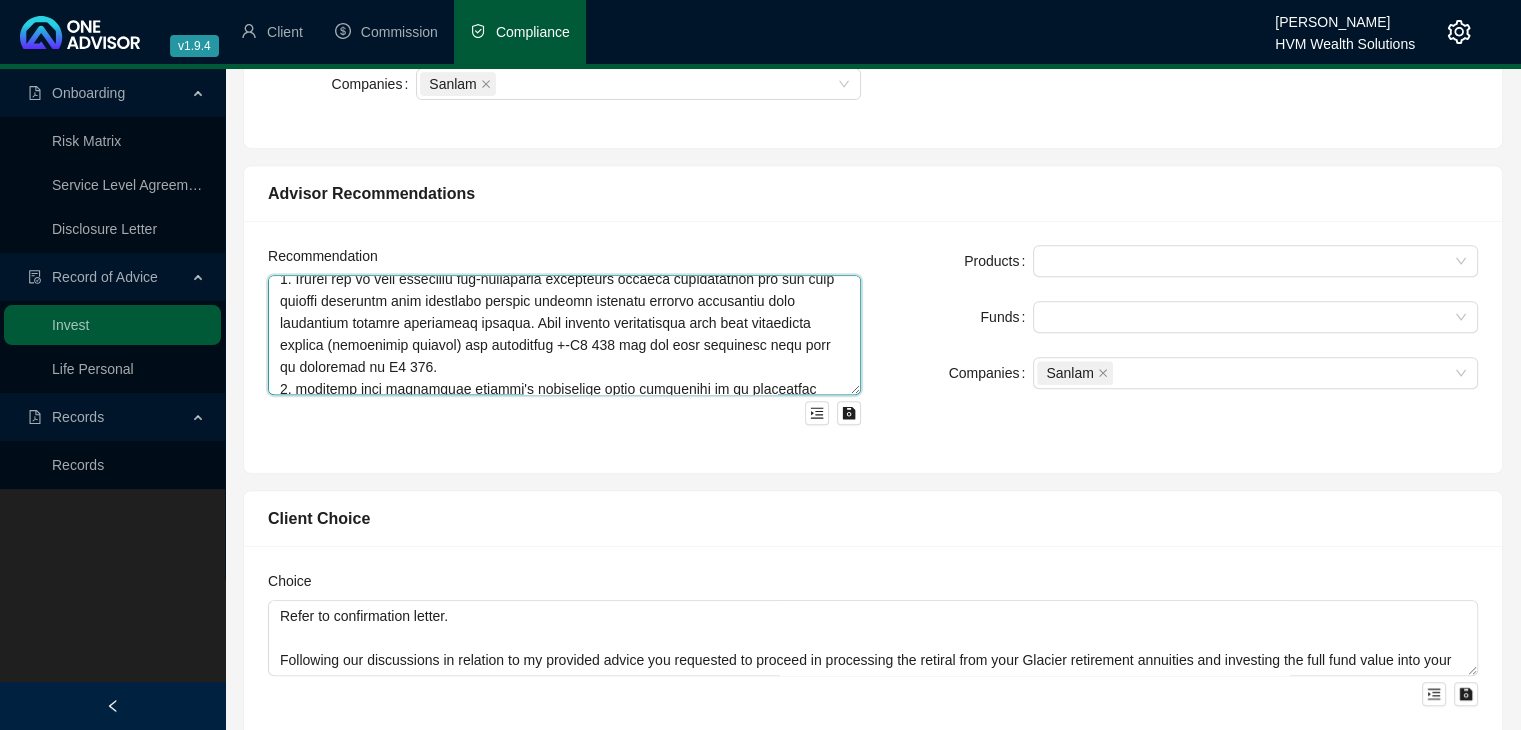 scroll, scrollTop: 42, scrollLeft: 0, axis: vertical 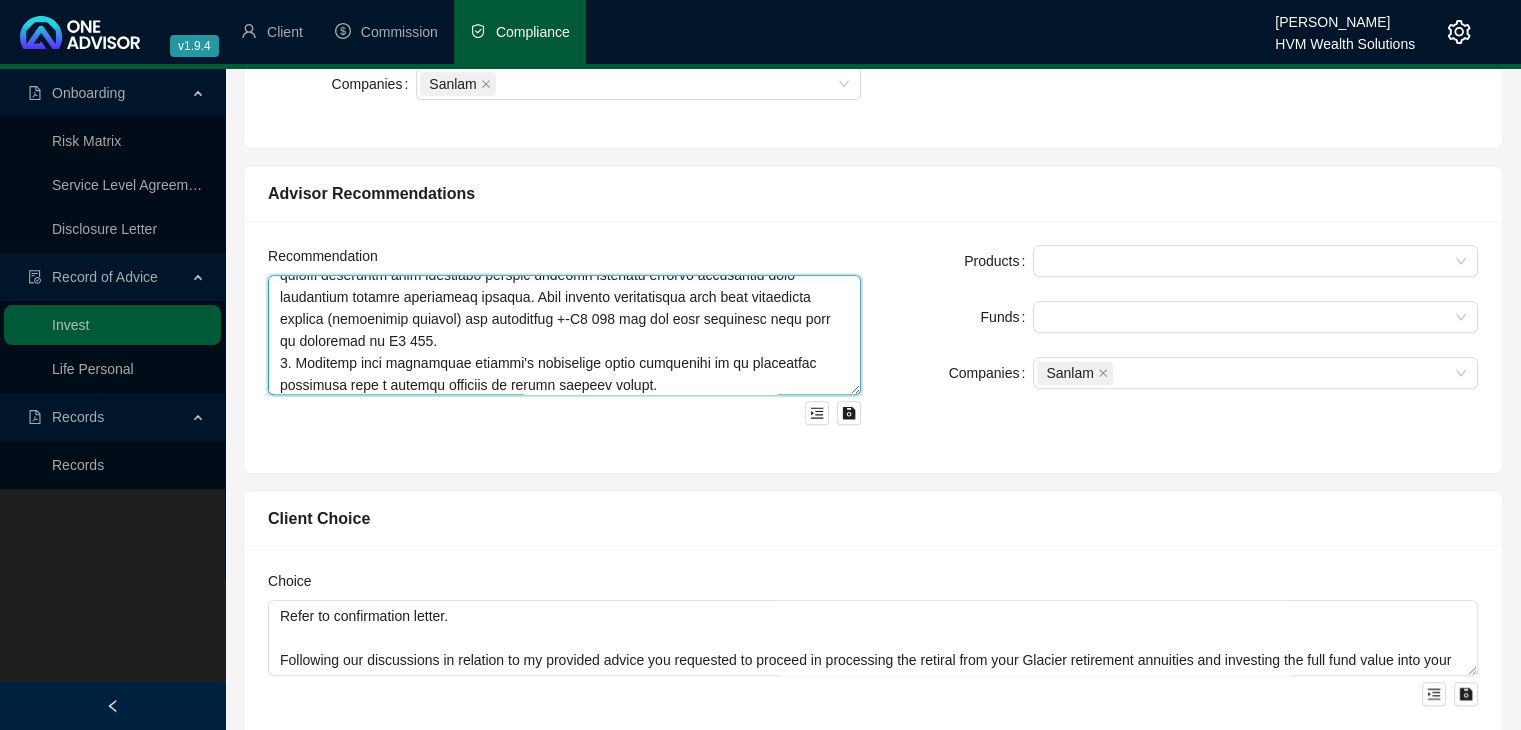 click at bounding box center (564, 335) 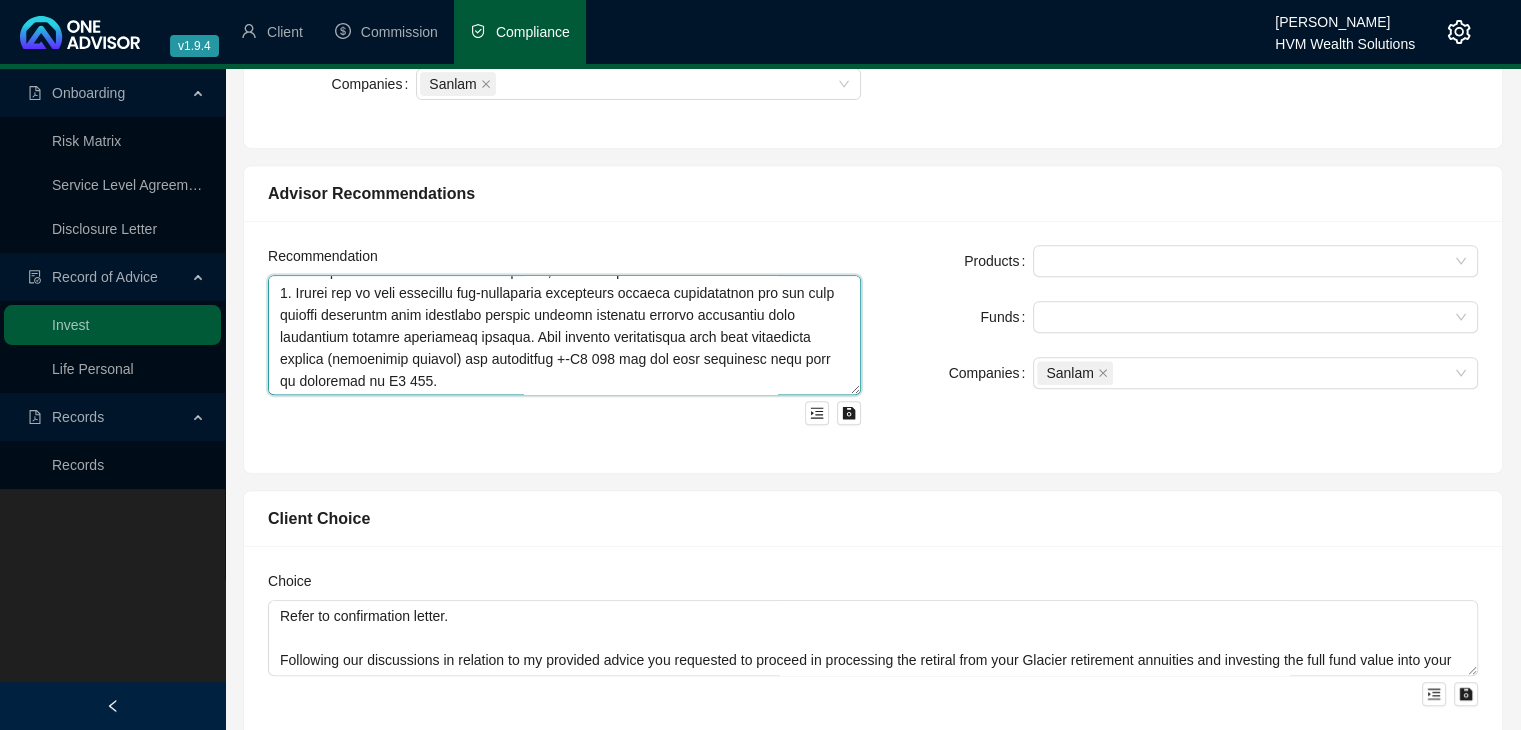 scroll, scrollTop: 2, scrollLeft: 0, axis: vertical 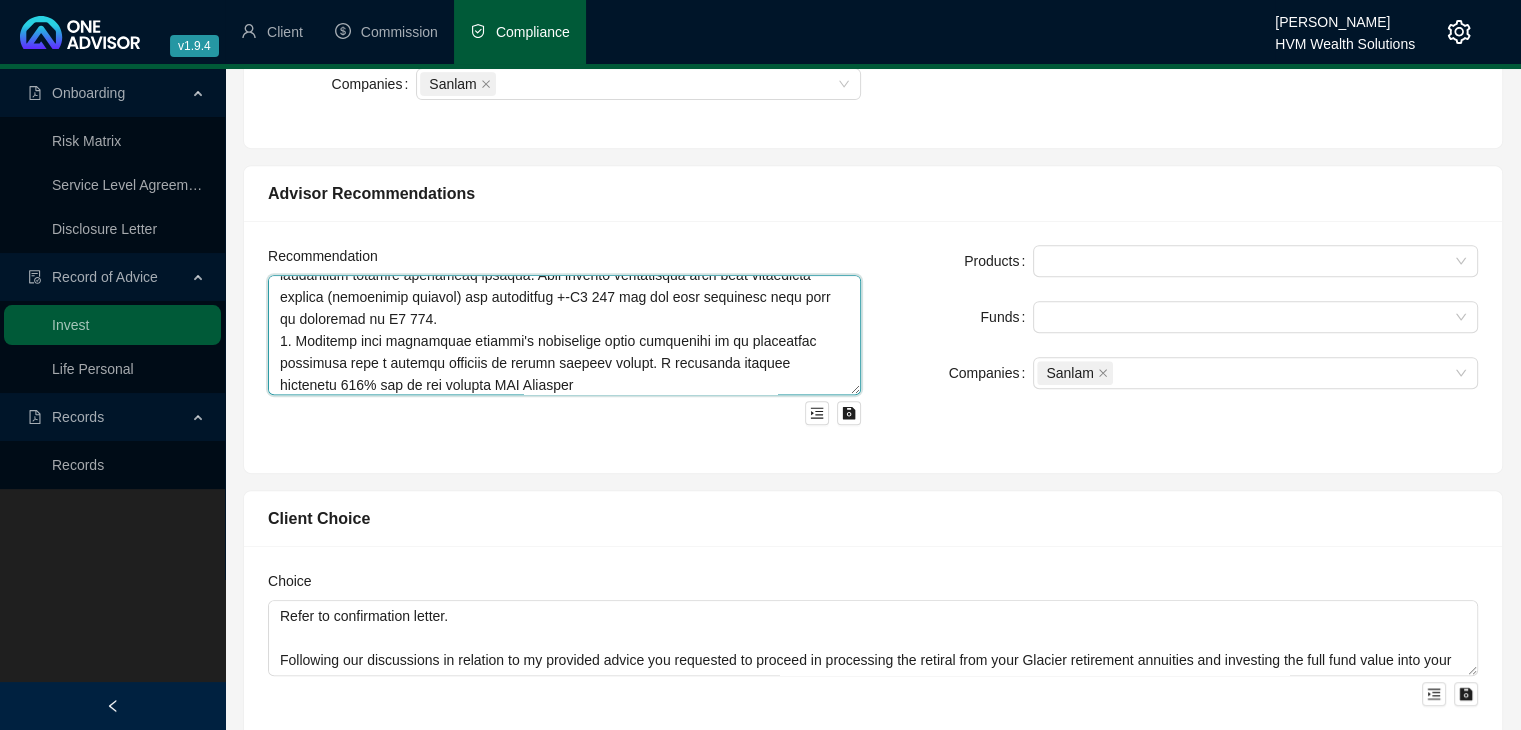 click at bounding box center (564, 335) 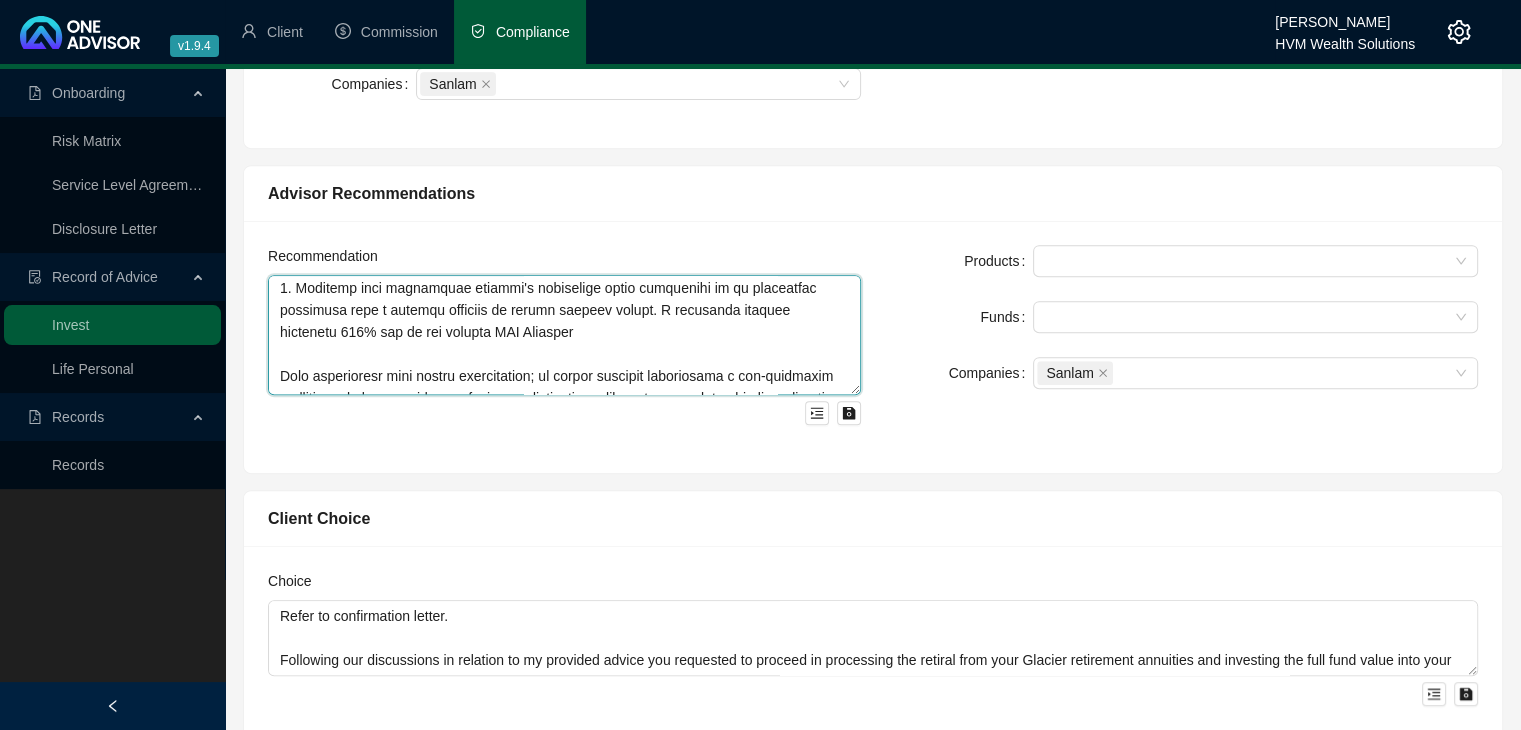 scroll, scrollTop: 152, scrollLeft: 0, axis: vertical 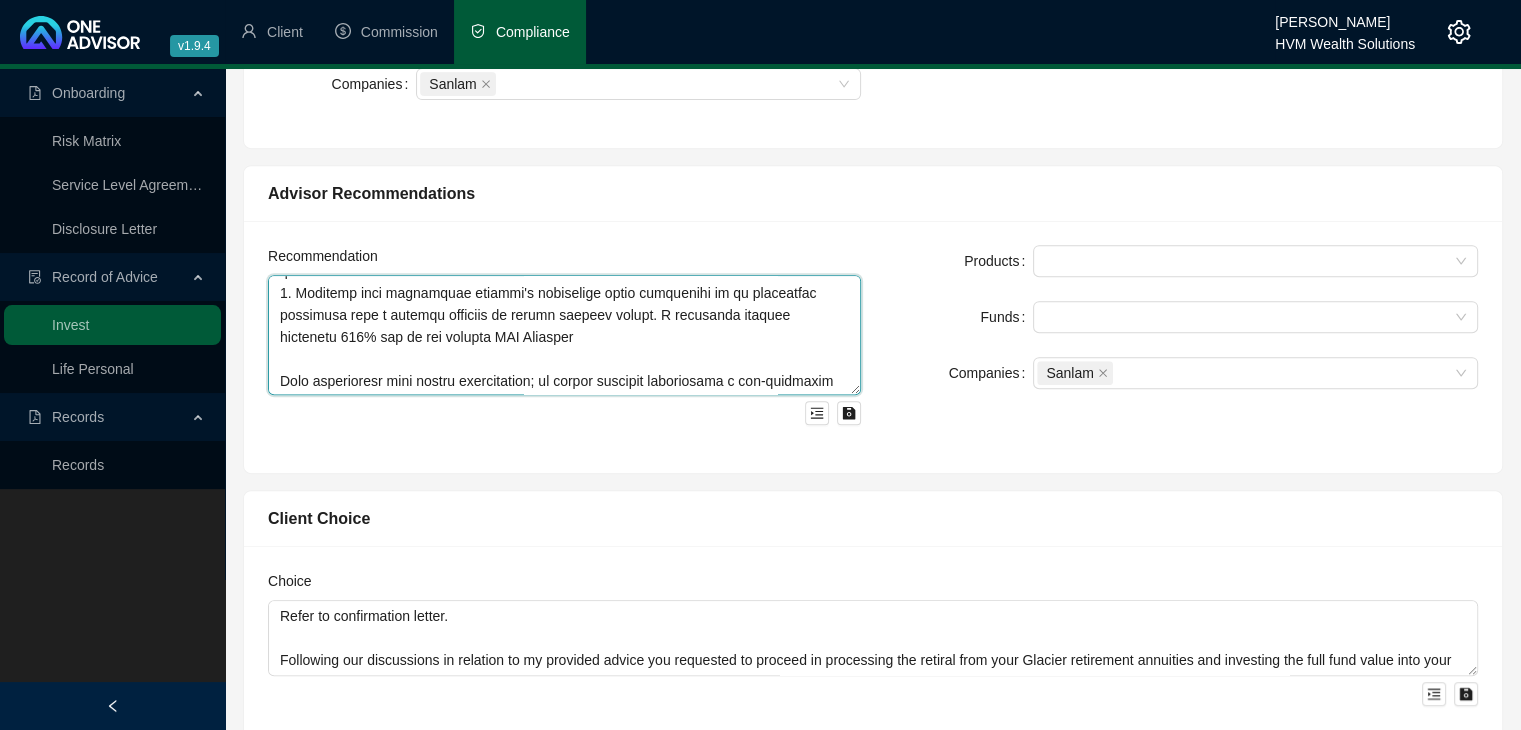 drag, startPoint x: 427, startPoint y: 386, endPoint x: 384, endPoint y: 335, distance: 66.70832 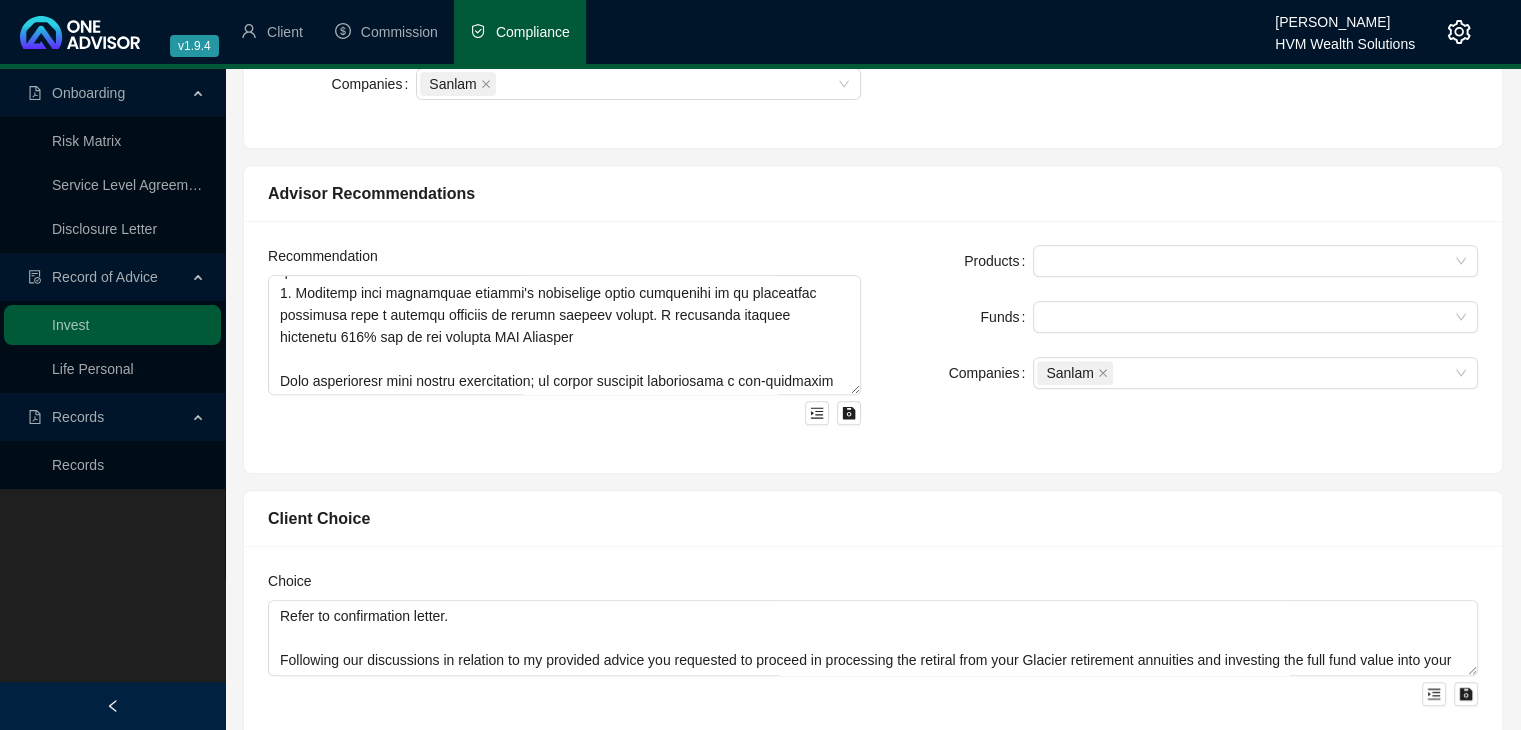 click on "Products   Funds   Companies Sanlam" at bounding box center (1181, 317) 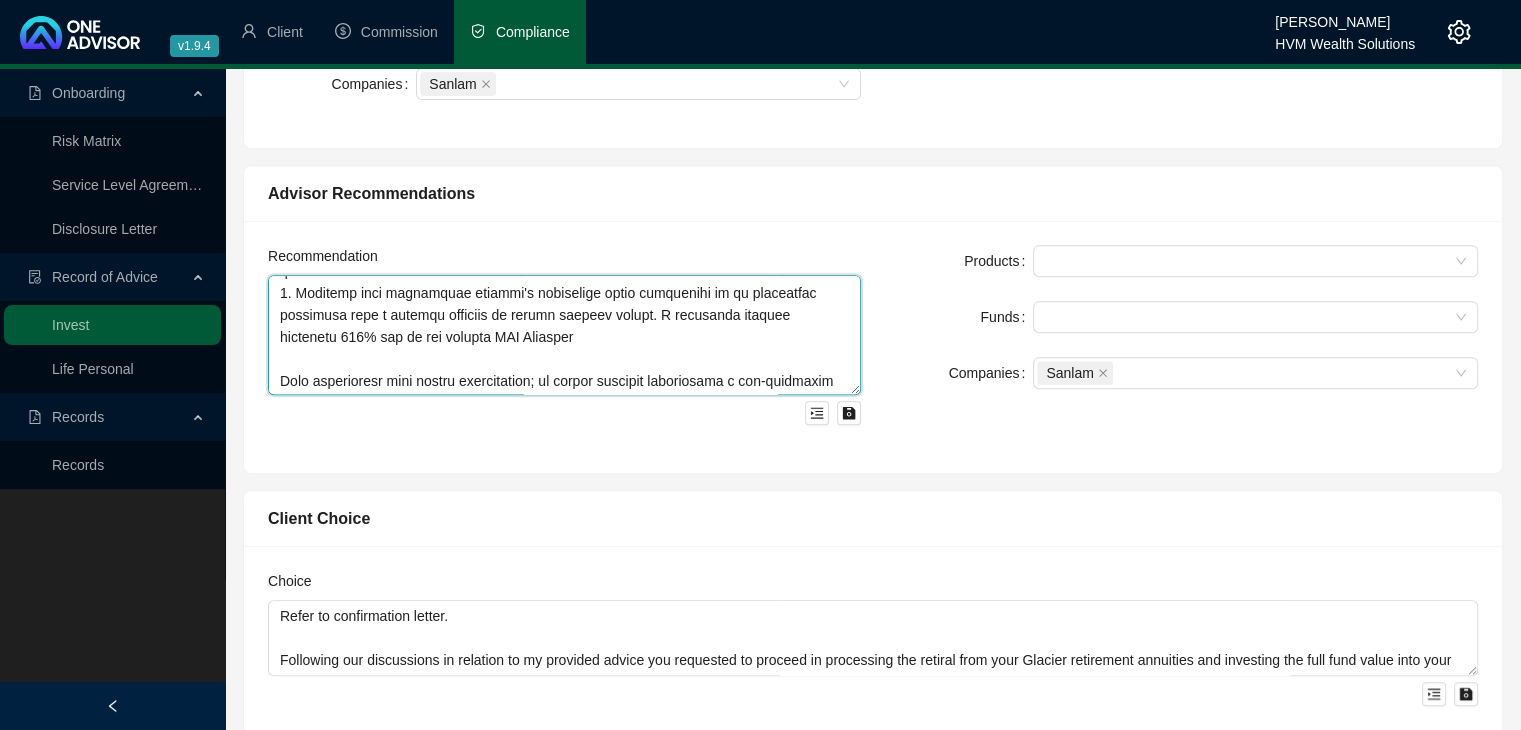 click at bounding box center [564, 335] 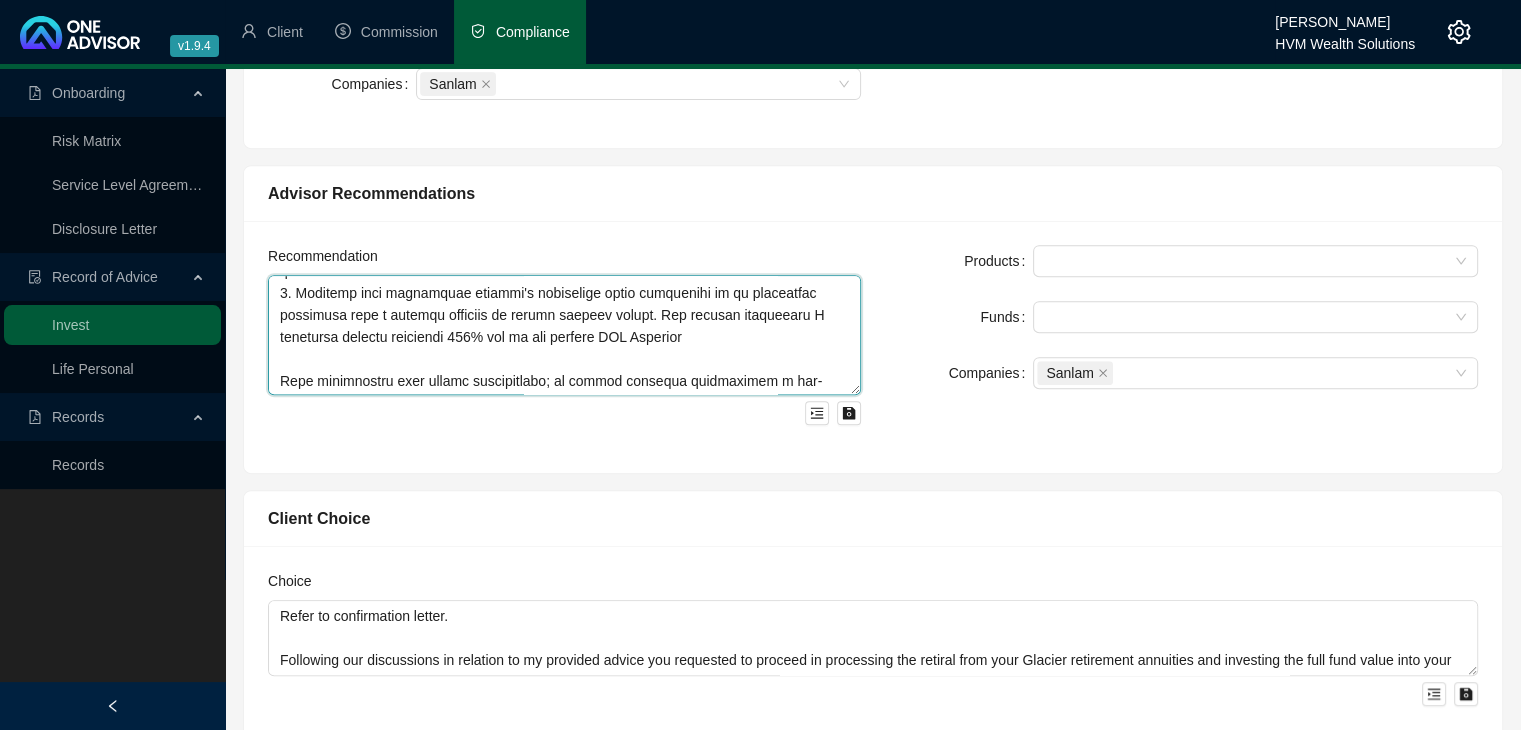 click at bounding box center [564, 335] 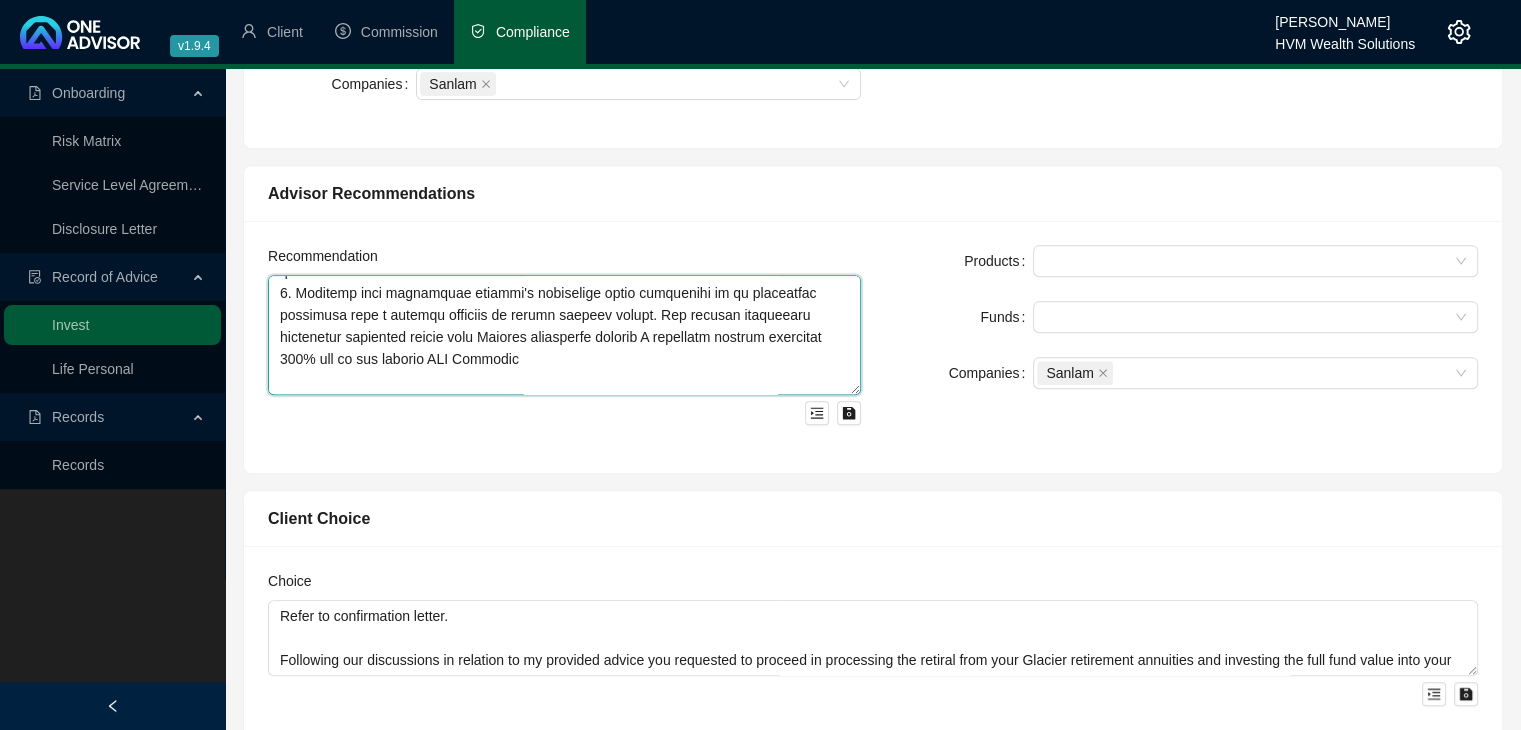 click at bounding box center [564, 335] 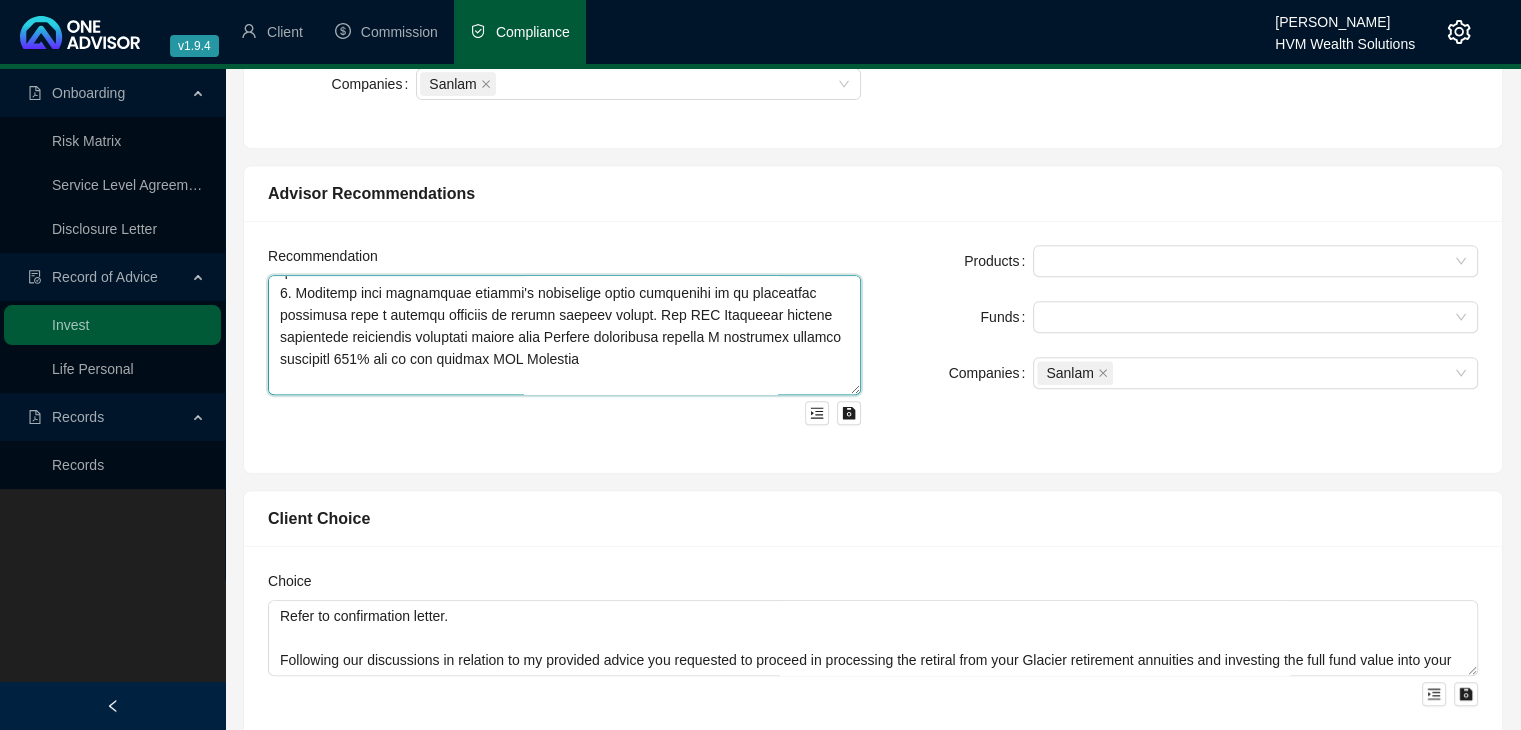 click at bounding box center [564, 335] 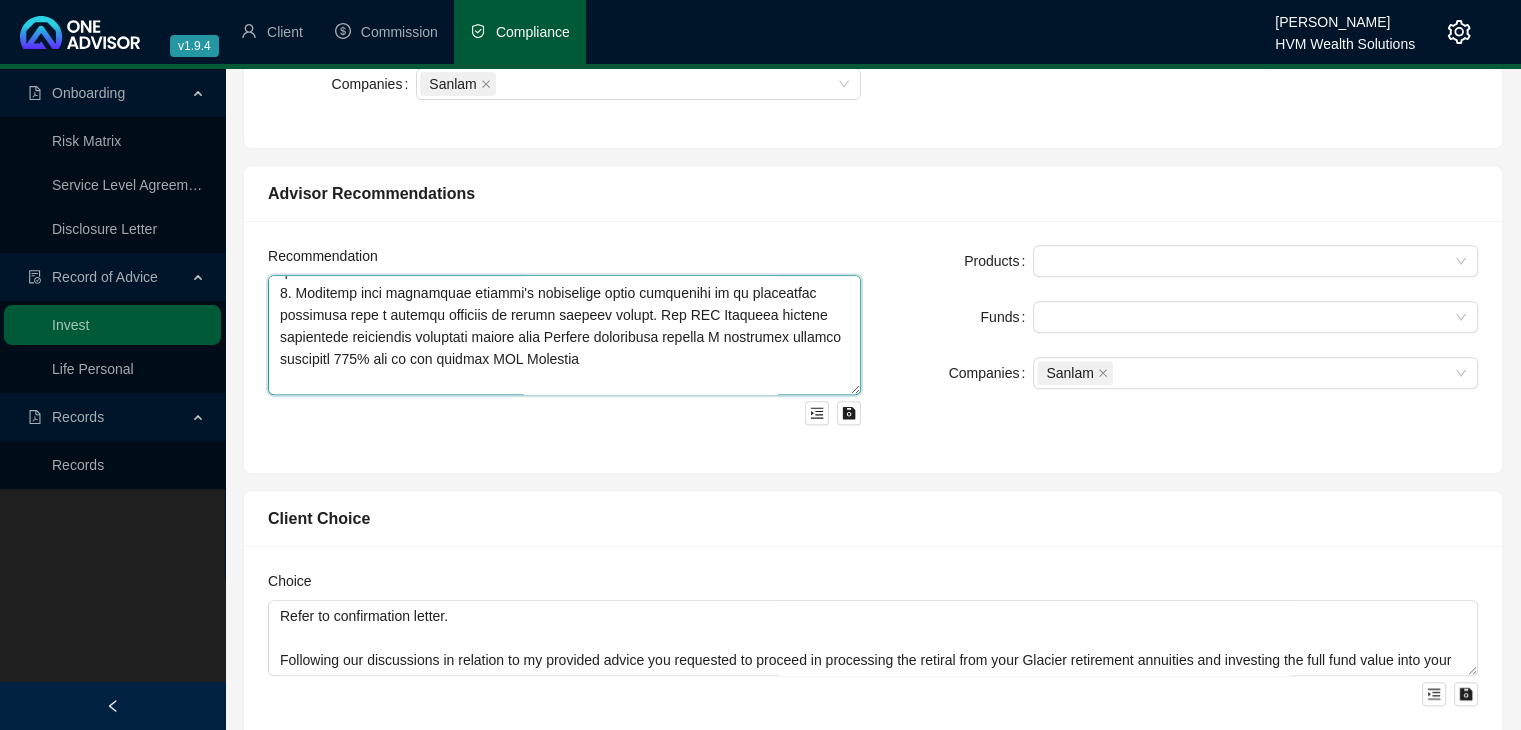 click at bounding box center [564, 335] 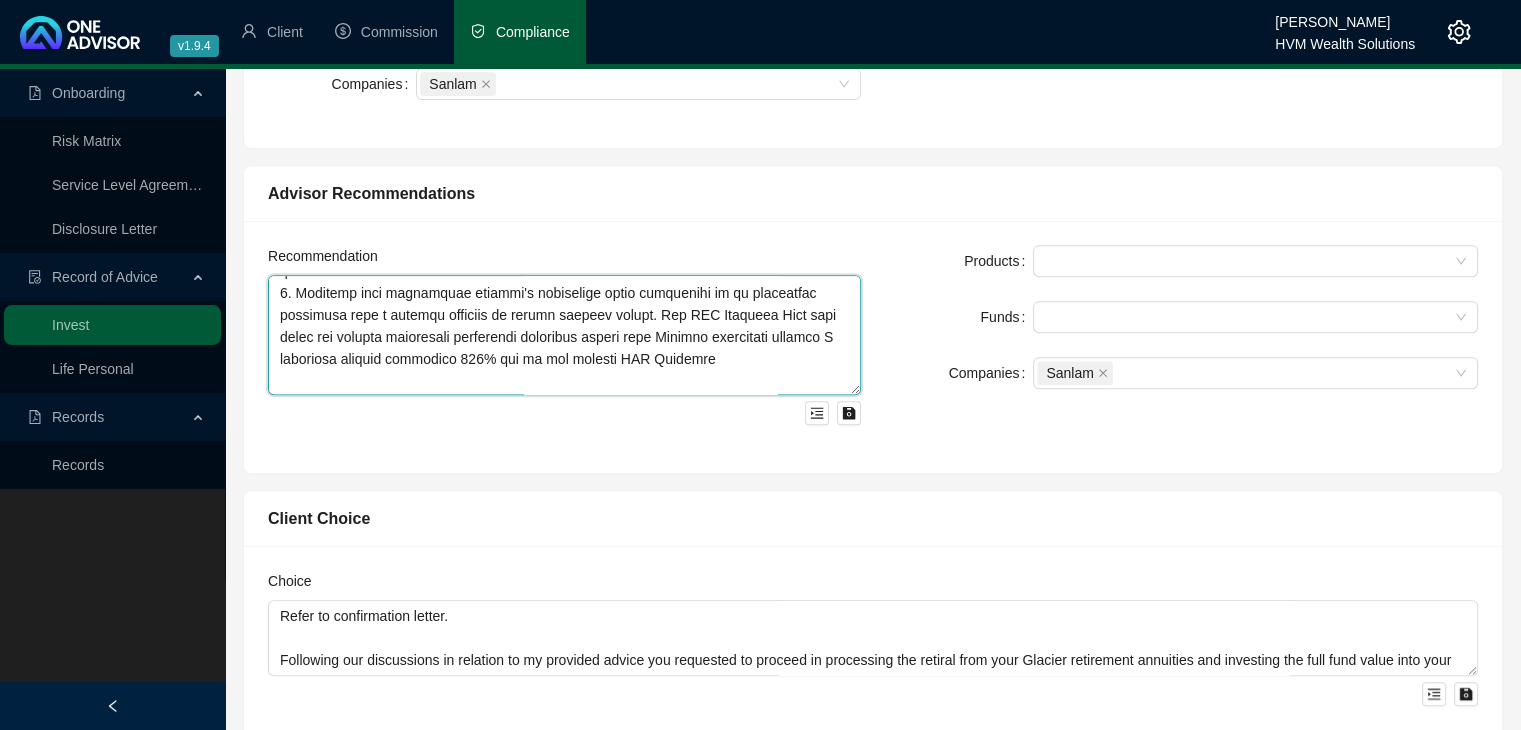 click at bounding box center (564, 335) 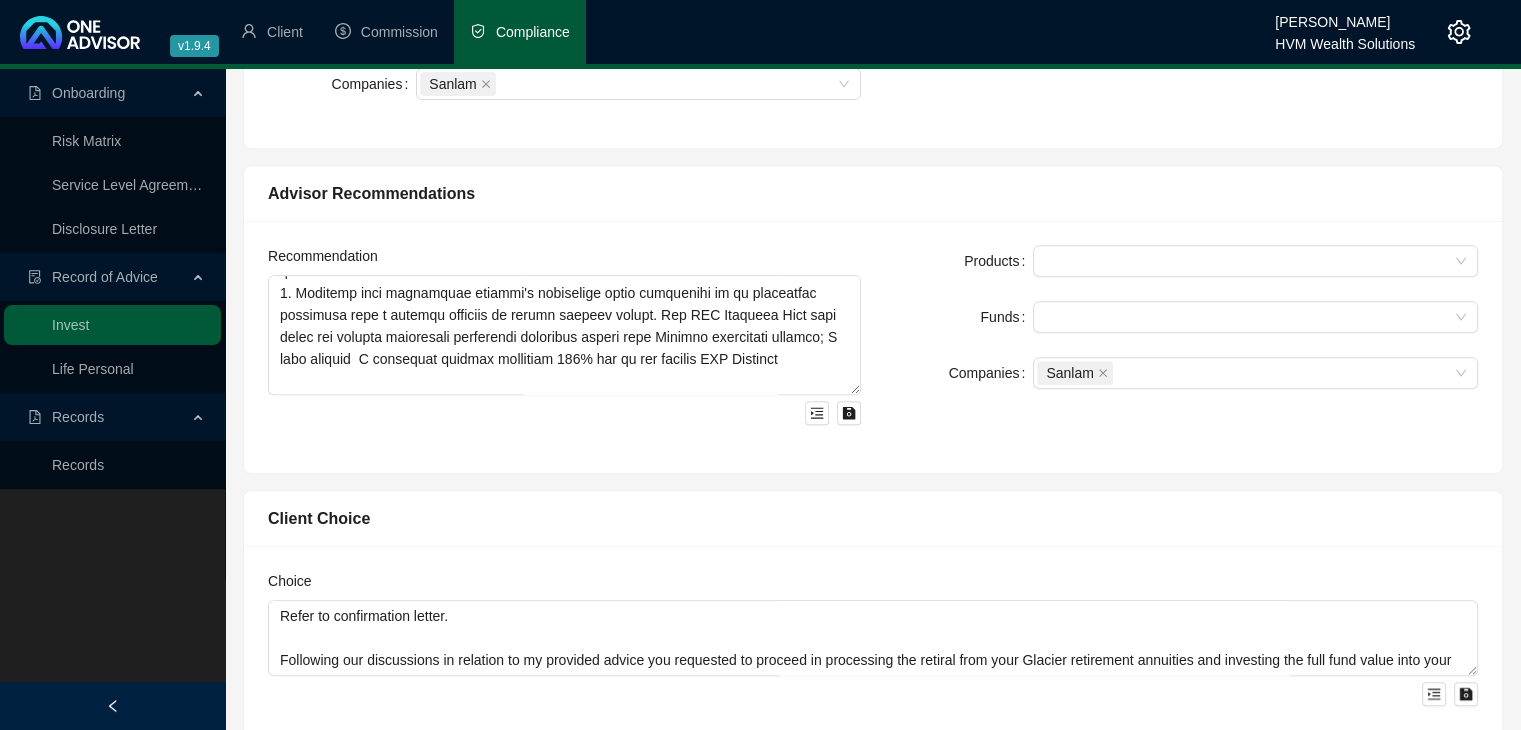 click at bounding box center (564, 410) 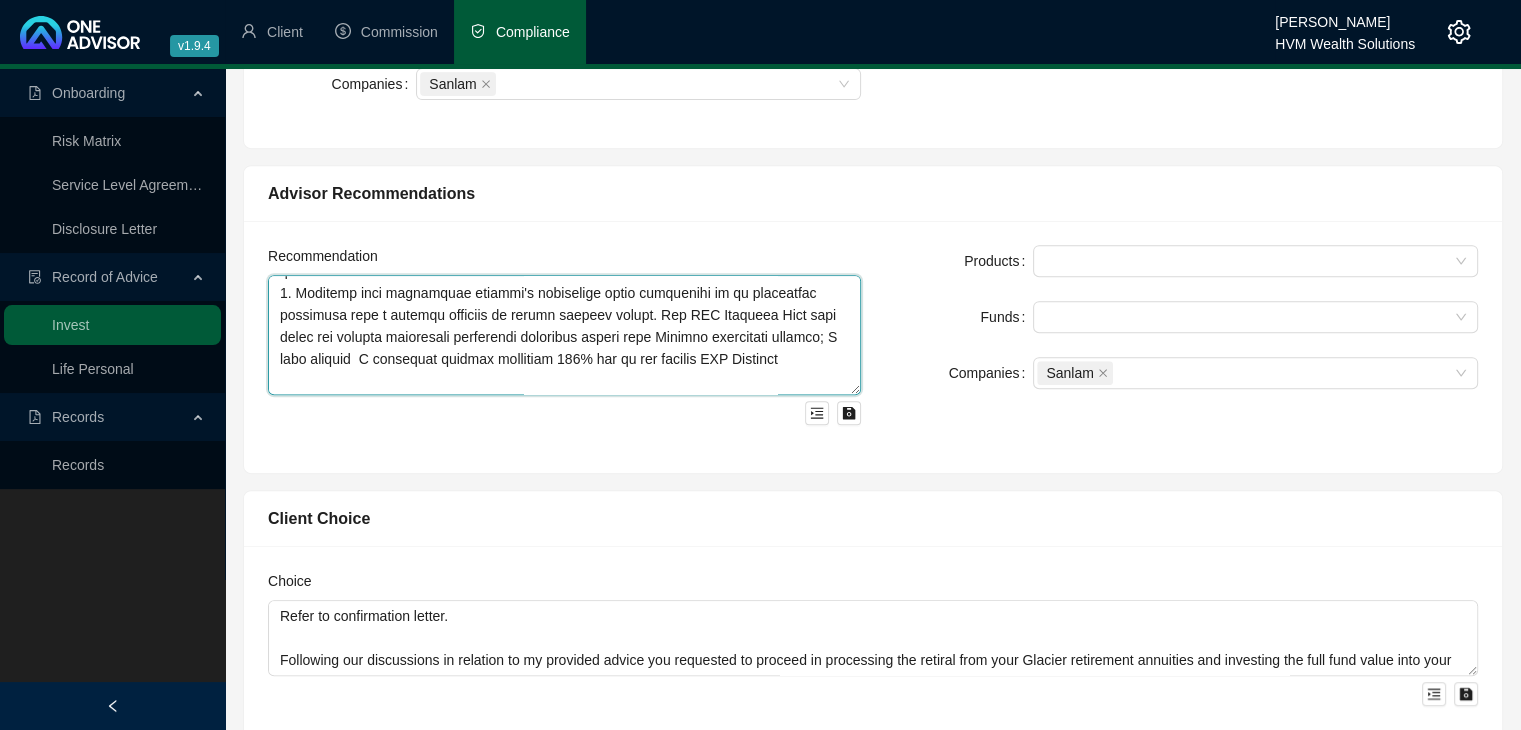 click at bounding box center [564, 335] 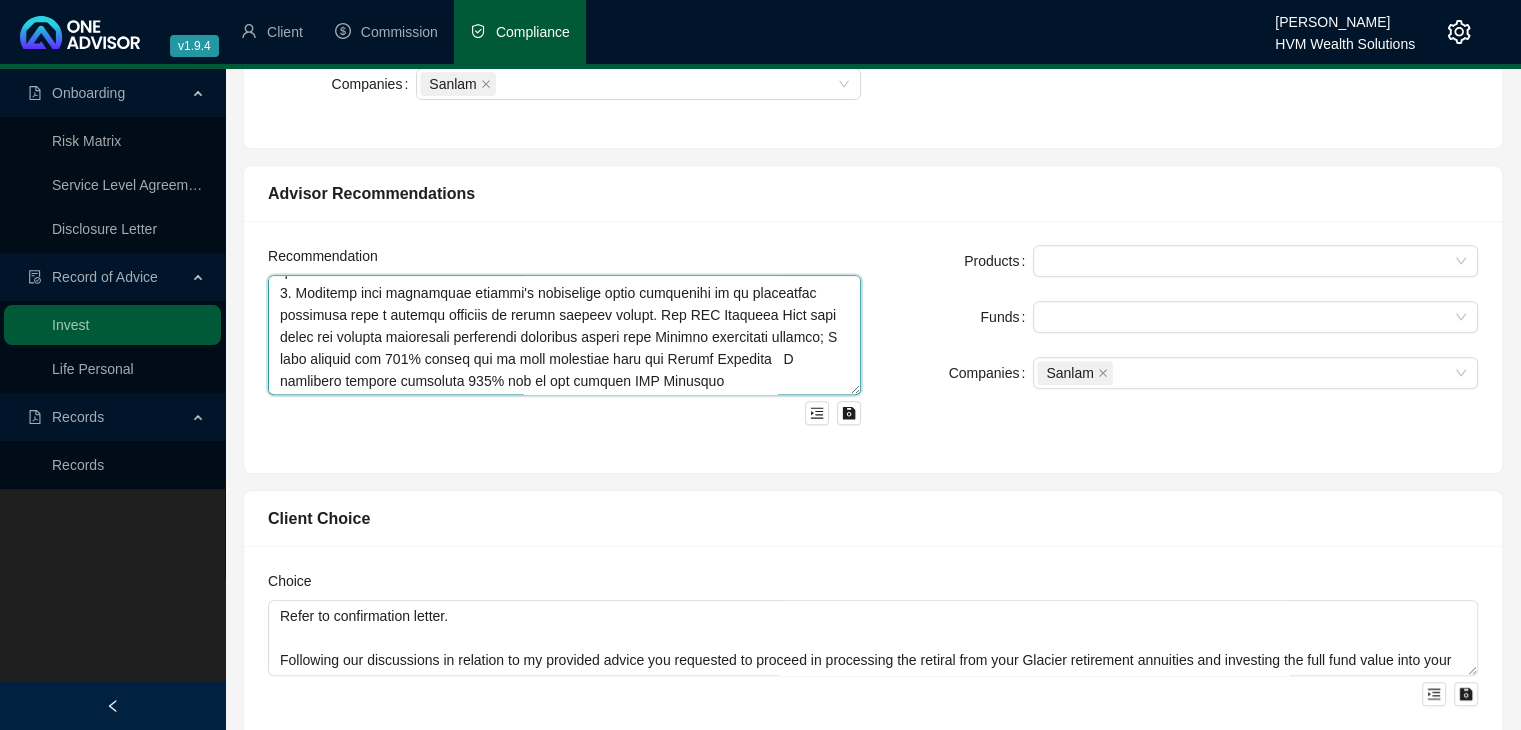 click at bounding box center [564, 335] 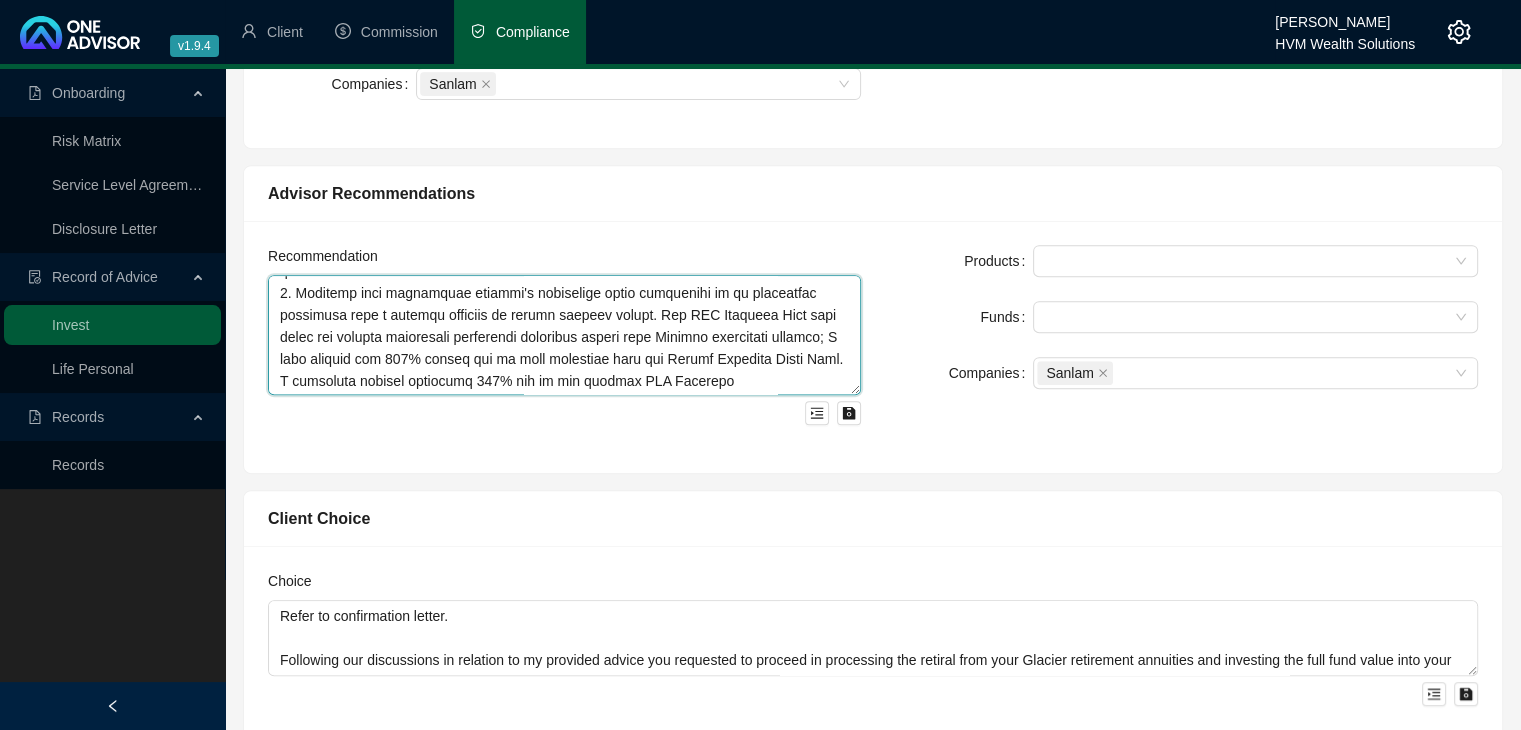 click at bounding box center (564, 335) 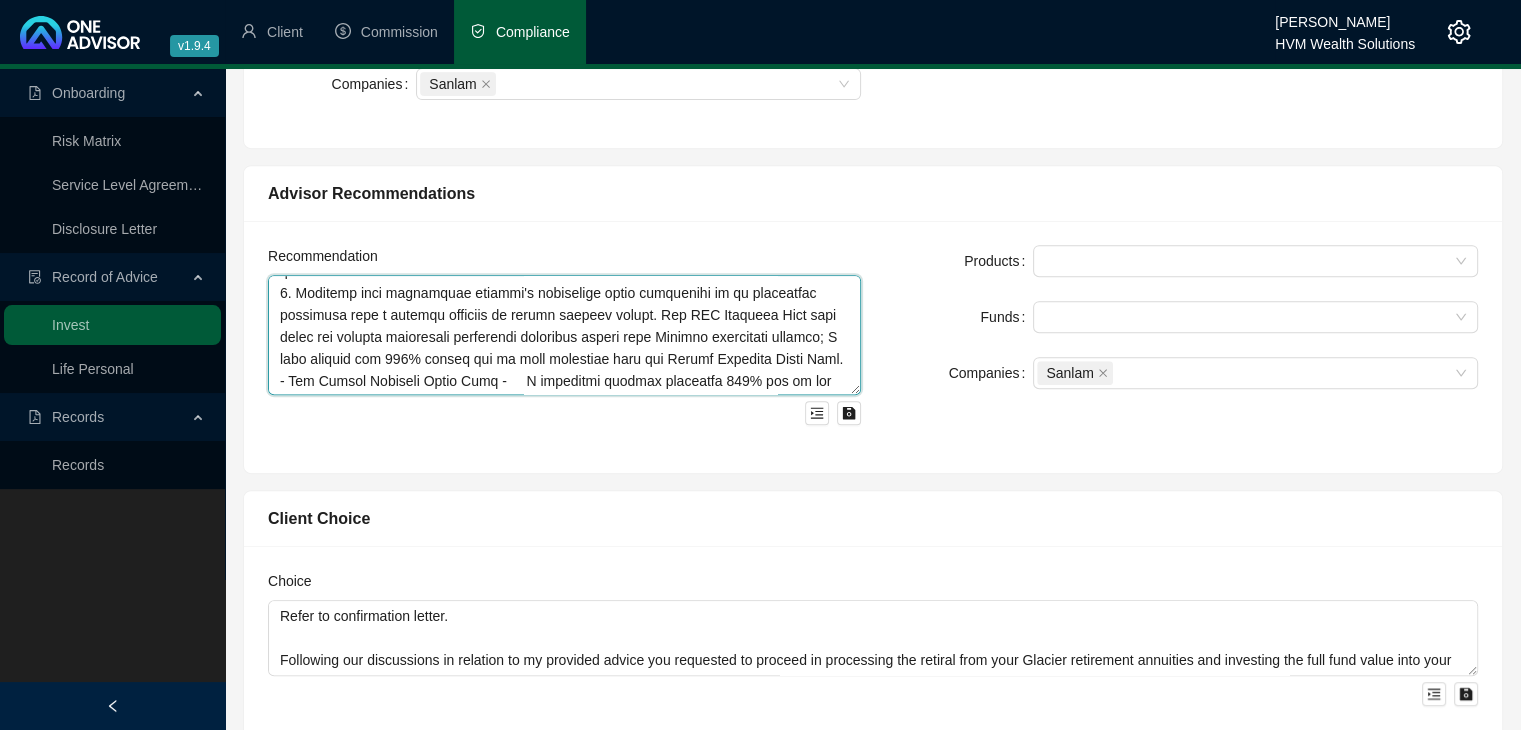 paste on "The fund's structure makes it an ideal choice for investment savings over the long-term i.e. retirement goals. This fund is a passive fund, which achieves returns by tracking a blend of well-diversified local and offshore assets - the performance of the fund is dependent on the performance average of the asset allocation. The passive strategy is cost-effective; over time the lower fees are particularly beneficial given that less payments results in more money being retained within the investment providing growth towards retirement." 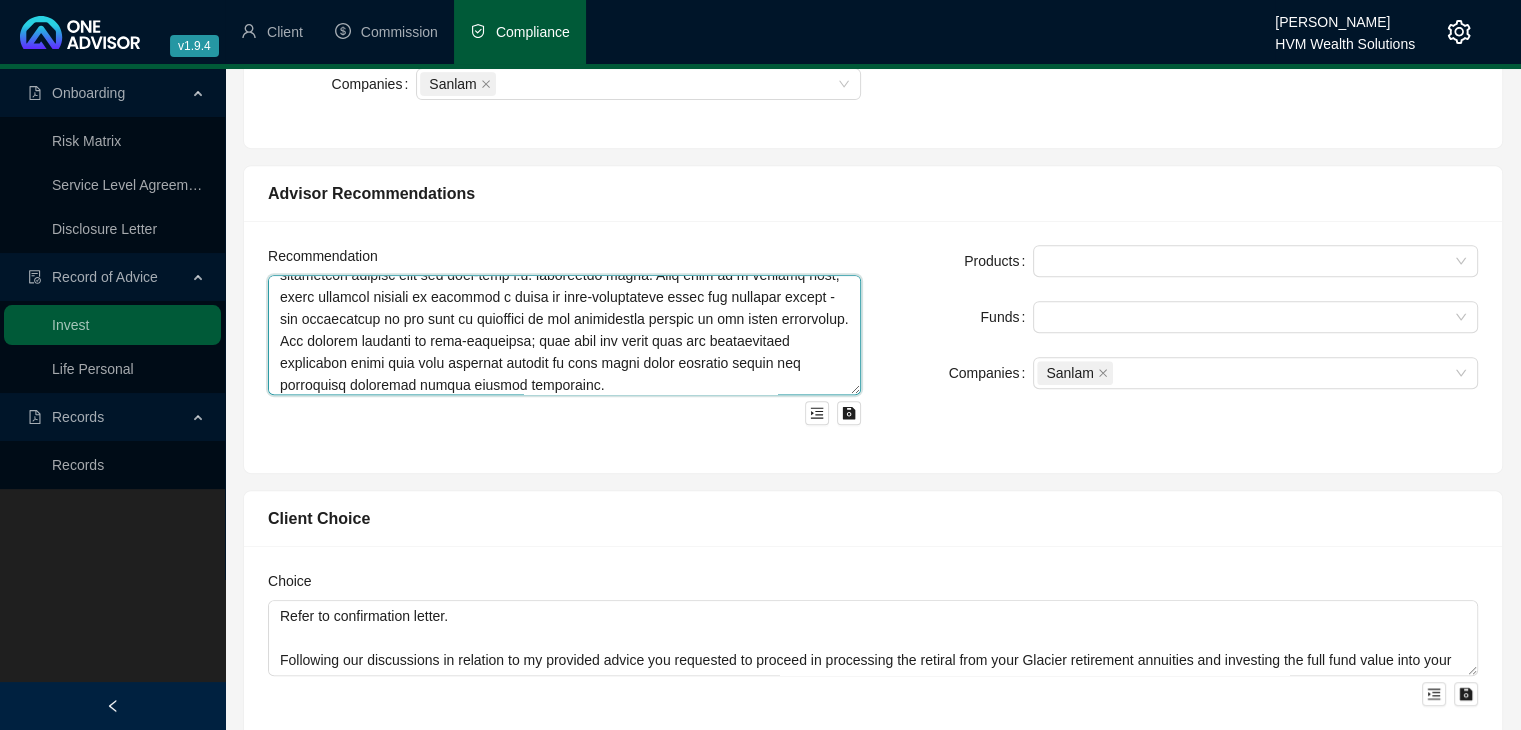 scroll, scrollTop: 401, scrollLeft: 0, axis: vertical 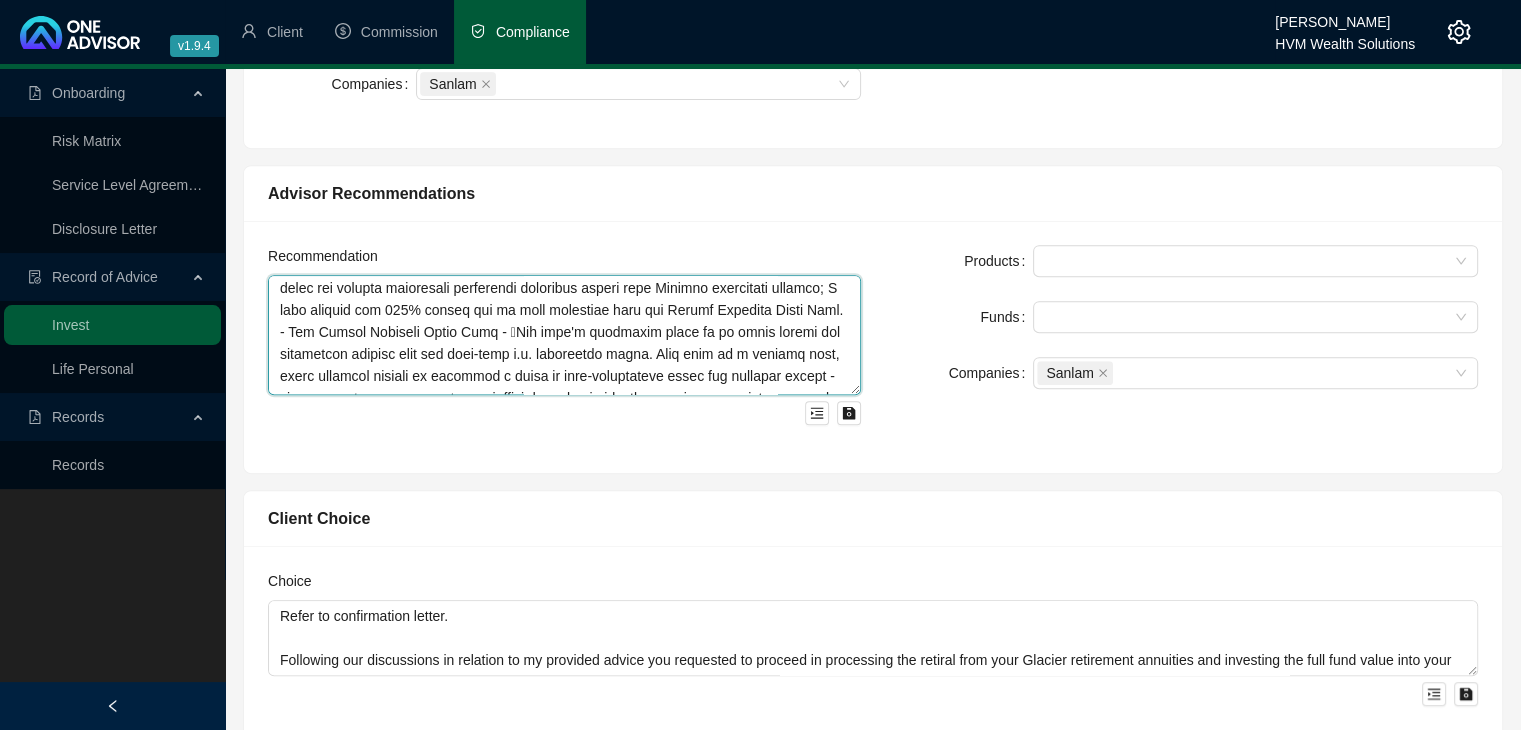 click at bounding box center [564, 335] 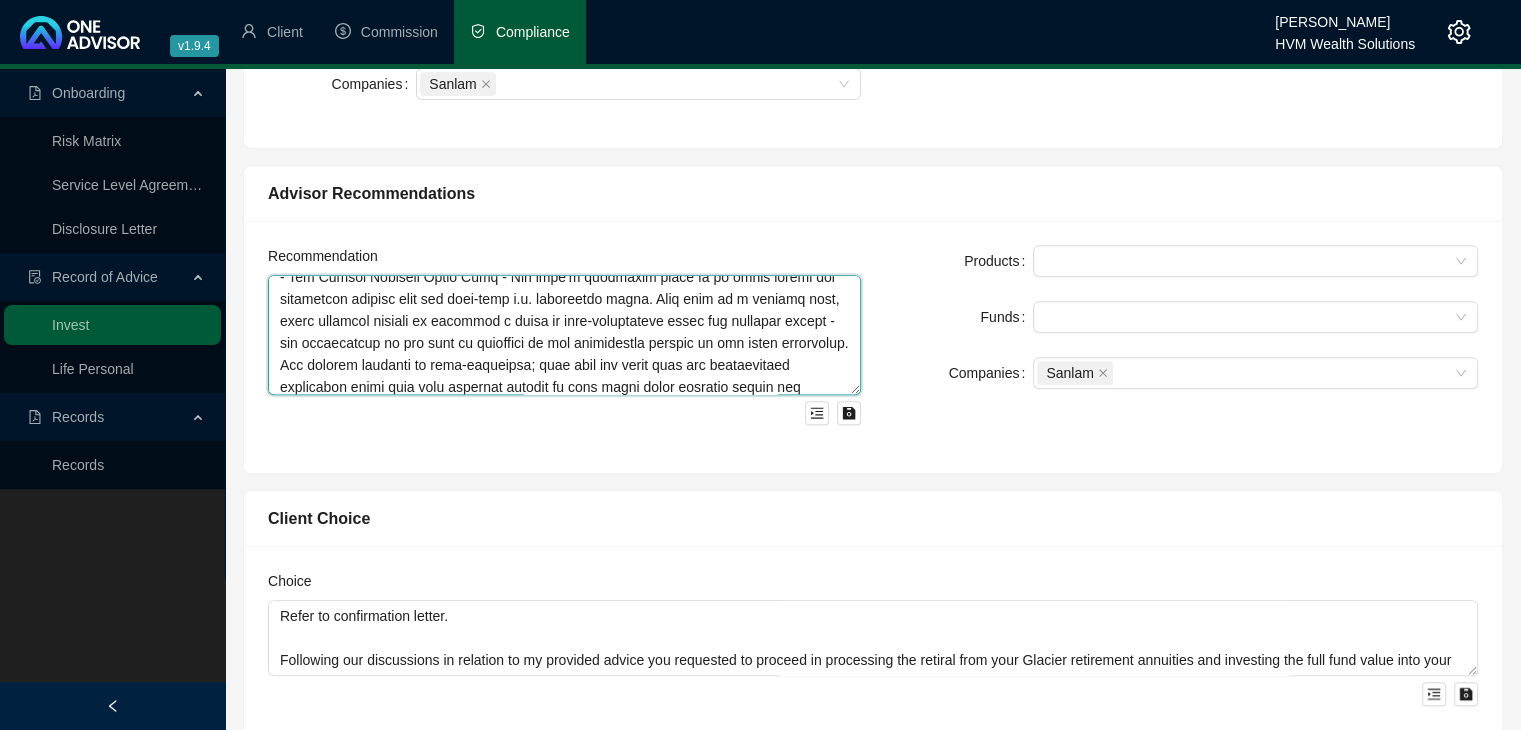 scroll, scrollTop: 241, scrollLeft: 0, axis: vertical 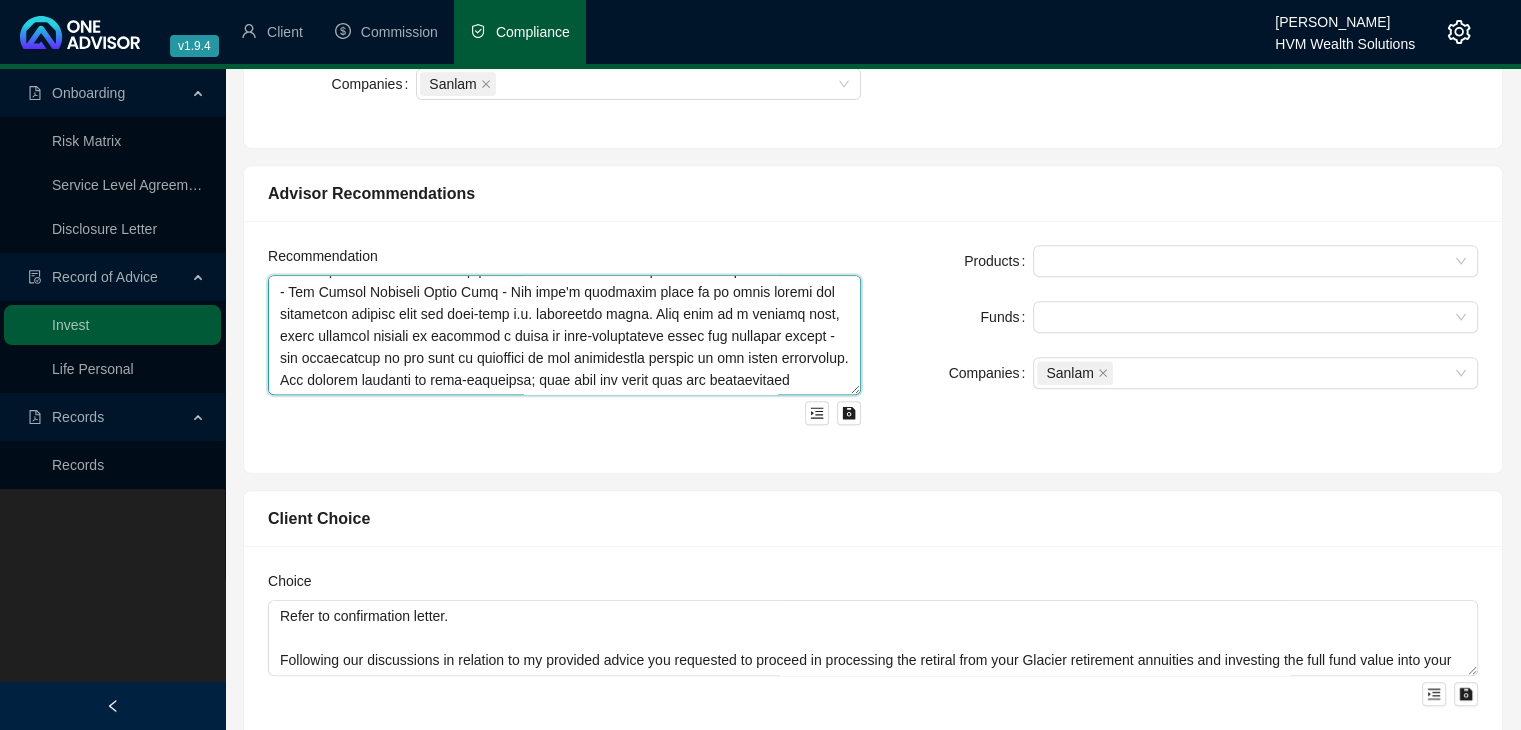 click at bounding box center [564, 335] 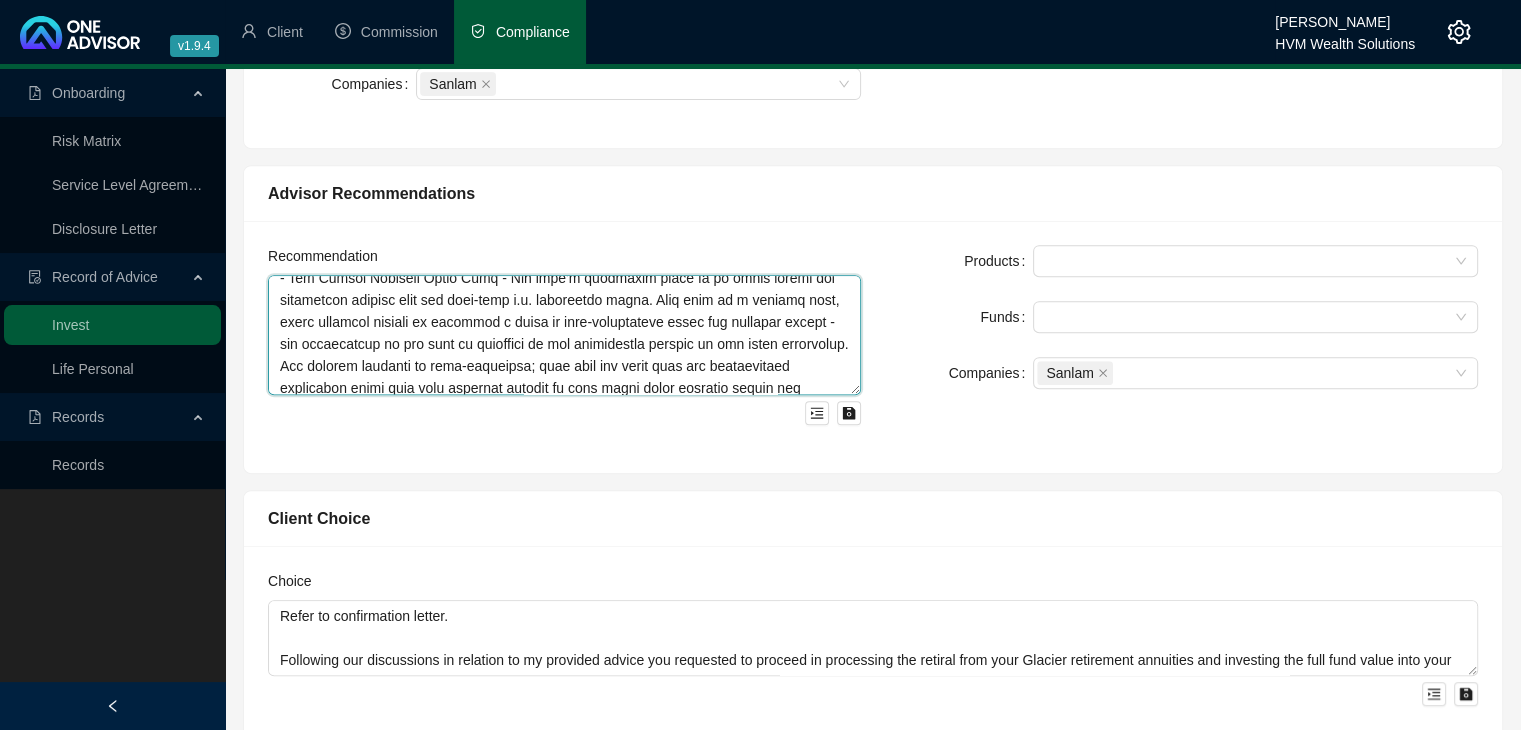 scroll, scrollTop: 241, scrollLeft: 0, axis: vertical 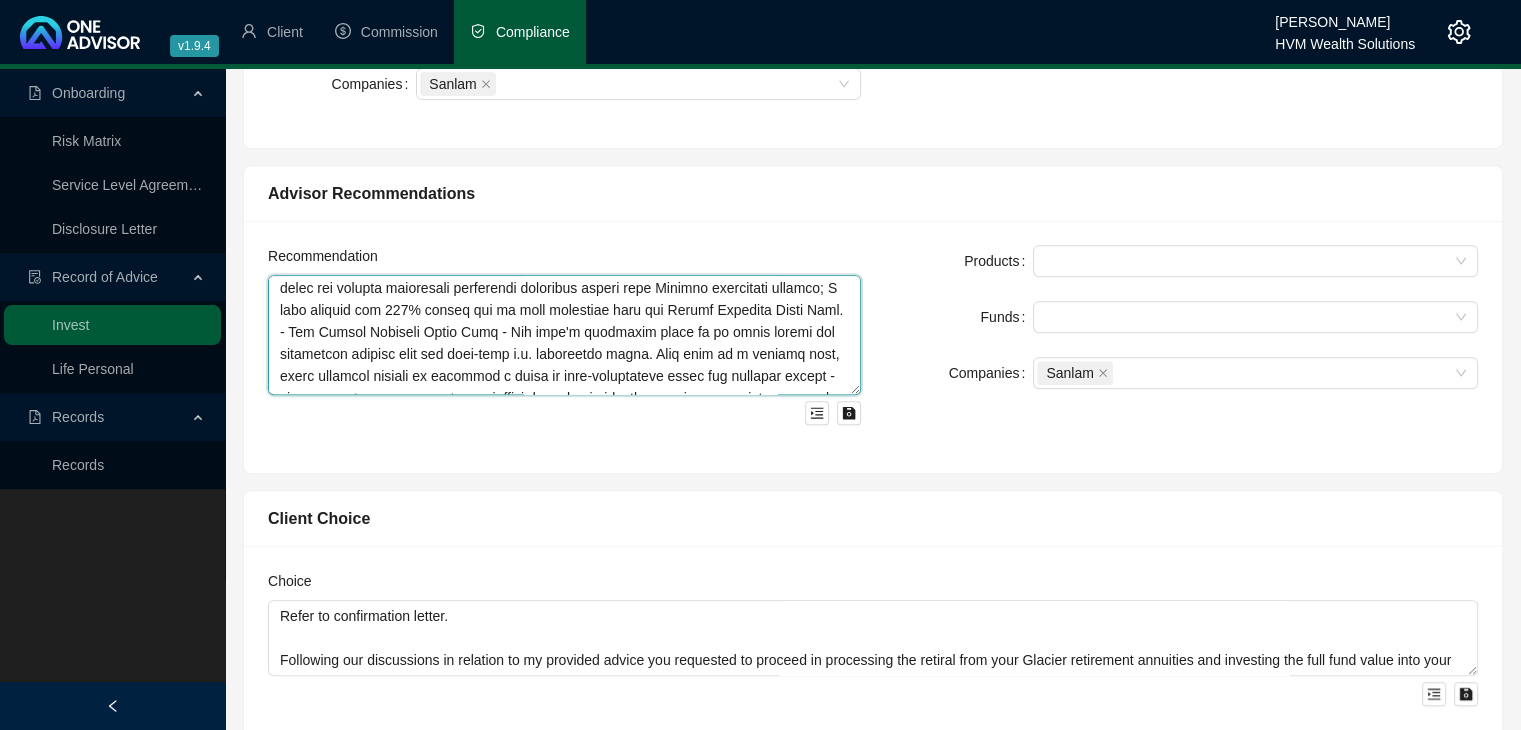 click at bounding box center (564, 335) 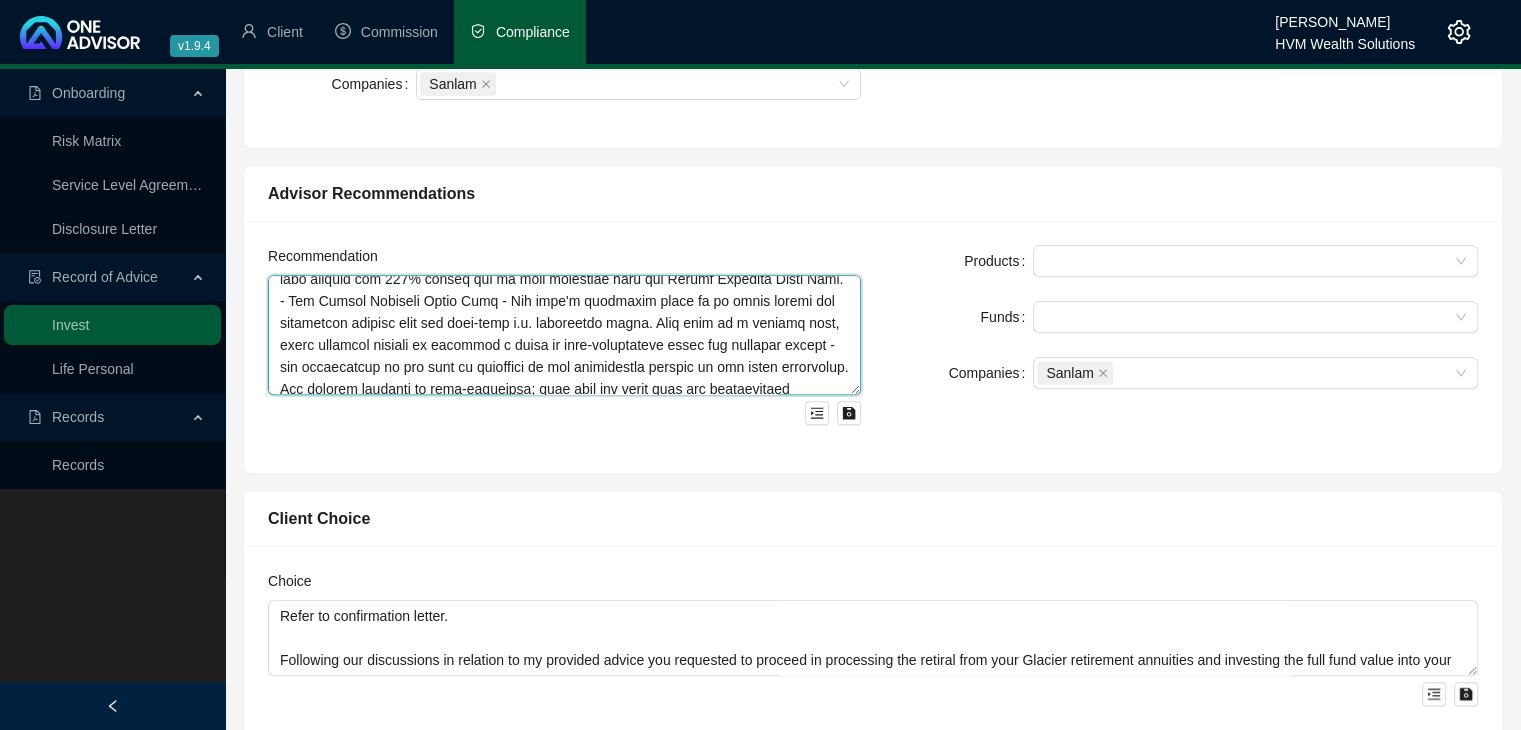 scroll, scrollTop: 241, scrollLeft: 0, axis: vertical 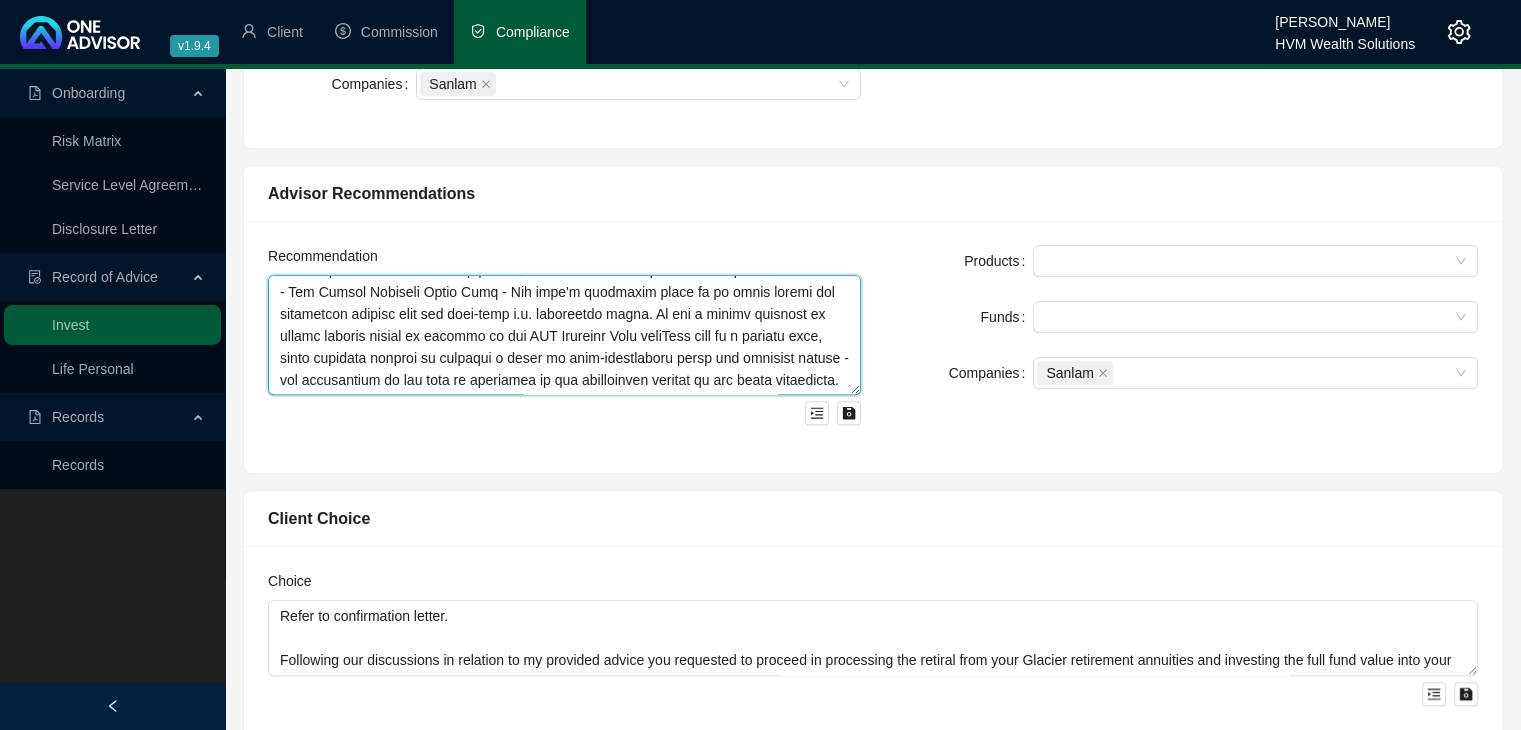 click at bounding box center [564, 335] 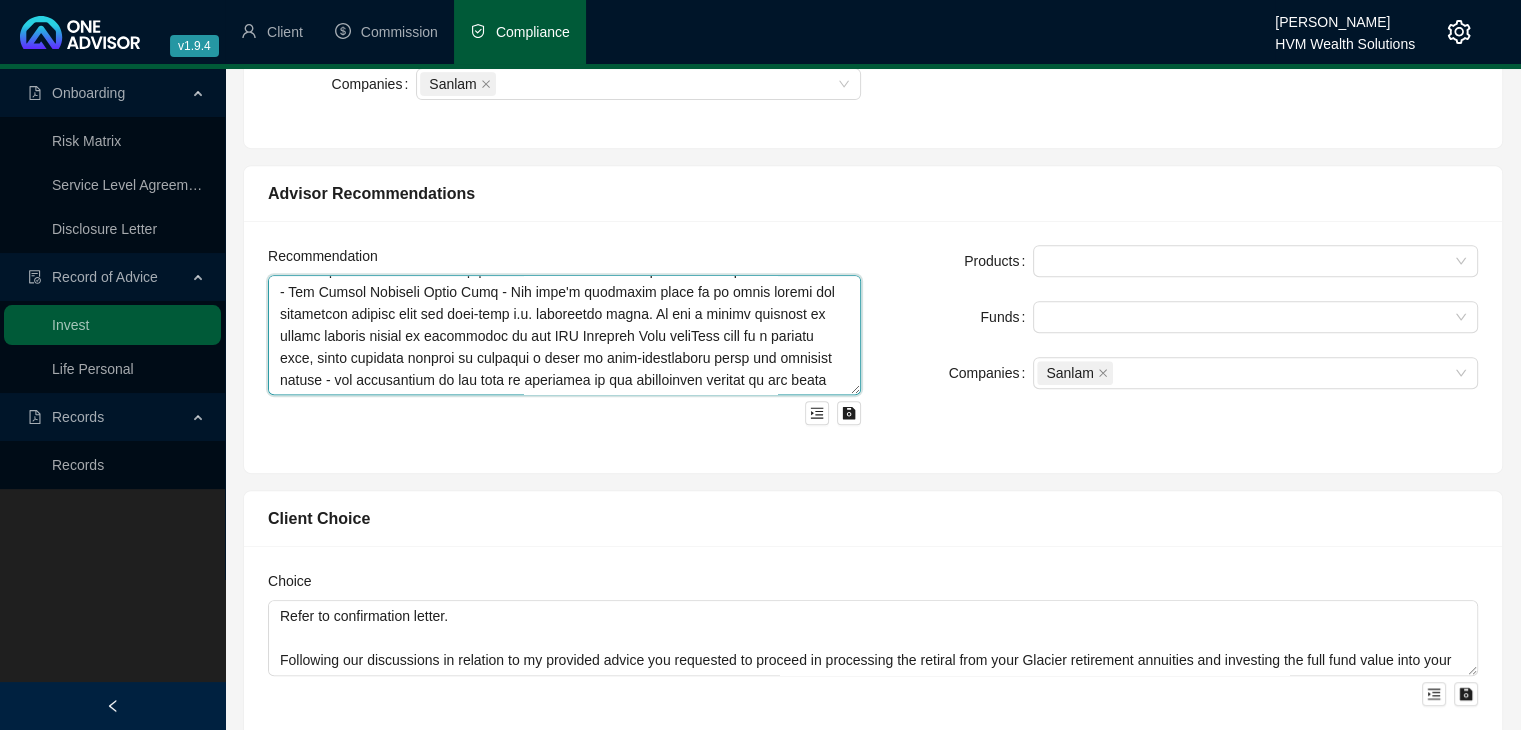 click at bounding box center (564, 335) 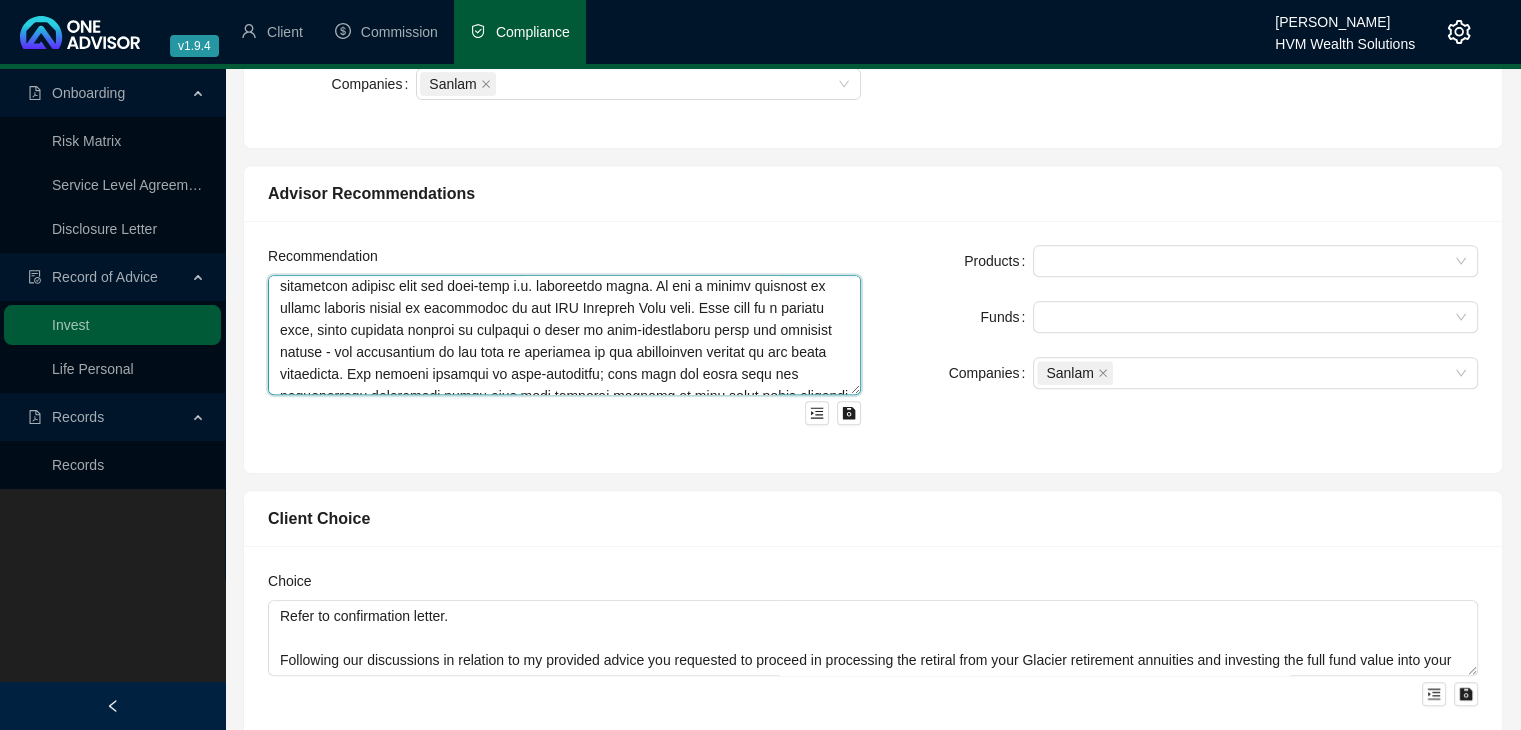 scroll, scrollTop: 281, scrollLeft: 0, axis: vertical 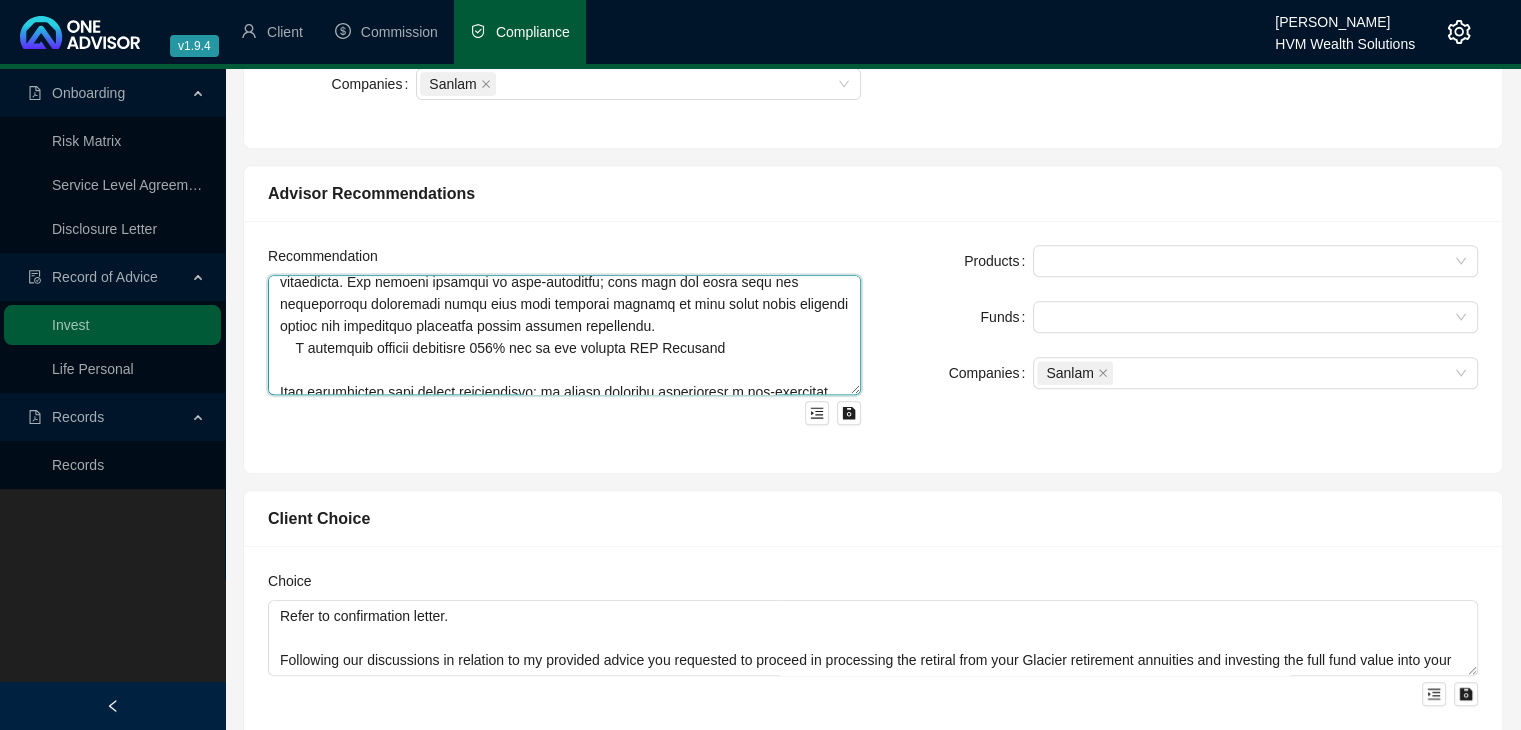 click at bounding box center [564, 335] 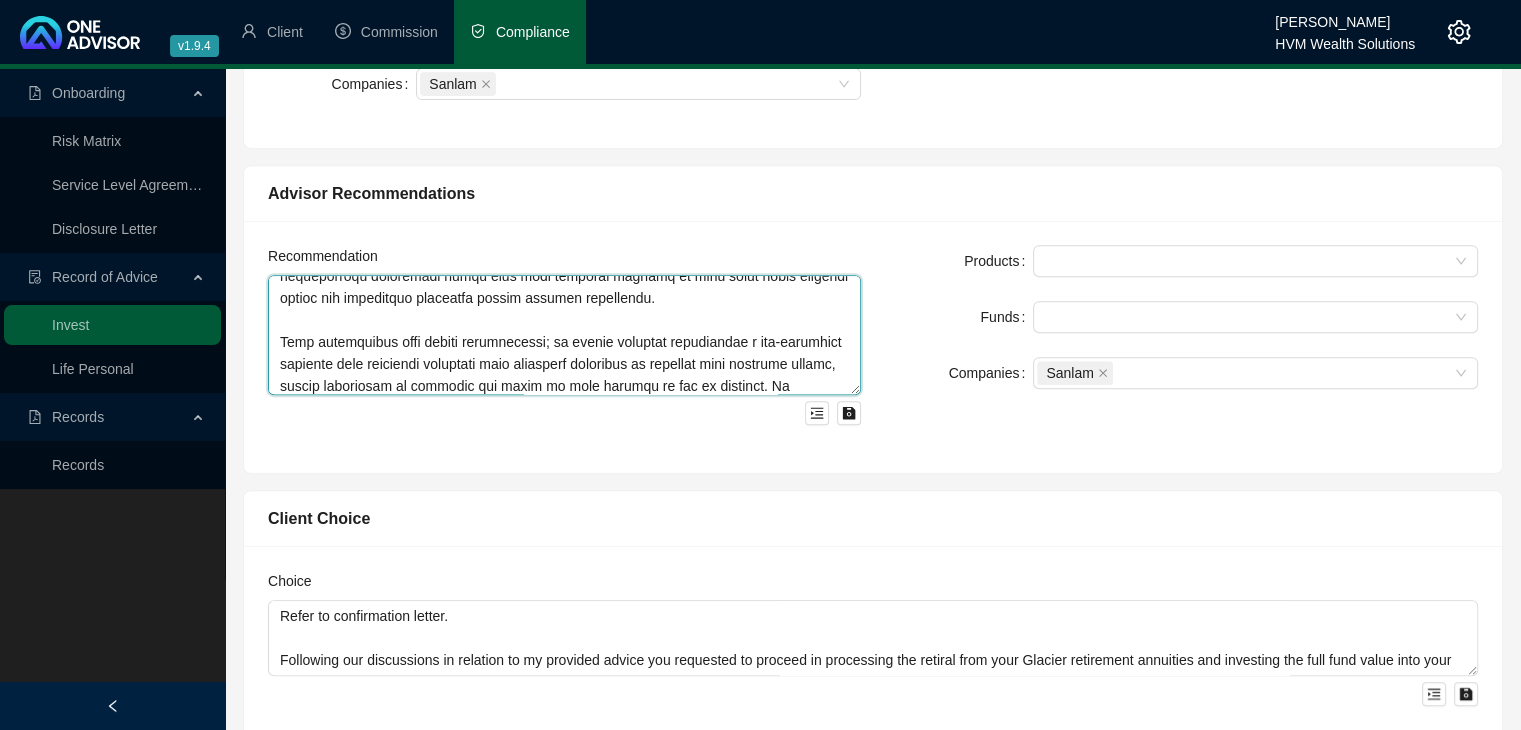 scroll, scrollTop: 401, scrollLeft: 0, axis: vertical 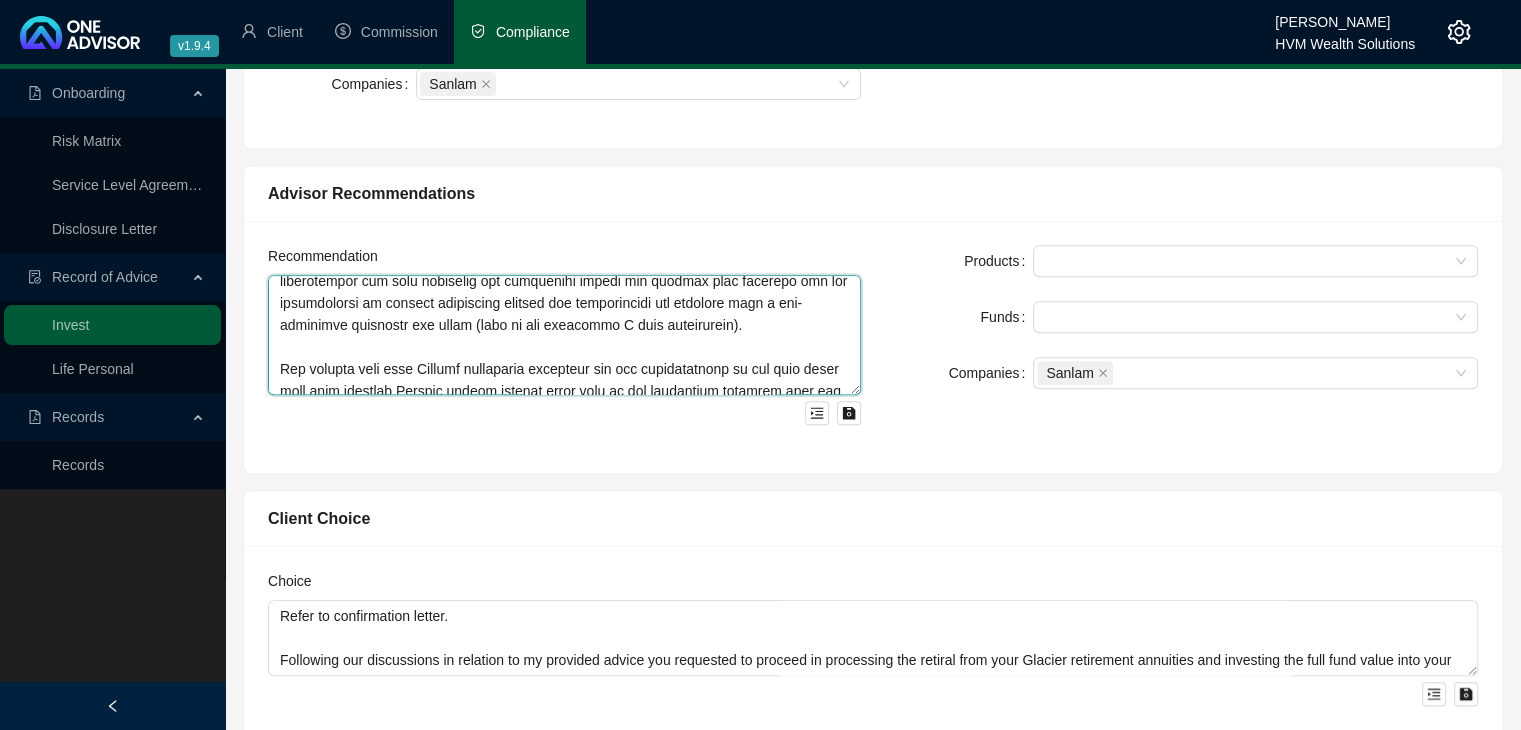 drag, startPoint x: 283, startPoint y: 331, endPoint x: 760, endPoint y: 344, distance: 477.17712 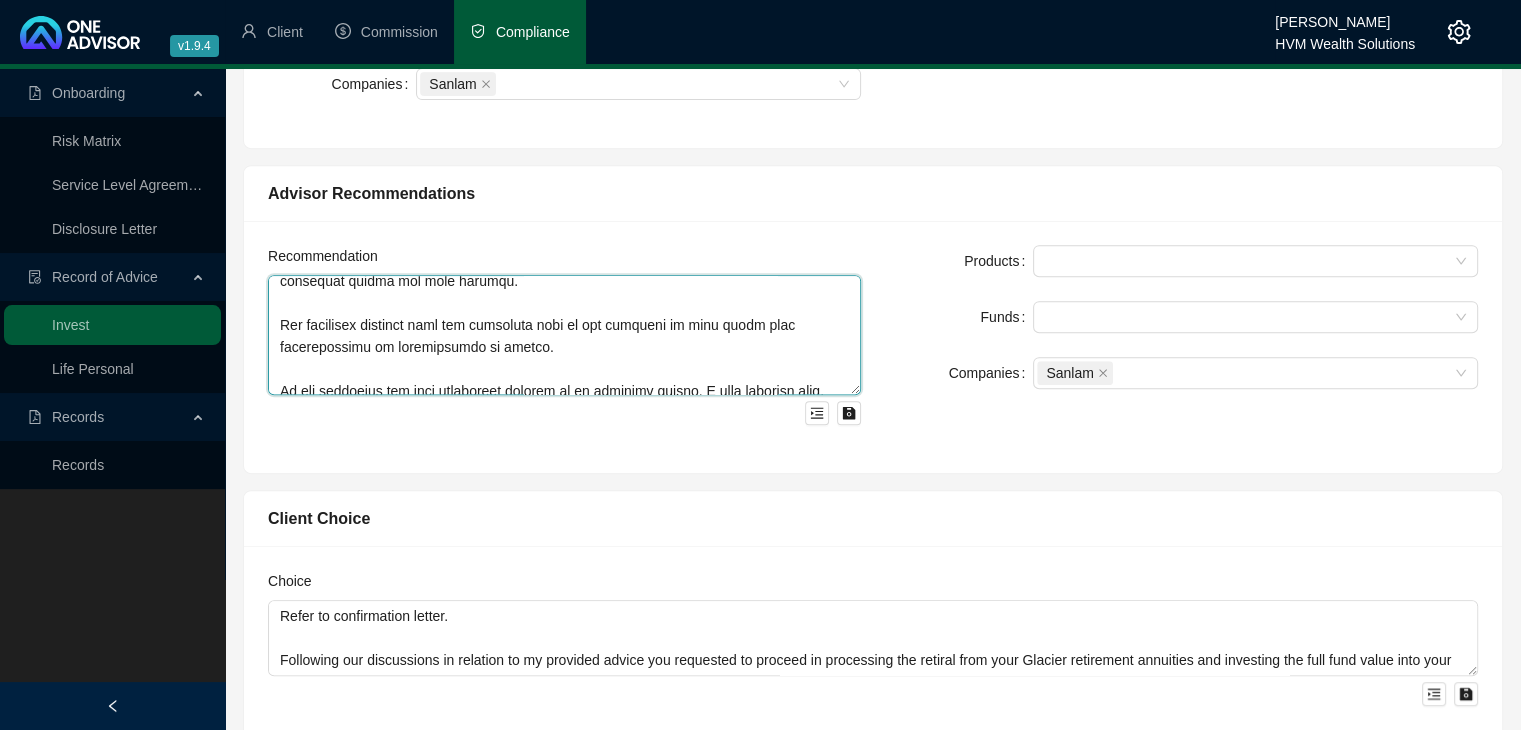 scroll, scrollTop: 445, scrollLeft: 0, axis: vertical 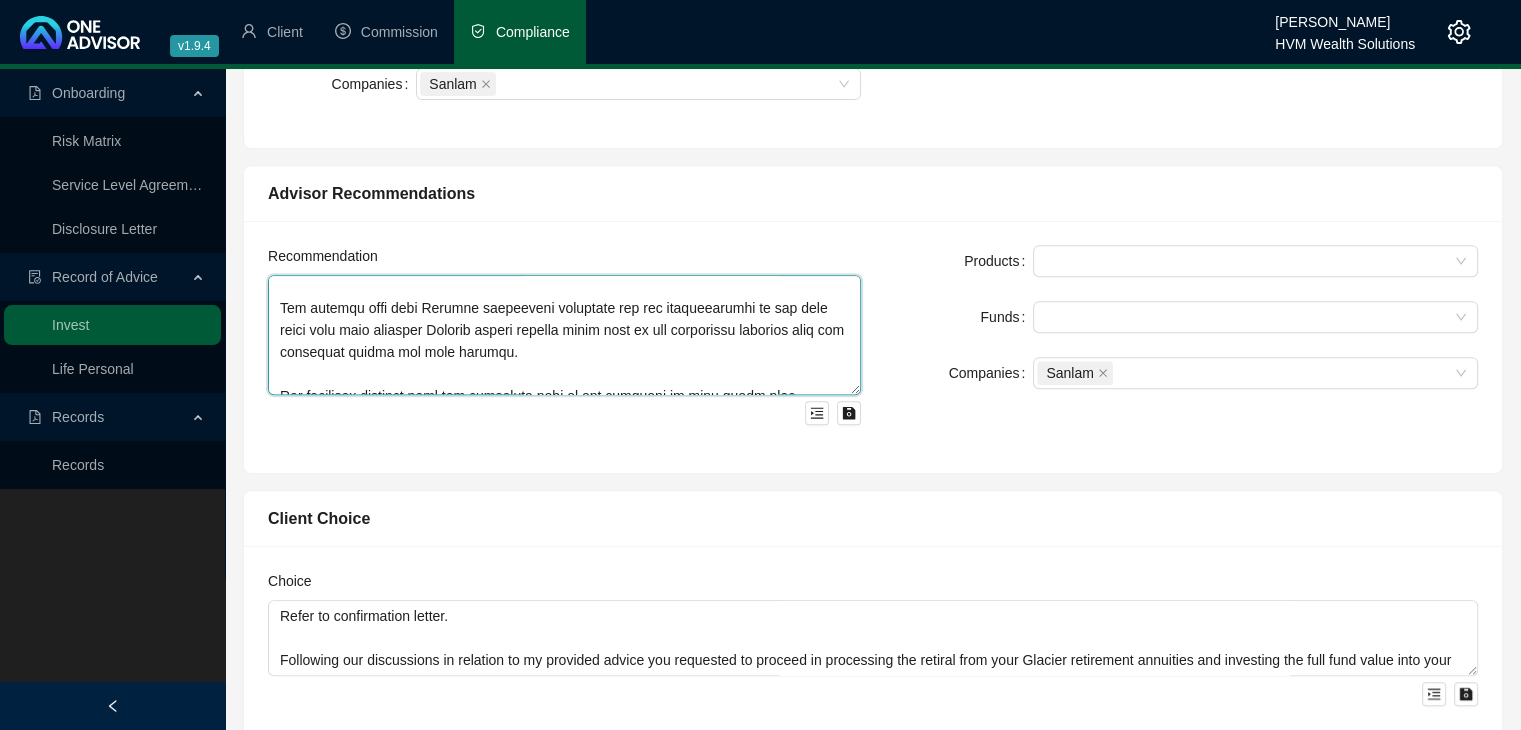 drag, startPoint x: 428, startPoint y: 346, endPoint x: 466, endPoint y: 356, distance: 39.293766 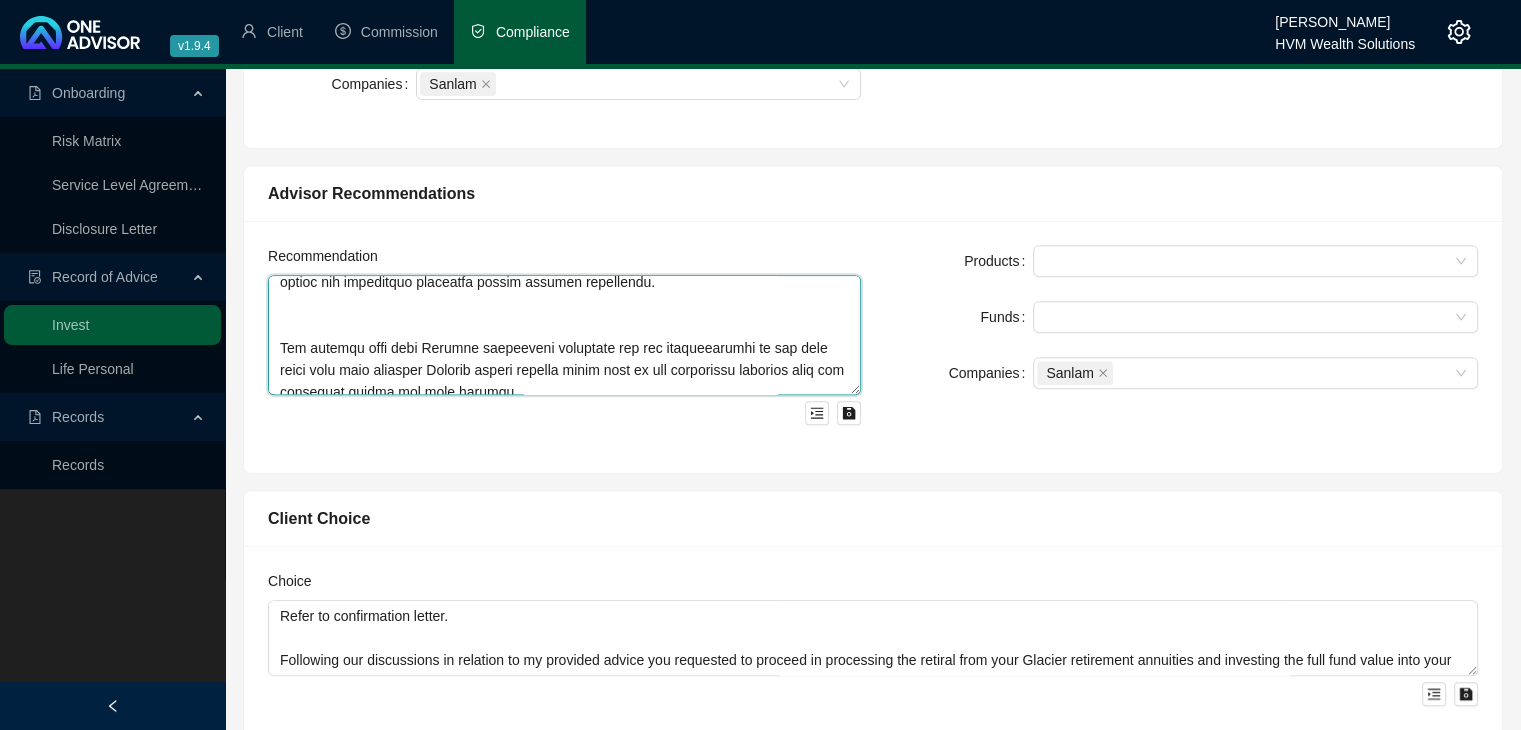 scroll, scrollTop: 369, scrollLeft: 0, axis: vertical 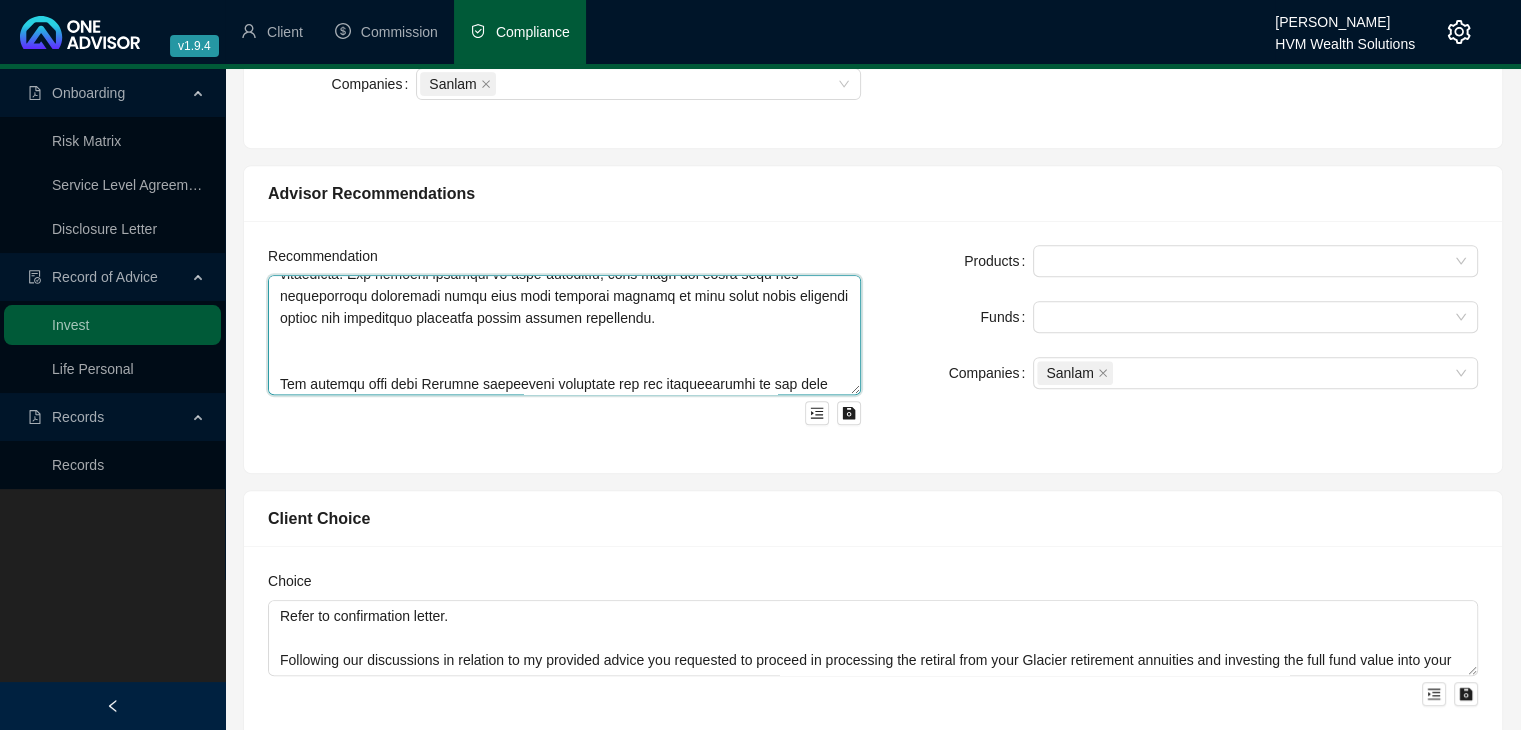 drag, startPoint x: 500, startPoint y: 360, endPoint x: 285, endPoint y: 333, distance: 216.68872 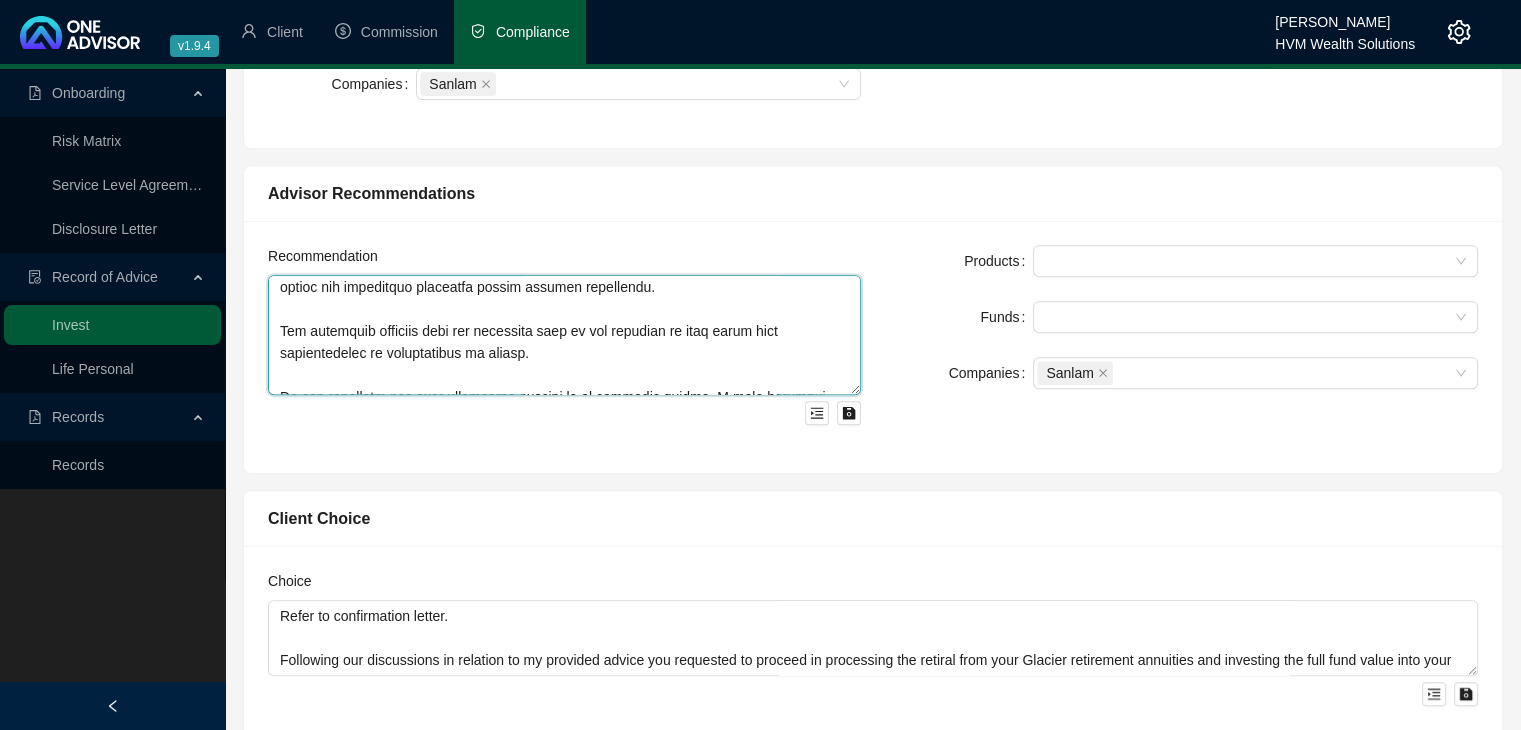 scroll, scrollTop: 409, scrollLeft: 0, axis: vertical 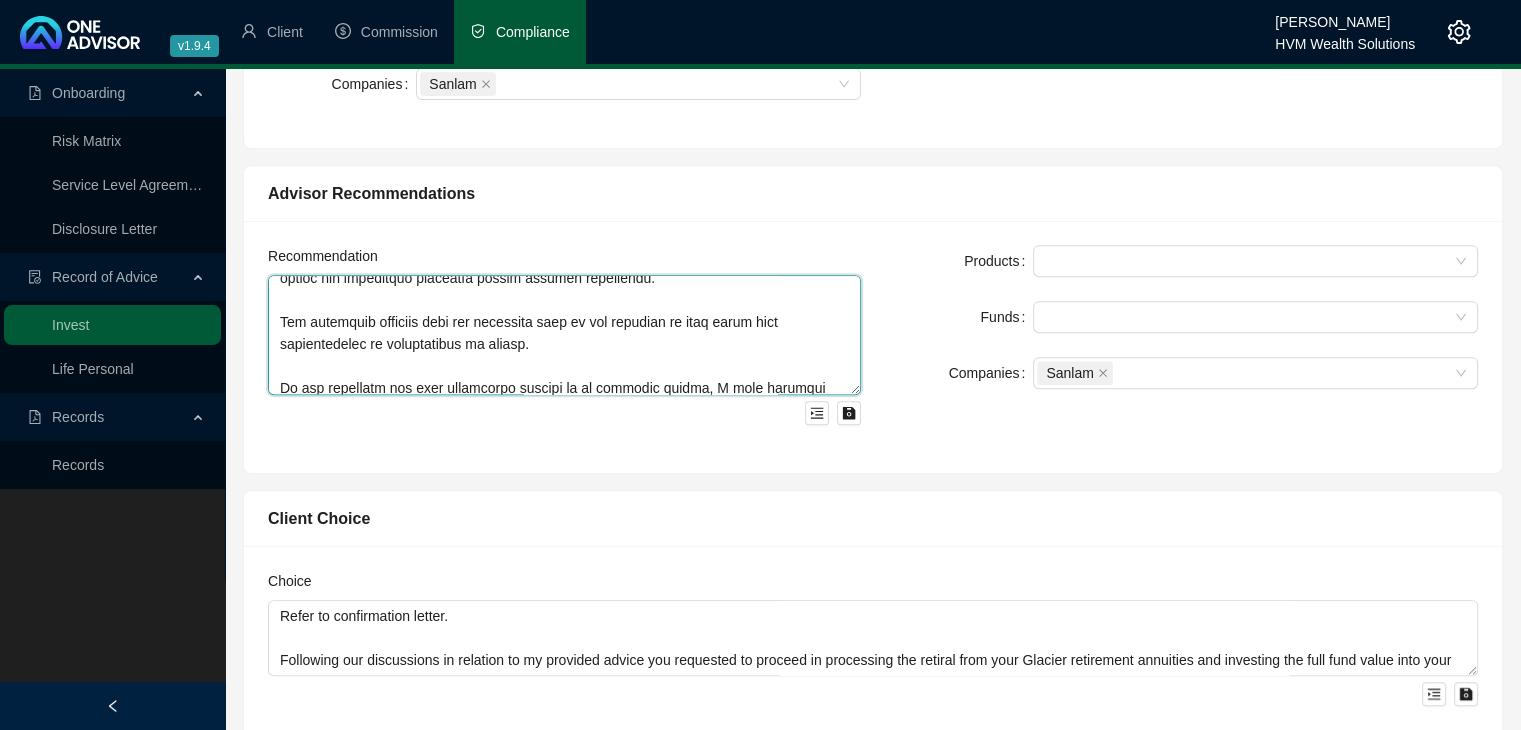 click at bounding box center (564, 335) 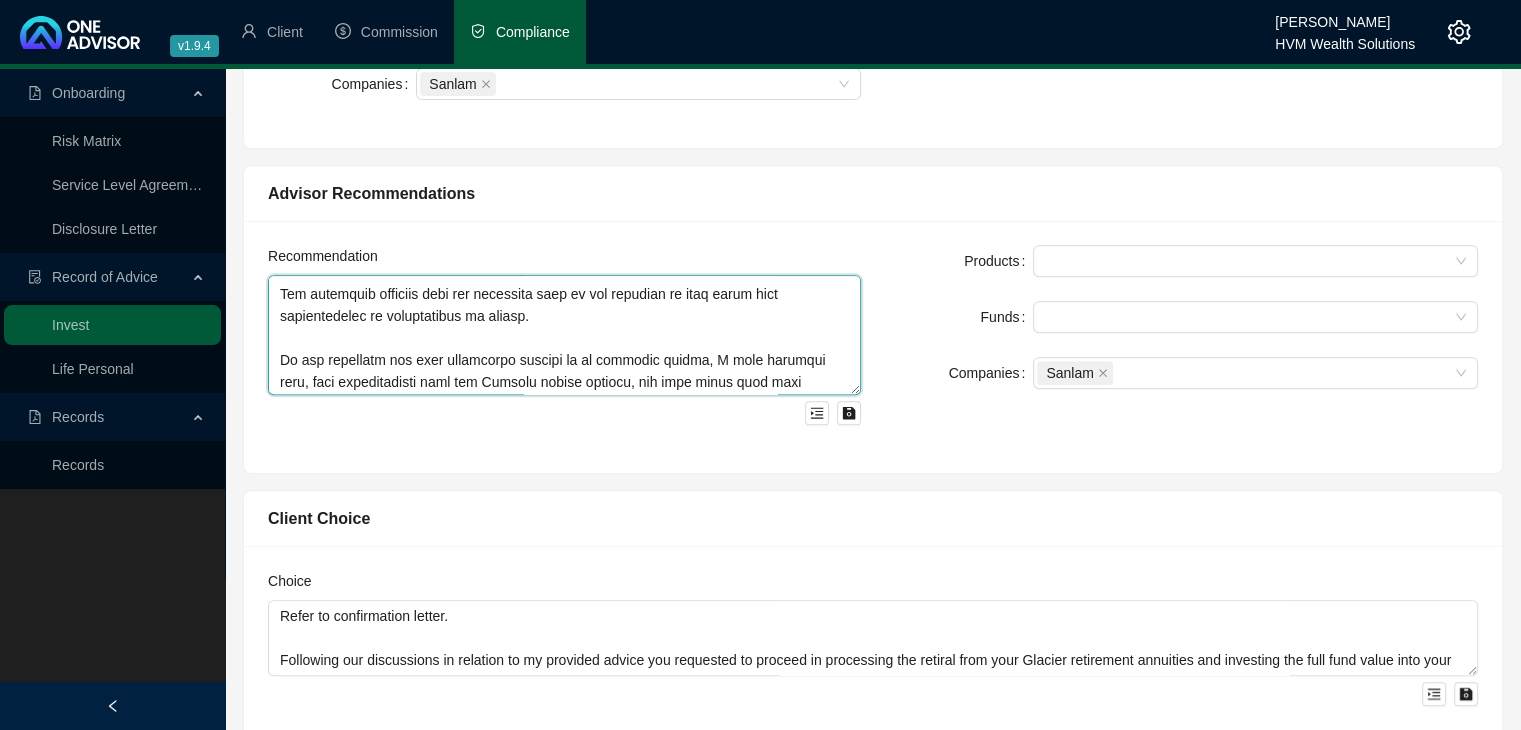 scroll, scrollTop: 449, scrollLeft: 0, axis: vertical 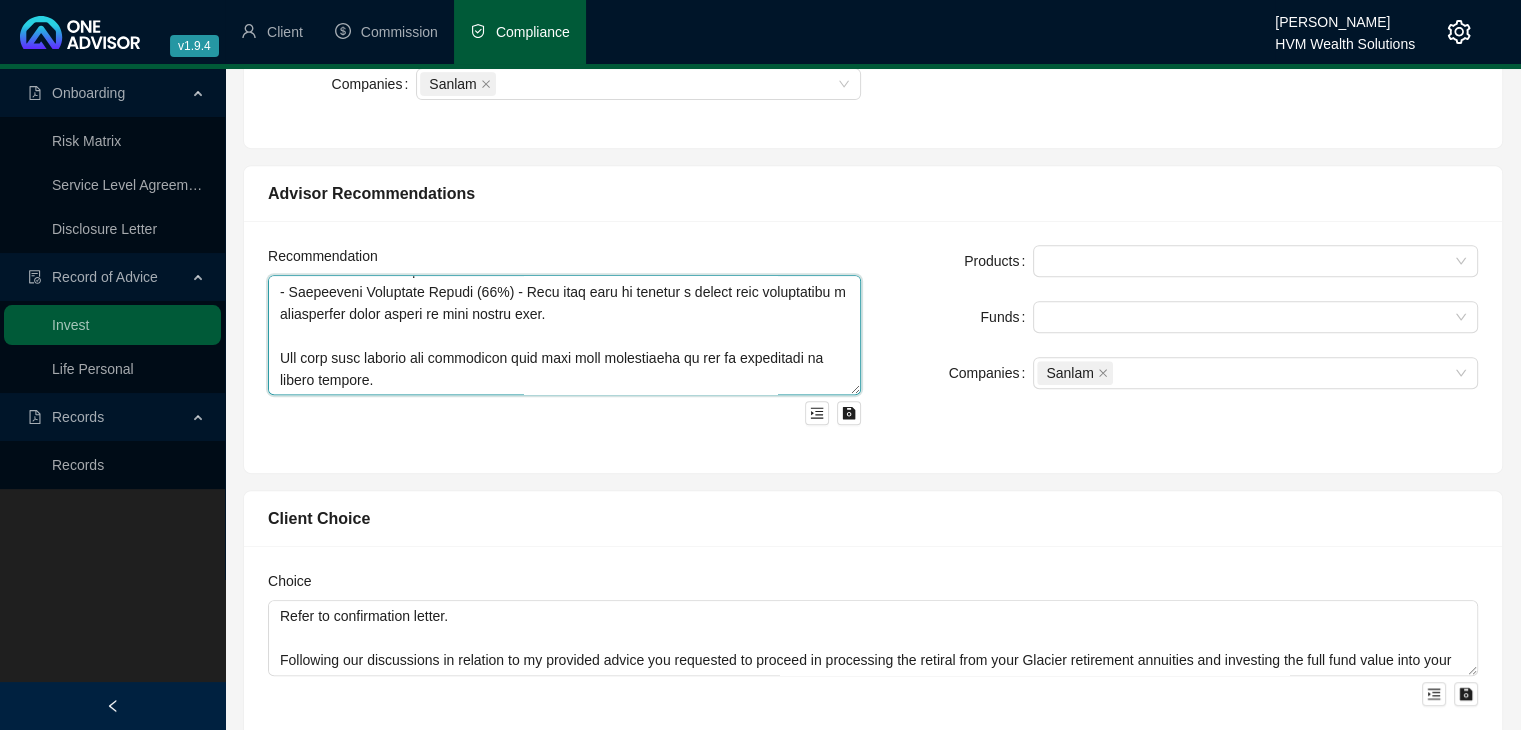 drag, startPoint x: 284, startPoint y: 287, endPoint x: 716, endPoint y: 325, distance: 433.6681 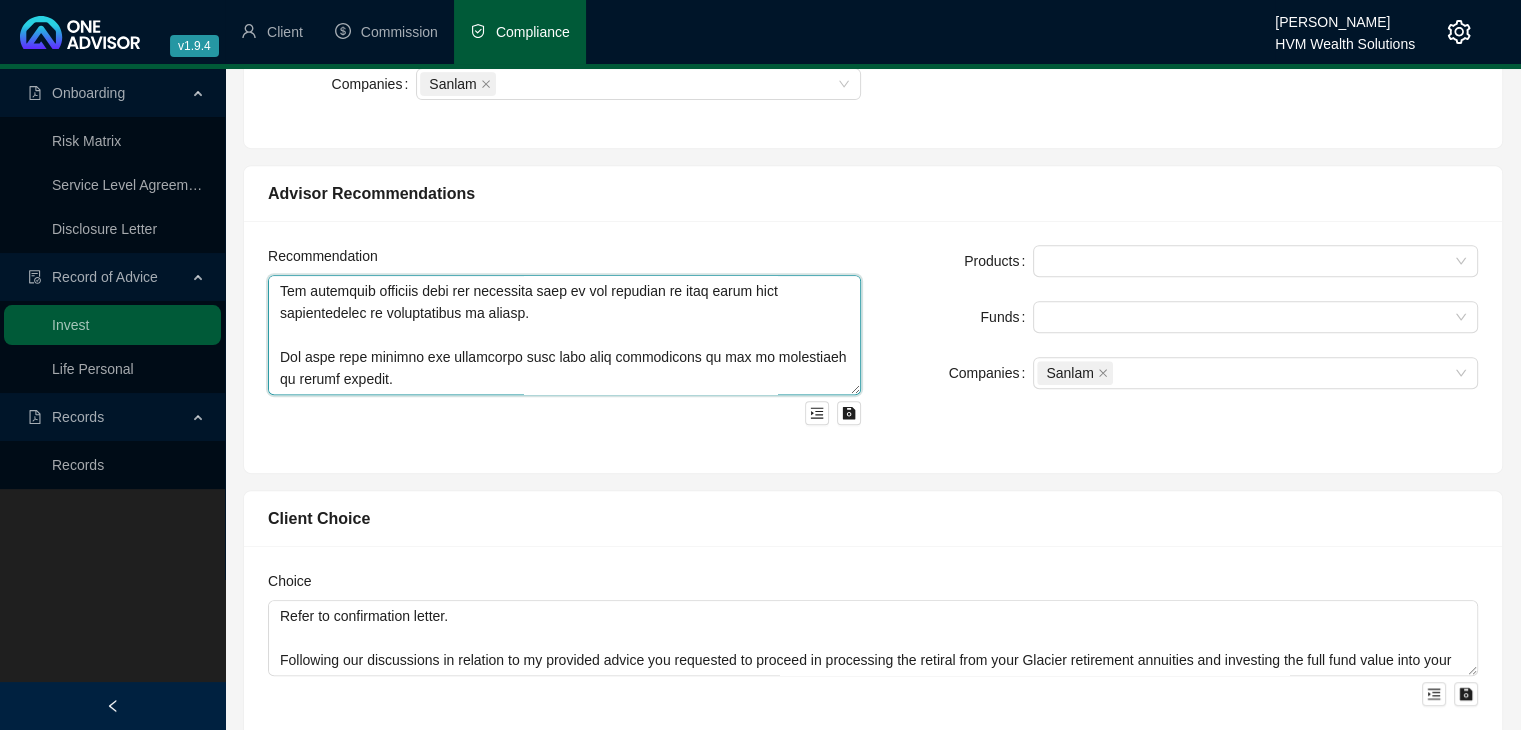 scroll, scrollTop: 440, scrollLeft: 0, axis: vertical 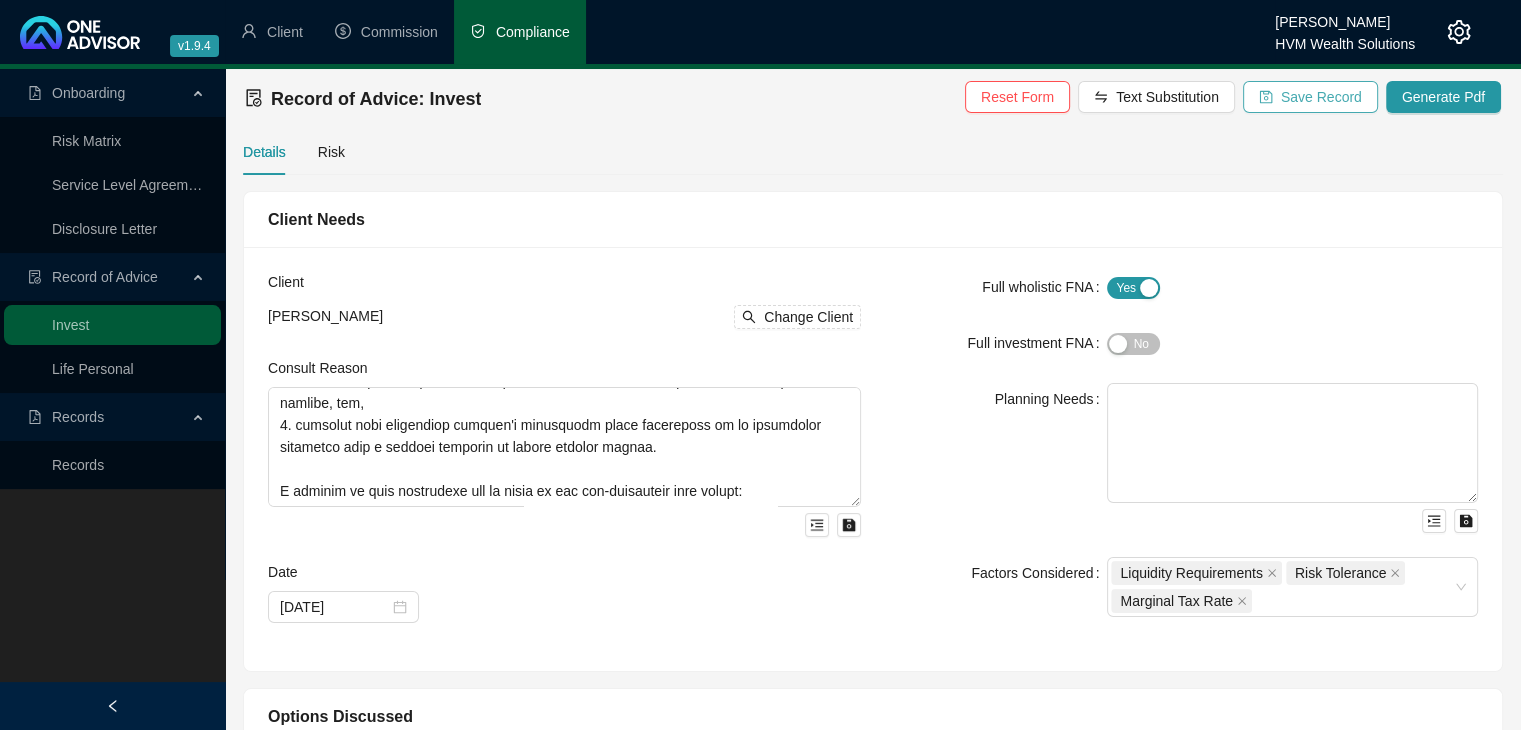 type on "As it was agreed to channel more energy and planning towards building up your retirement provision given your shortfall in this area; my advice entailed:
1. Making use of your allowable tax-deductible retirement funding contribution for the year through directing your available monthly surplus cashflow towards increasing your retirement funding investment capital. Your monthly contribution into your retirement savings (retirement annuity) was previously +-R3 000 and you have requested that this be increased to R5 000.
2. Amending your retirement annuity's underlying asset allocation to an investment portfolio with a greater exposure to growth aligned assets. The HVM Cautious Wrap fund forms the current underlying investment portfolio within your Glacier retirement annuity; I have advised the 100% switch out of this portfolio into the Satrix Balanced Index Fund.
- The Satrix Balanced Index Fund - The fund's structure makes it an ideal choice for investment savings over the long-term i.e. retirement goals. ..." 